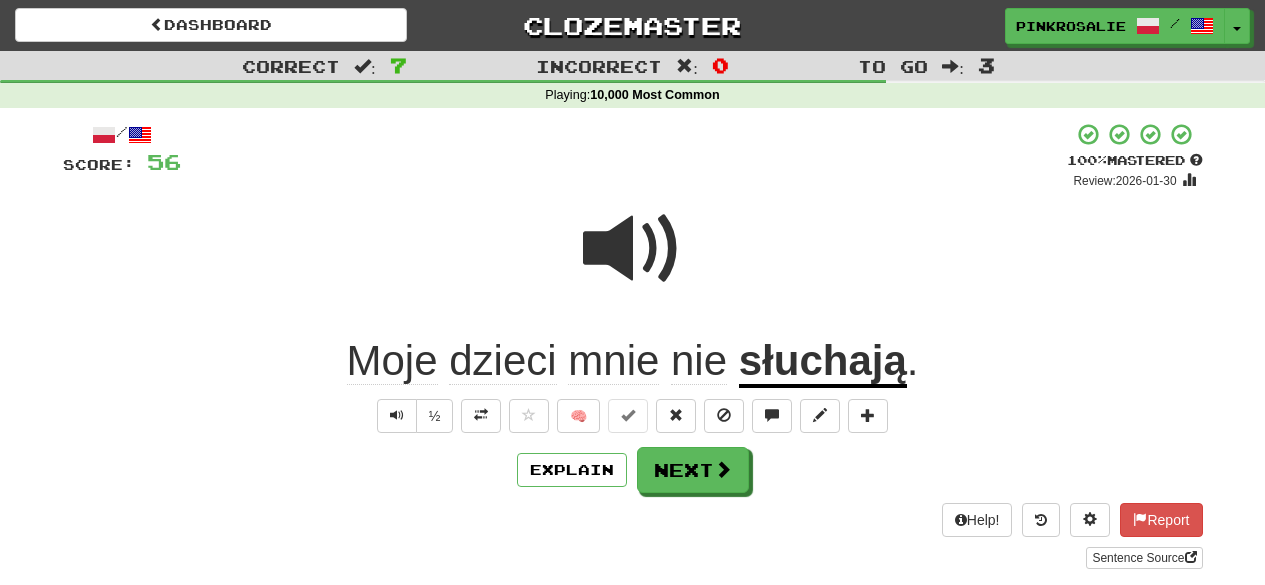 scroll, scrollTop: 0, scrollLeft: 0, axis: both 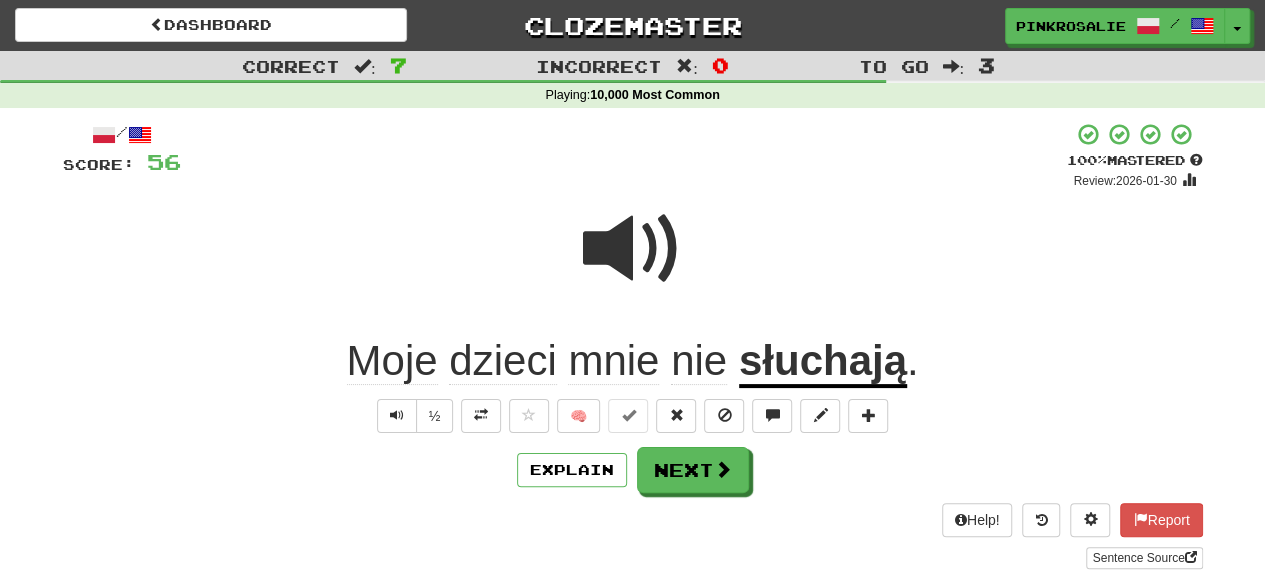 click at bounding box center (633, 262) 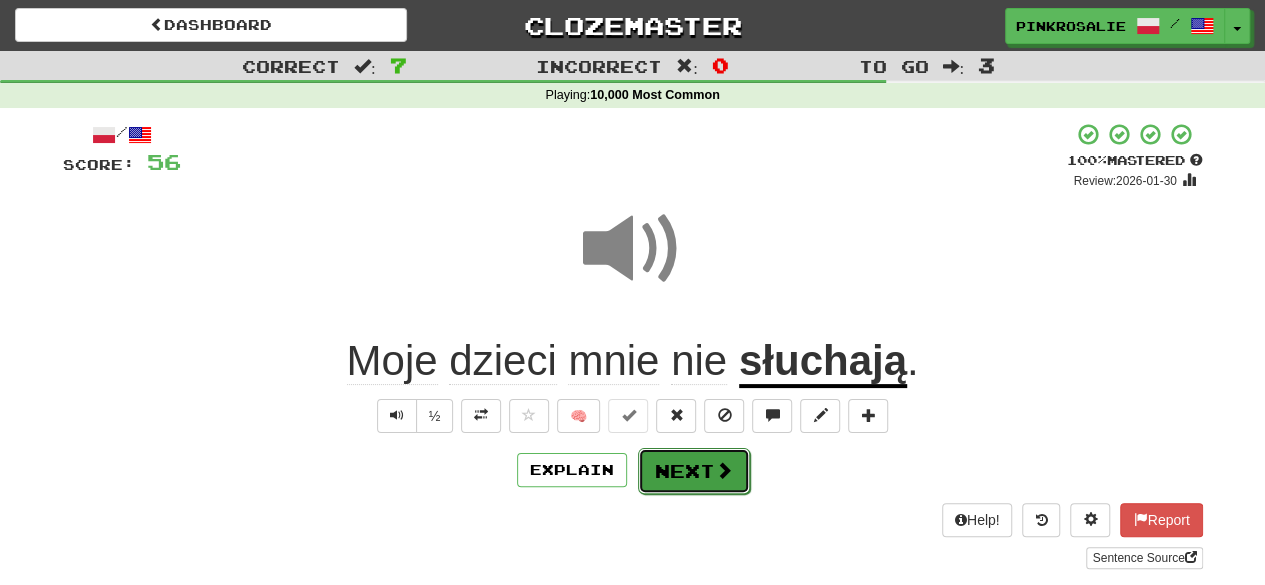click on "Next" at bounding box center [694, 471] 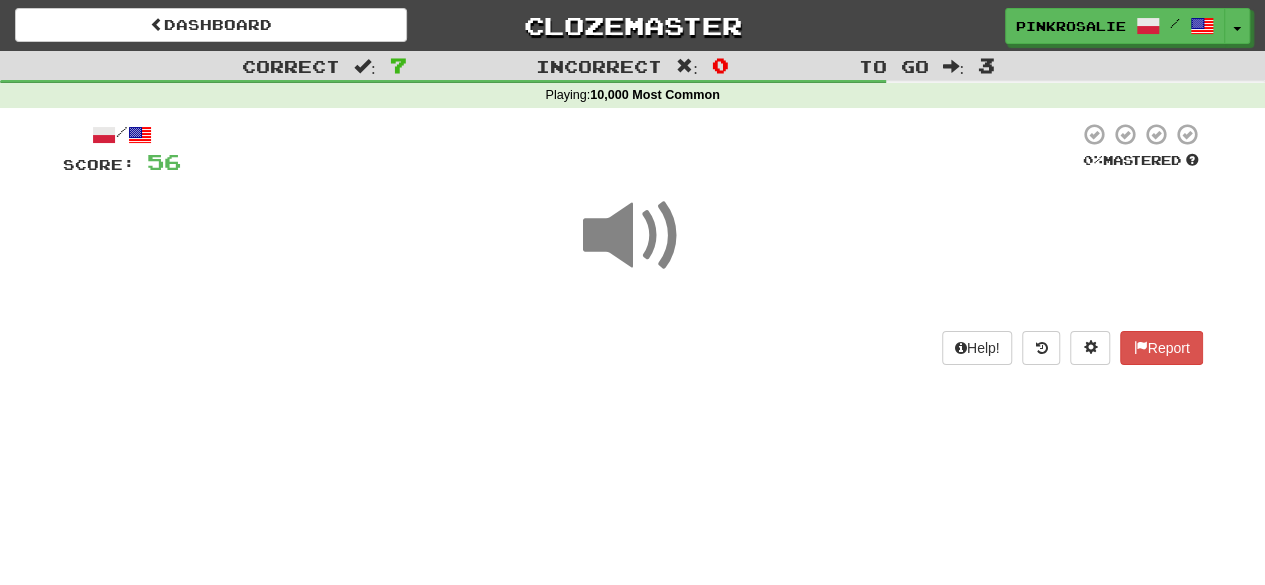 click on "Dashboard
Clozemaster
PinkRosalie
/
Toggle Dropdown
Dashboard
Leaderboard
Activity Feed
Notifications
Profile
Discussions
Polski
/
English
Streak:
2
Review:
465
Points Today: 160
Languages
Account
Logout
PinkRosalie
/
Toggle Dropdown
Dashboard
Leaderboard
Activity Feed
Notifications
Profile
Discussions
Polski
/
English
Streak:
2
Review:
465
Points Today: 160
Languages
Account
Logout
clozemaster
Correct   :   7 Incorrect   :   0 To go   :   3 Playing :  10,000 Most Common  /  Score:   56 0 %  Mastered  Help!  Report" at bounding box center (632, 292) 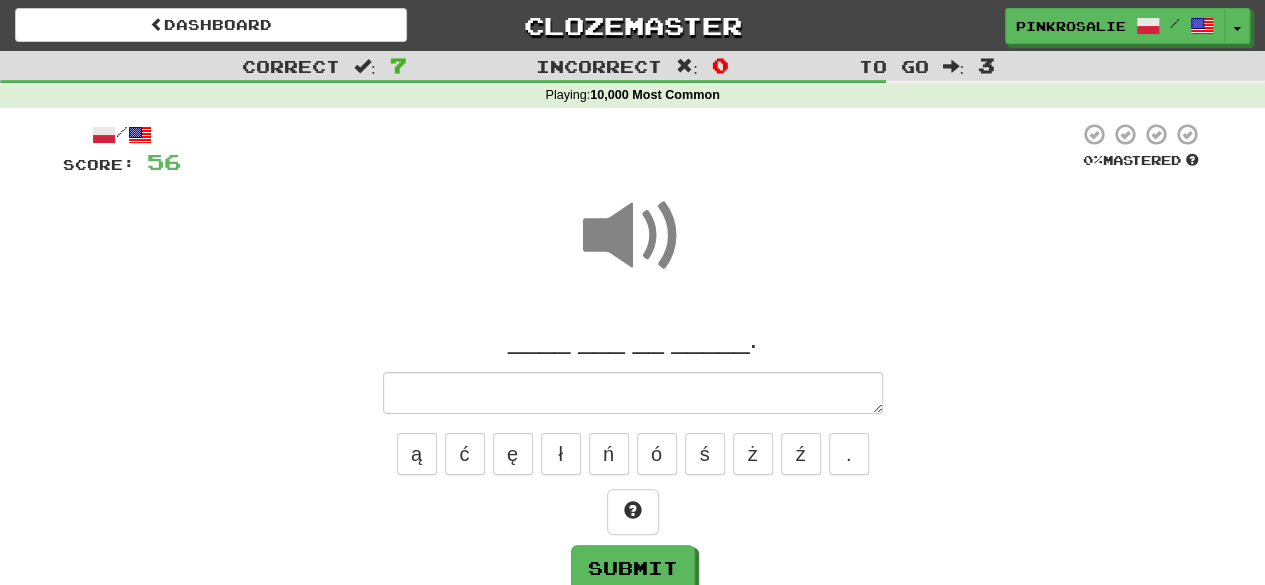 type on "*" 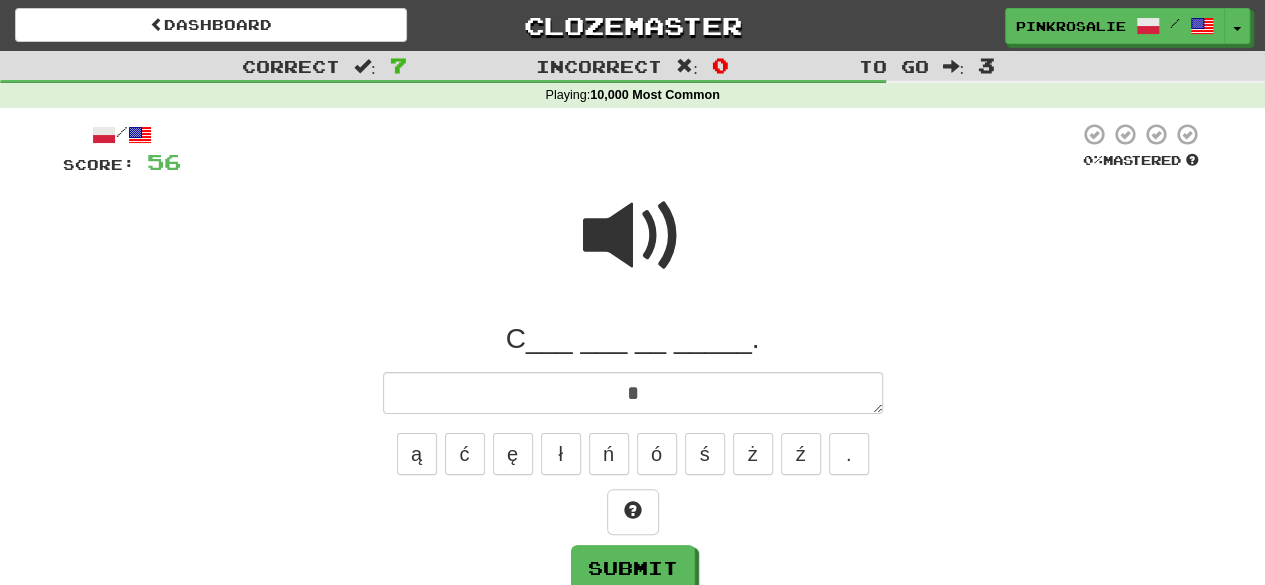 type on "*" 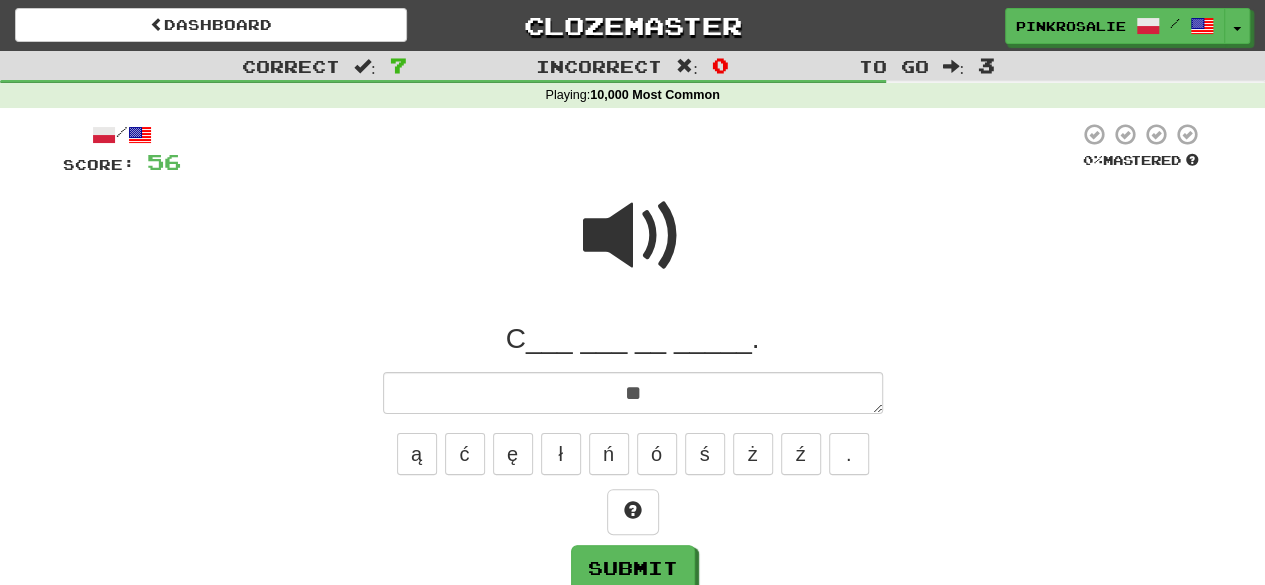type on "***" 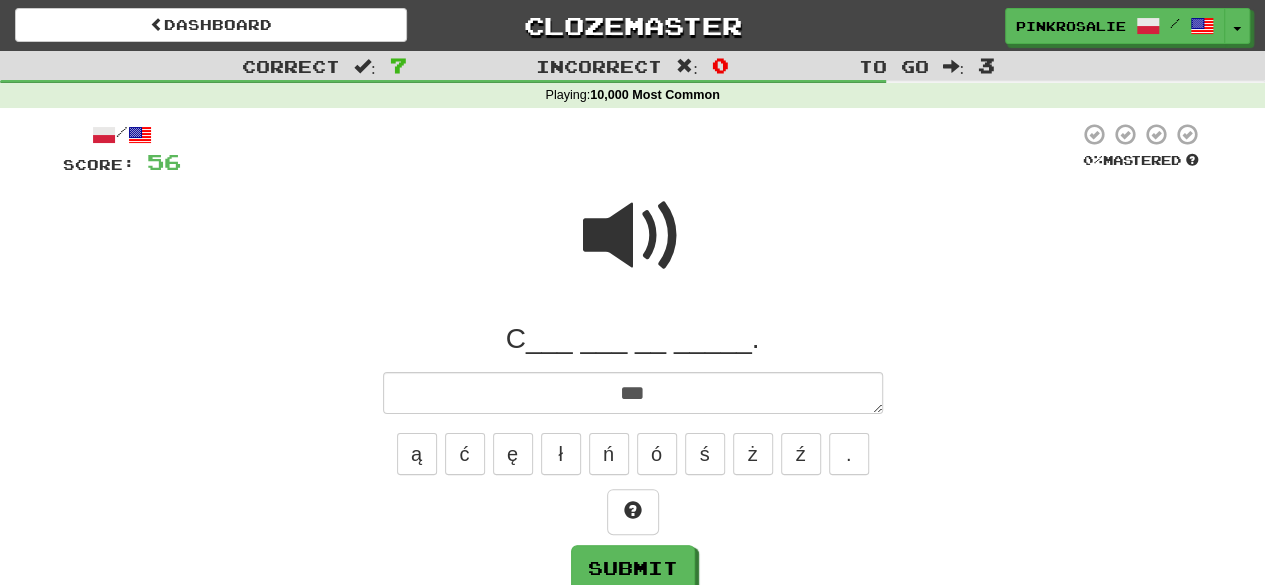 type on "*" 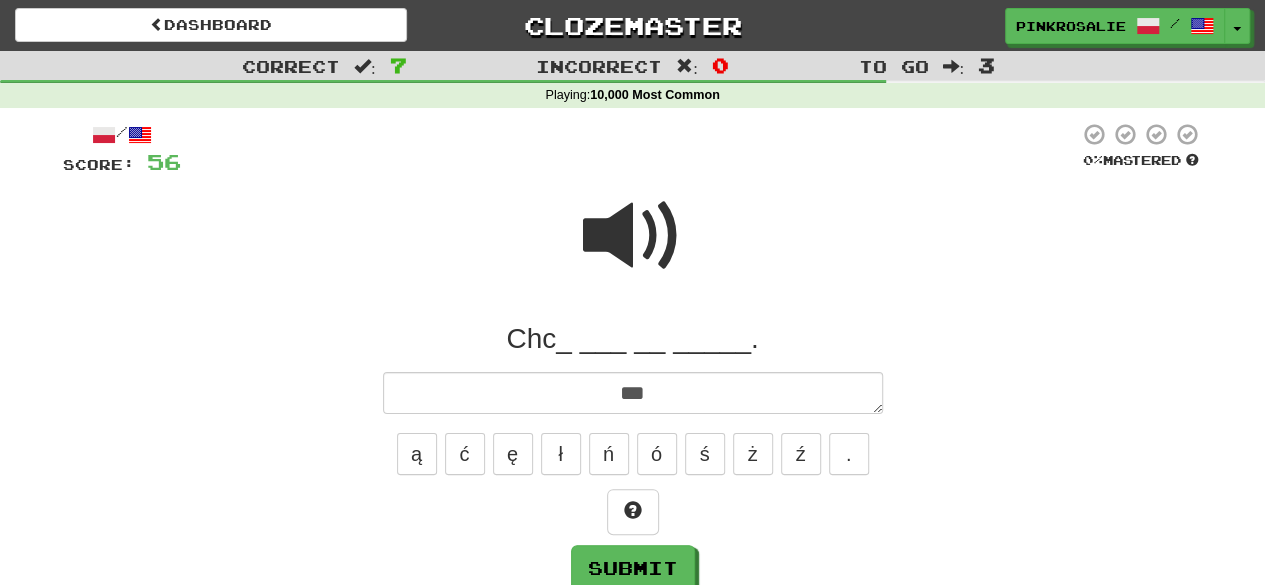 type on "***" 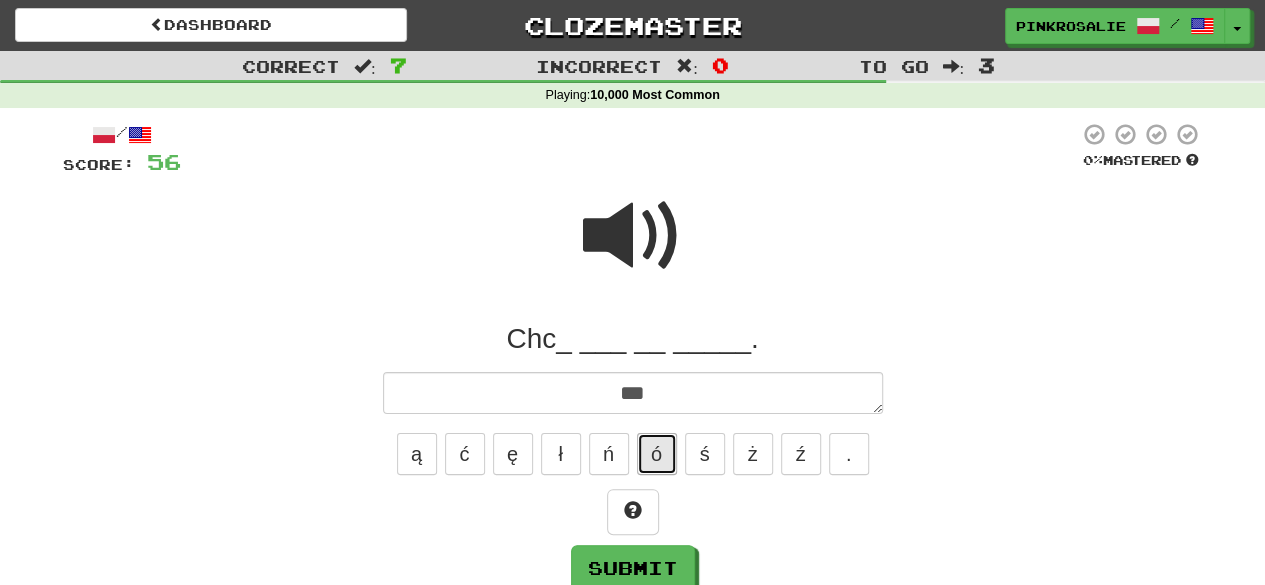 click on "ó" at bounding box center (657, 454) 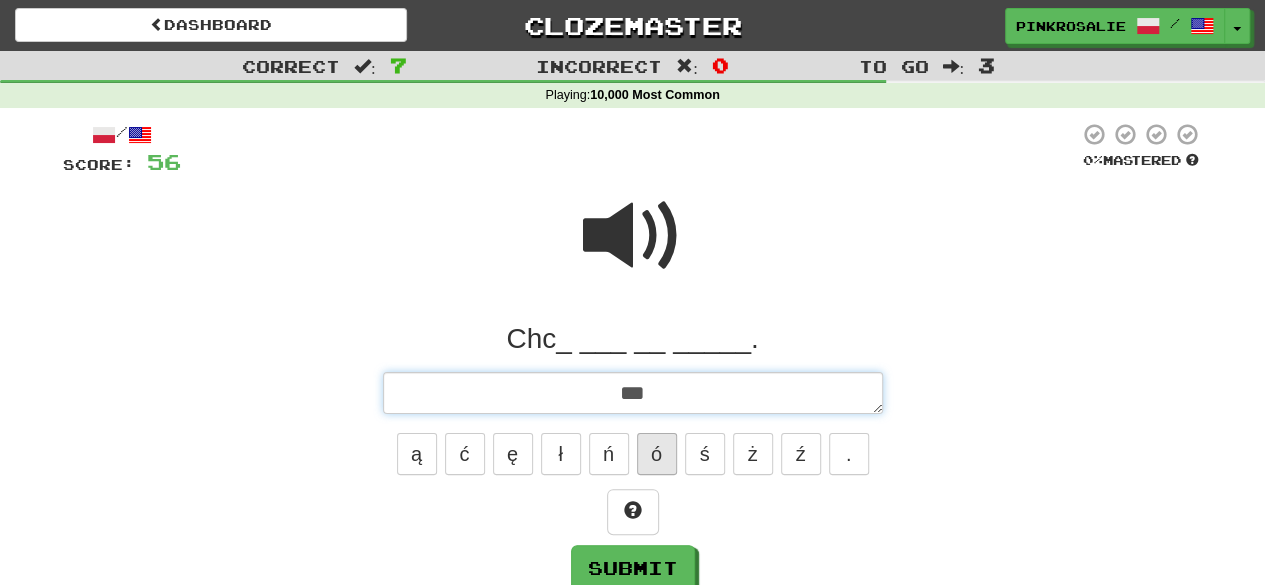 type on "*" 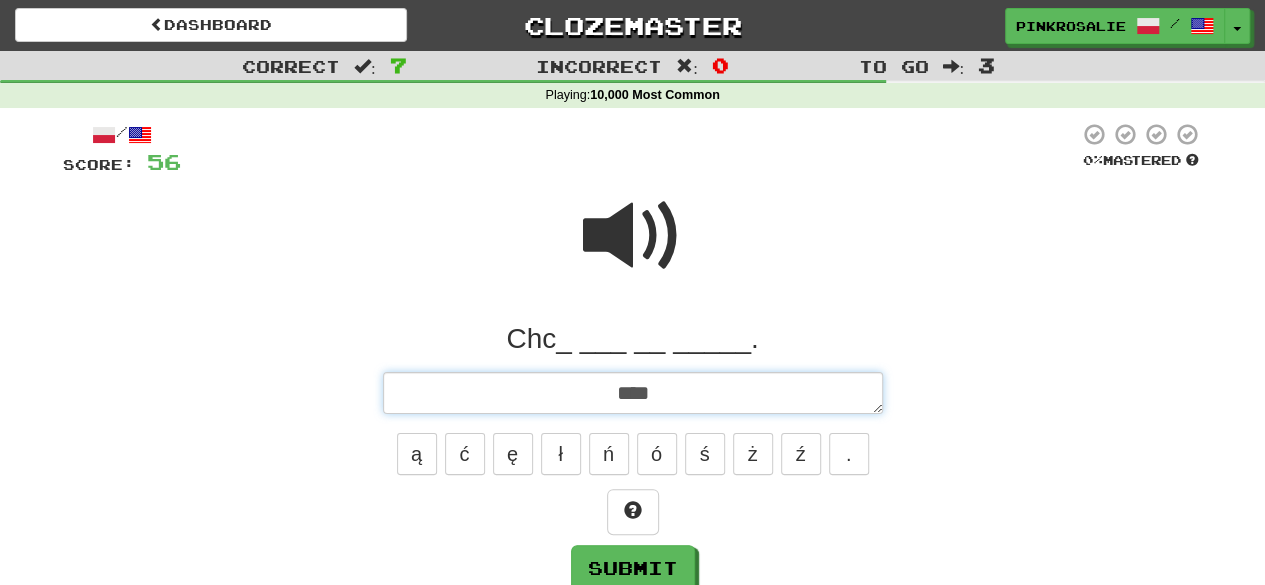 click on "****" at bounding box center (633, 392) 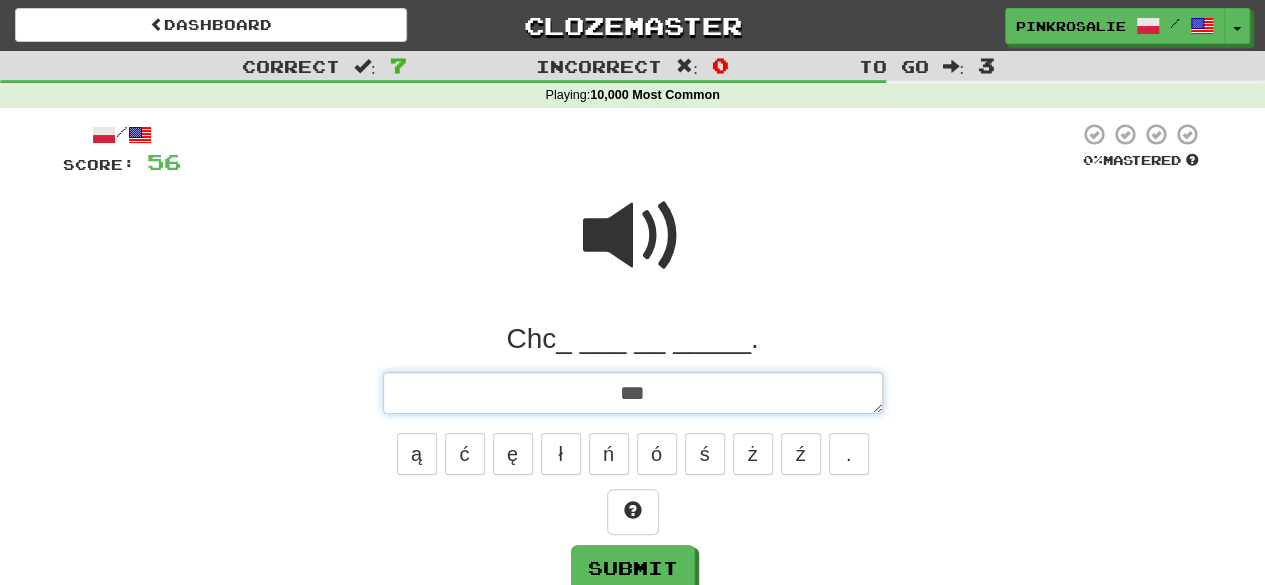 type on "*" 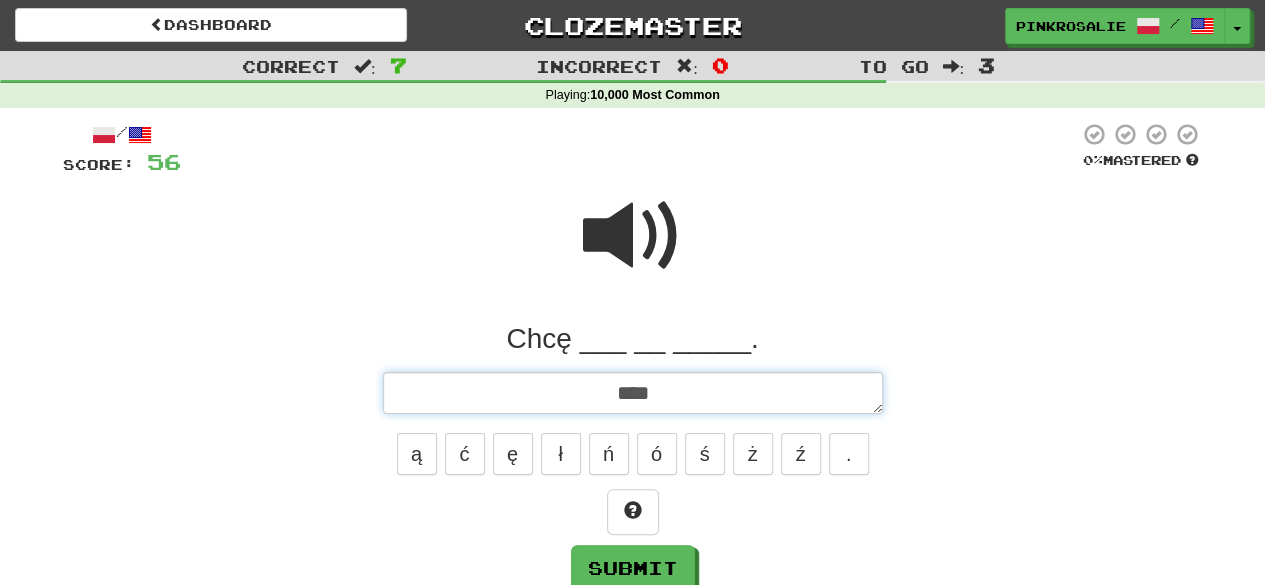 type on "*" 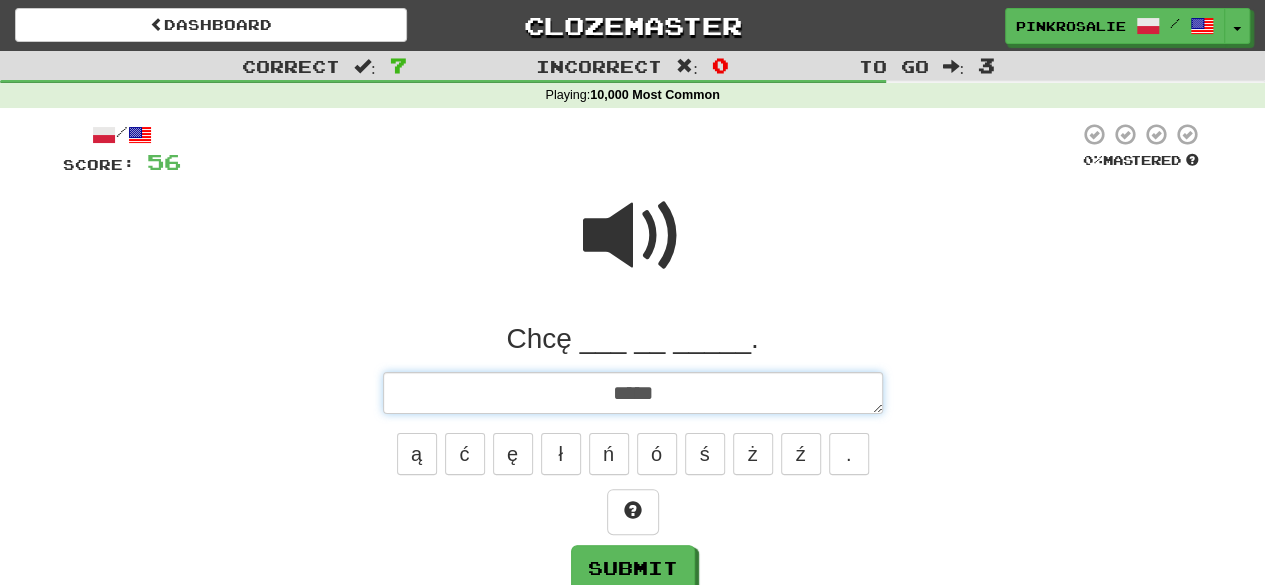 type on "*" 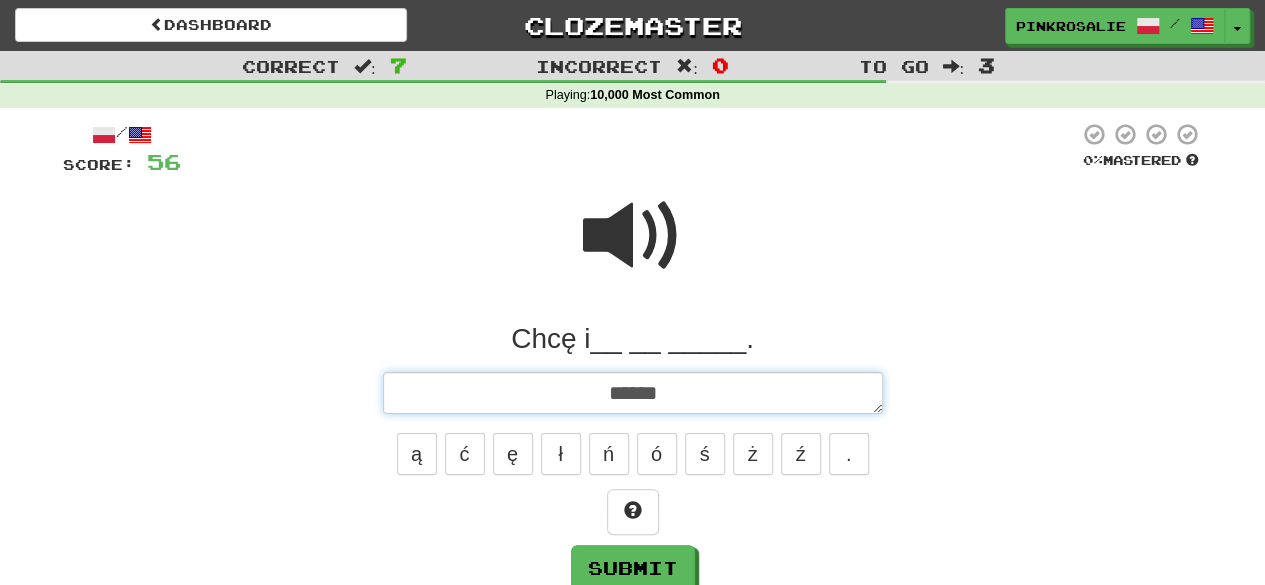 type on "*" 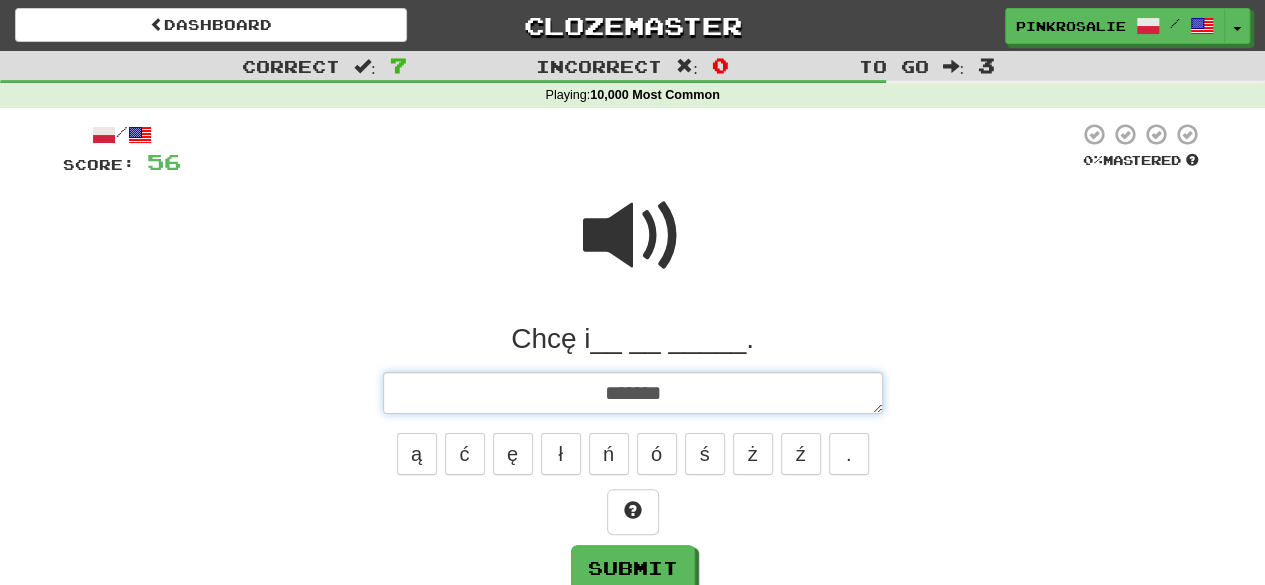 type on "*" 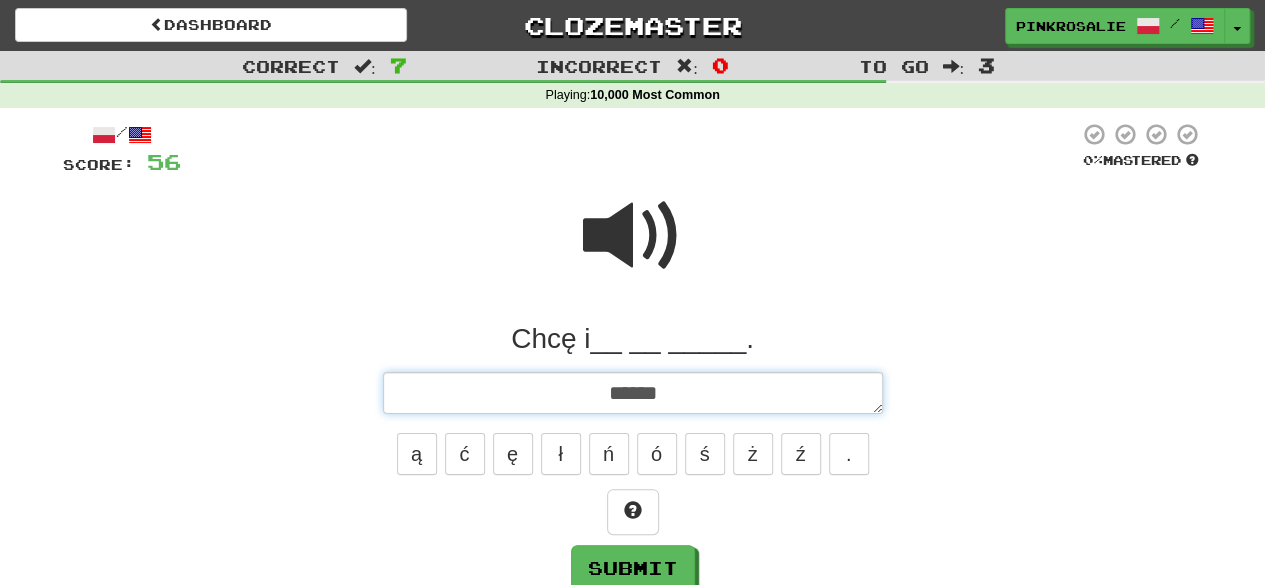 type on "*" 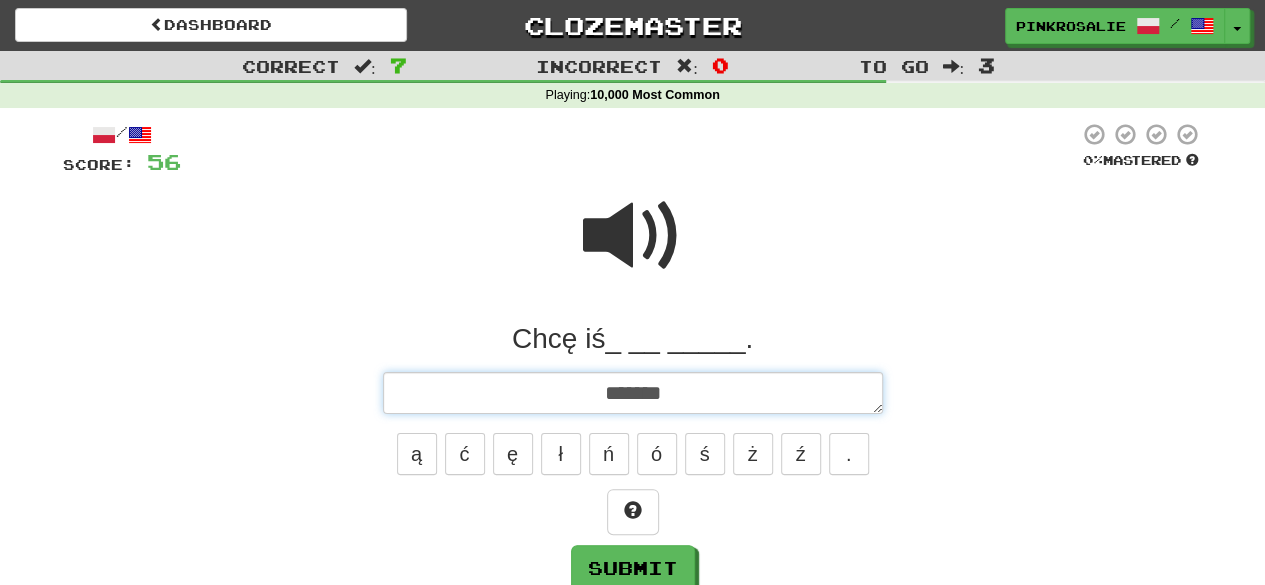 type on "*" 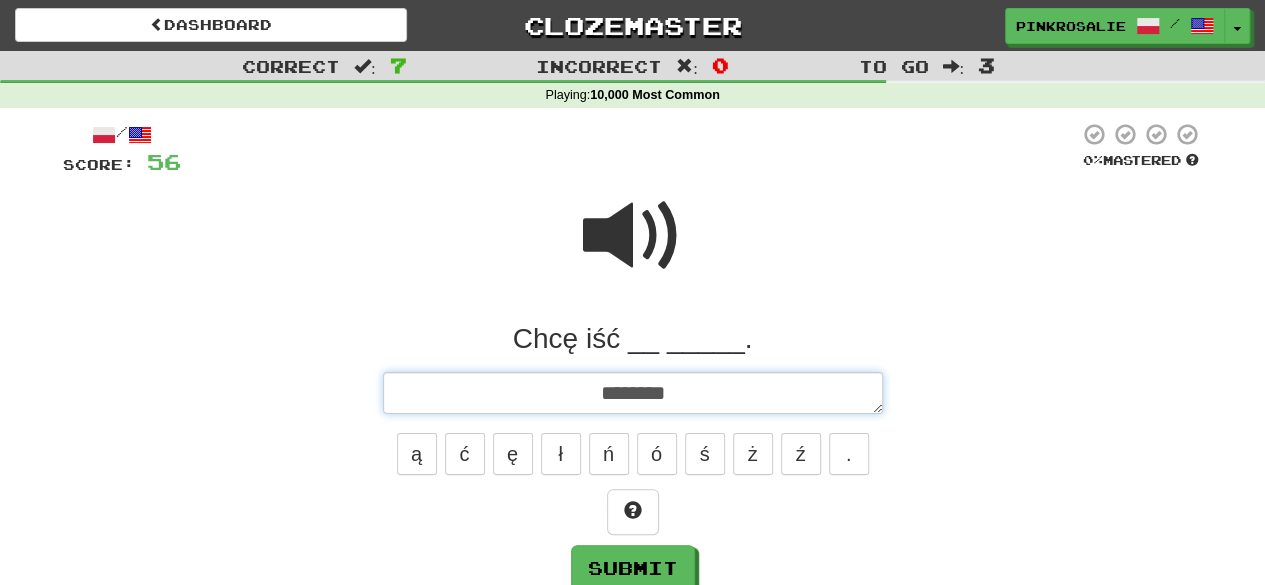 type on "*" 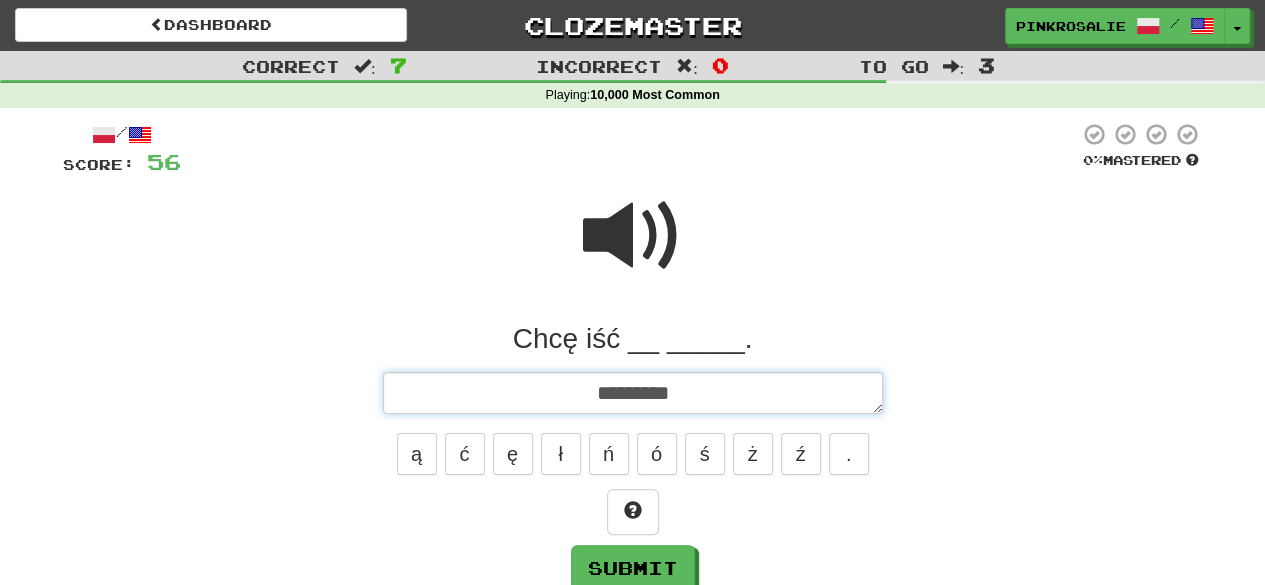 type on "*" 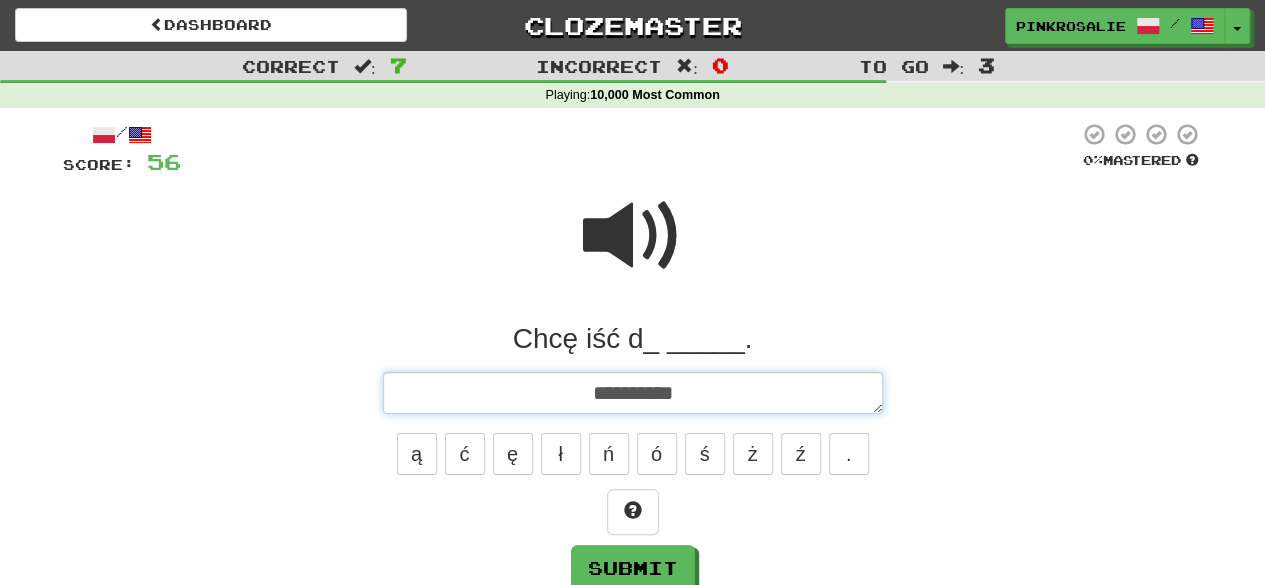 type on "*" 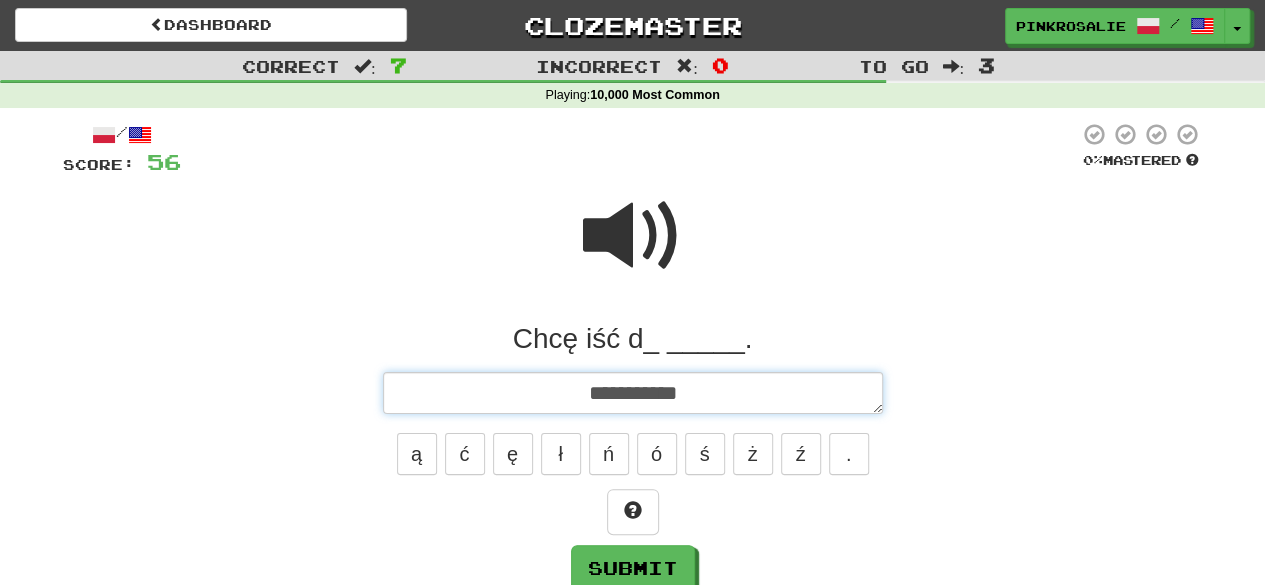 type on "**********" 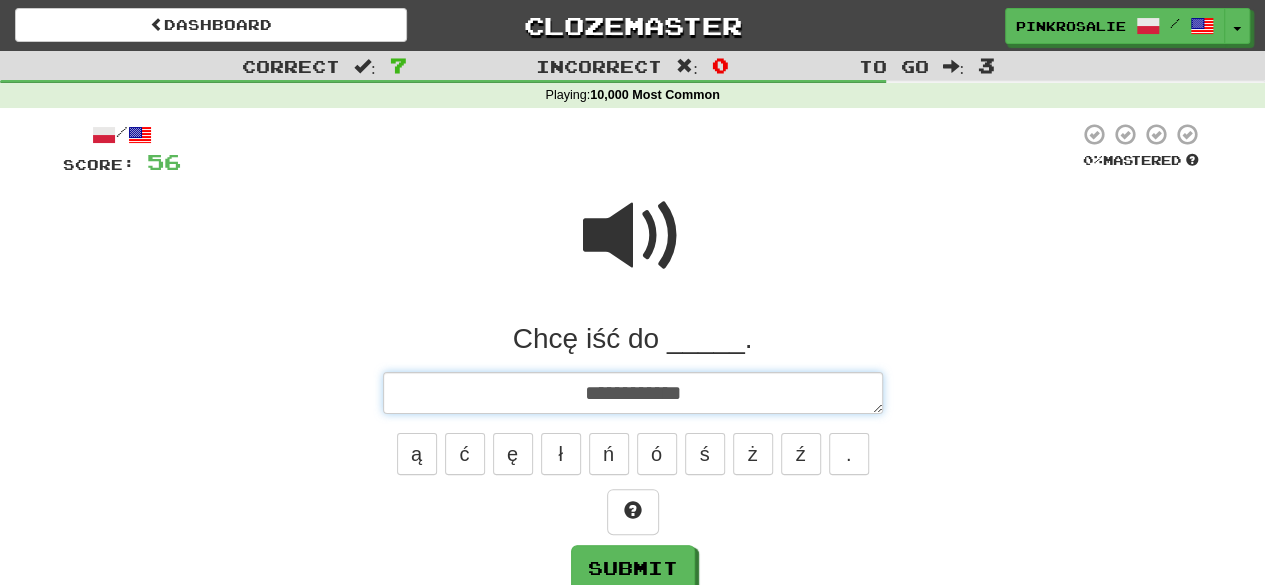 type on "*" 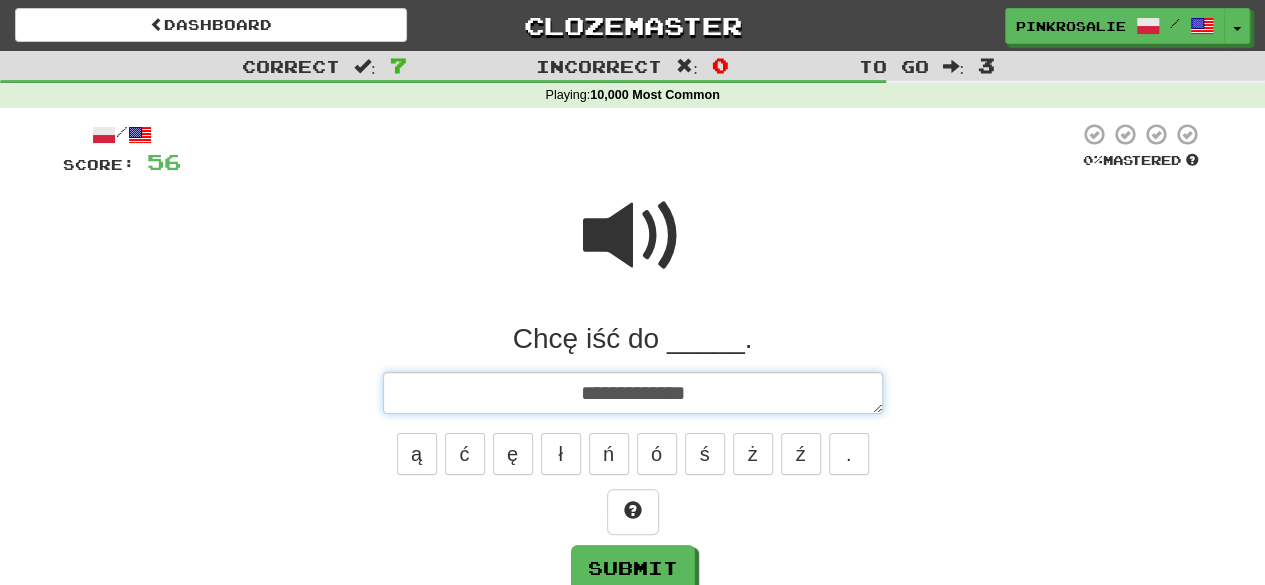 type on "*" 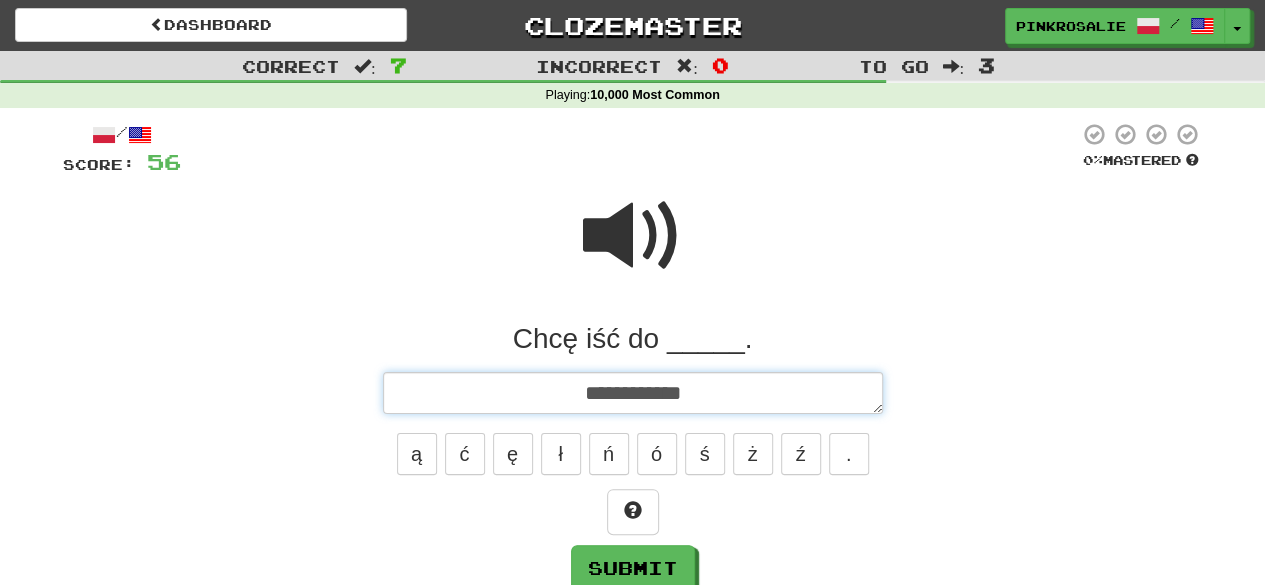 type on "**********" 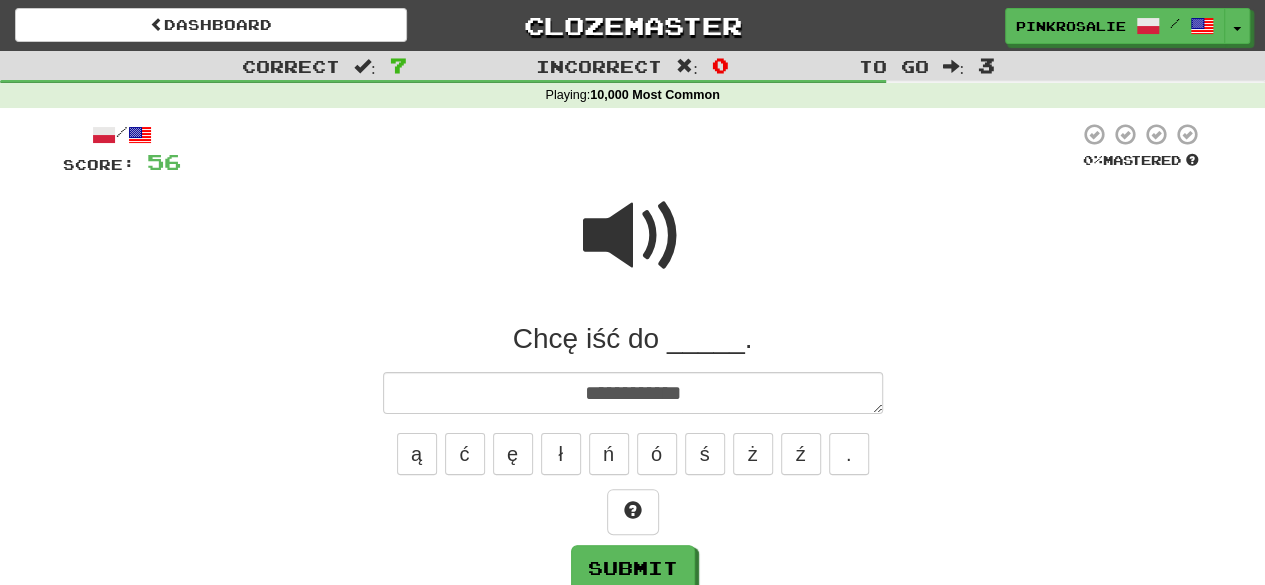 click at bounding box center (633, 236) 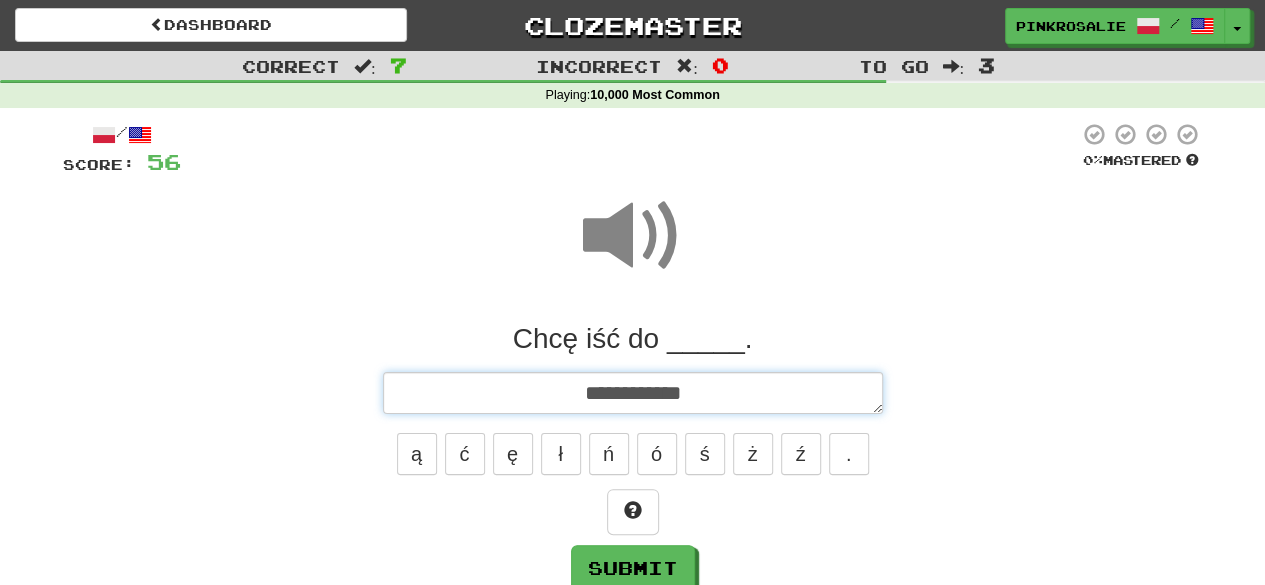 click on "**********" at bounding box center (633, 392) 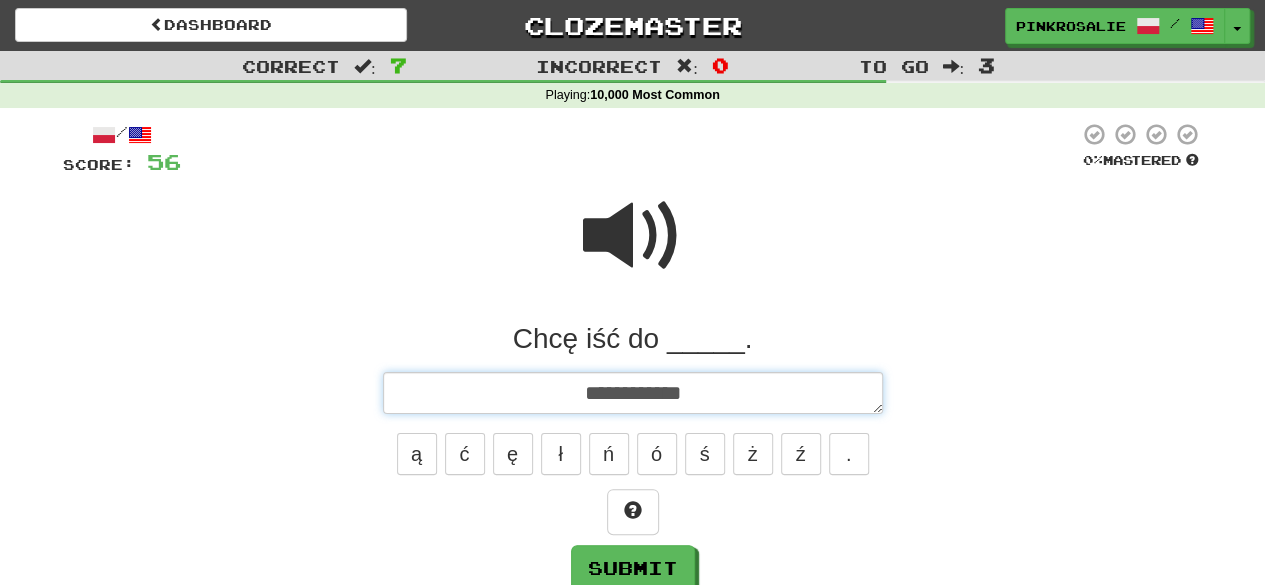type on "*" 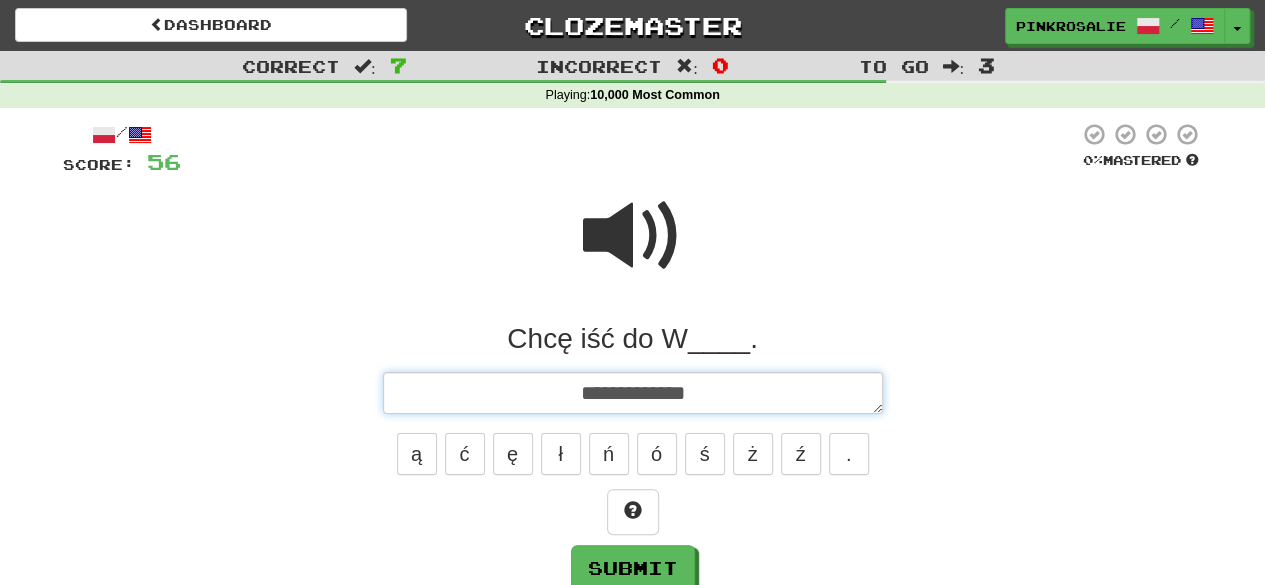 type on "*" 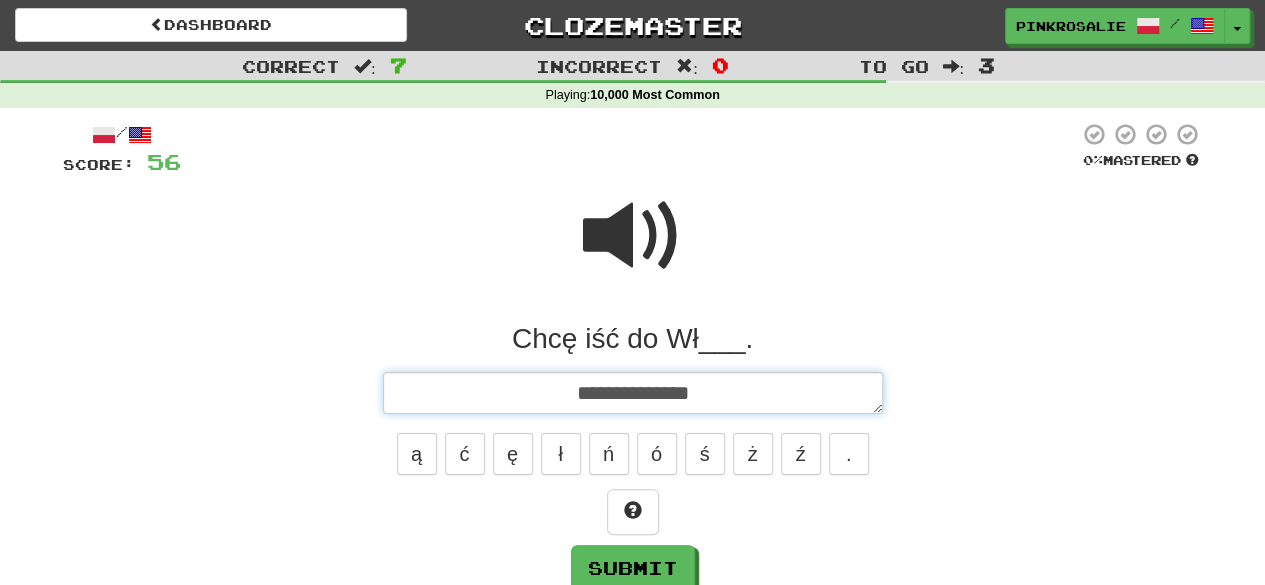 type on "*" 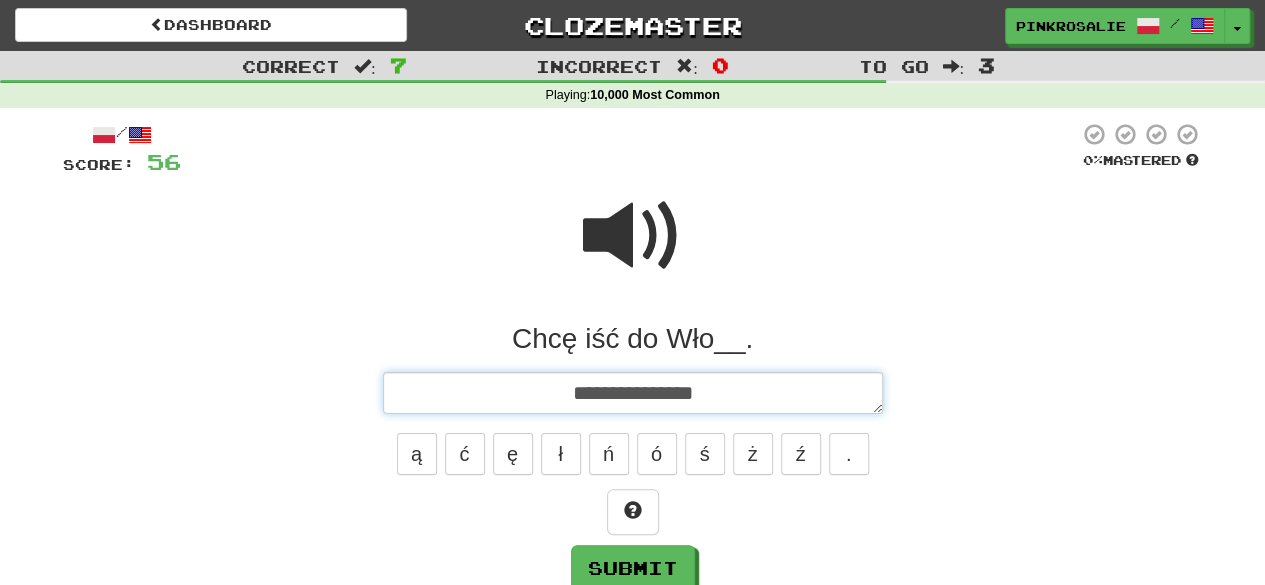 type on "*" 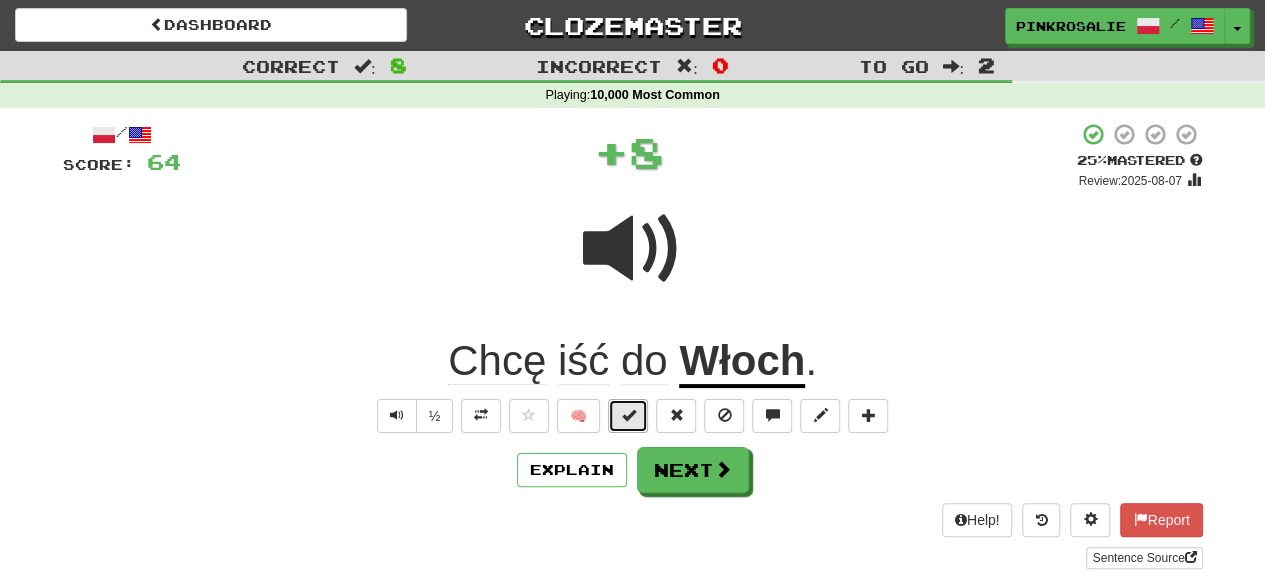 click at bounding box center (628, 416) 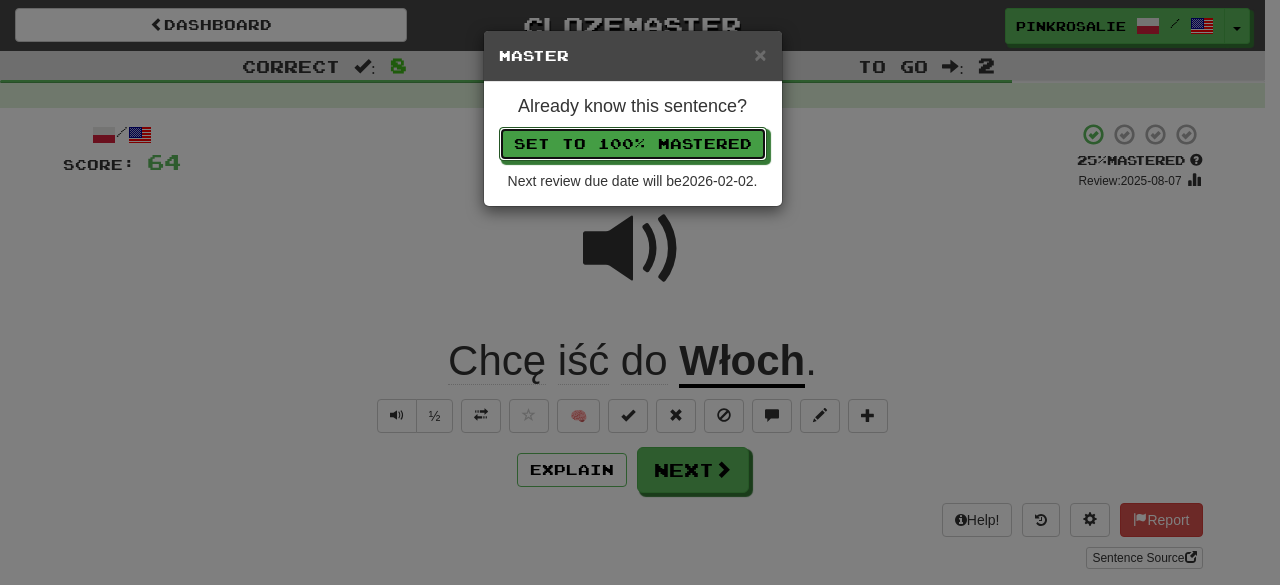 drag, startPoint x: 614, startPoint y: 130, endPoint x: 598, endPoint y: 165, distance: 38.483765 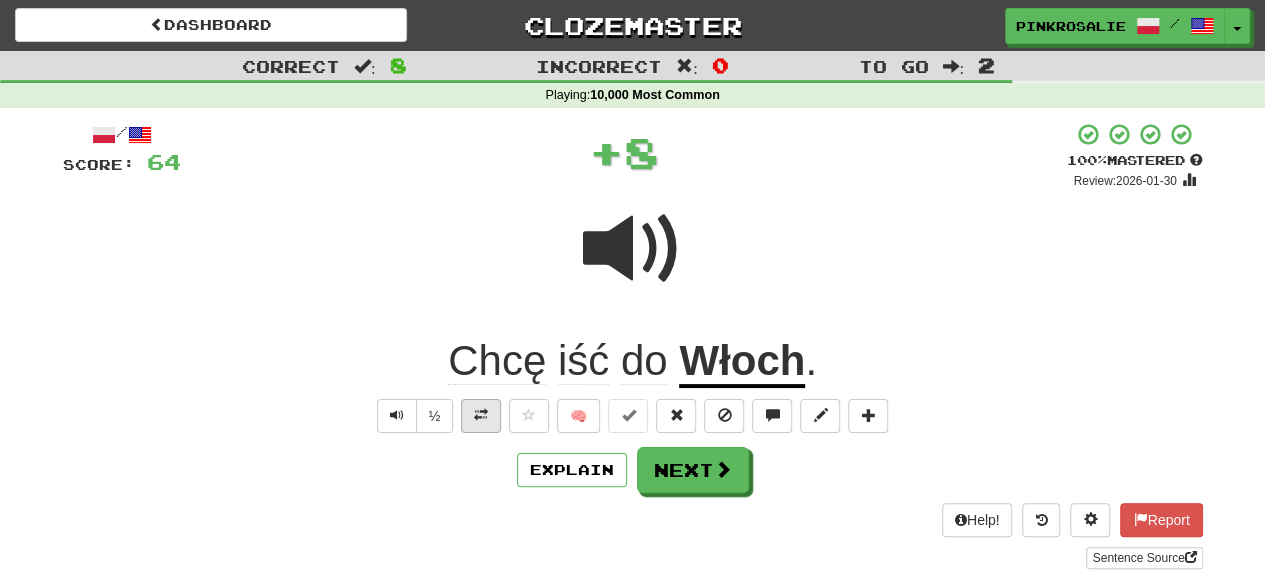 click on "/  Score:   64 + 8 100 %  Mastered Review:  2026-01-30 Chcę   iść   do   Włoch . ½ 🧠 Explain Next  Help!  Report Sentence Source" at bounding box center [633, 345] 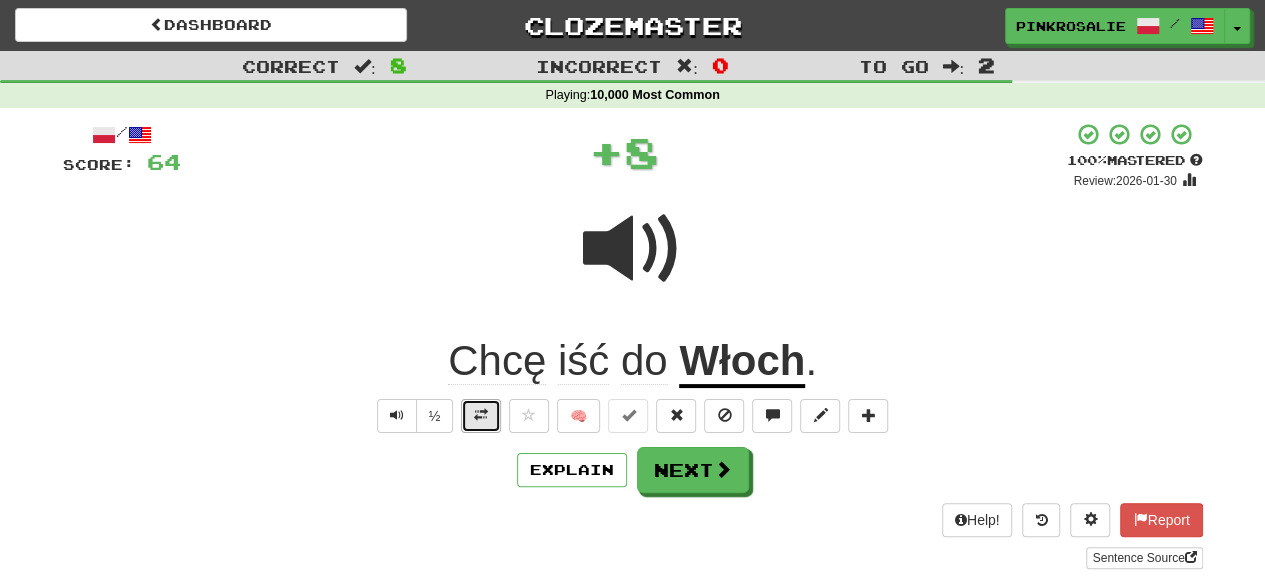 click at bounding box center (481, 415) 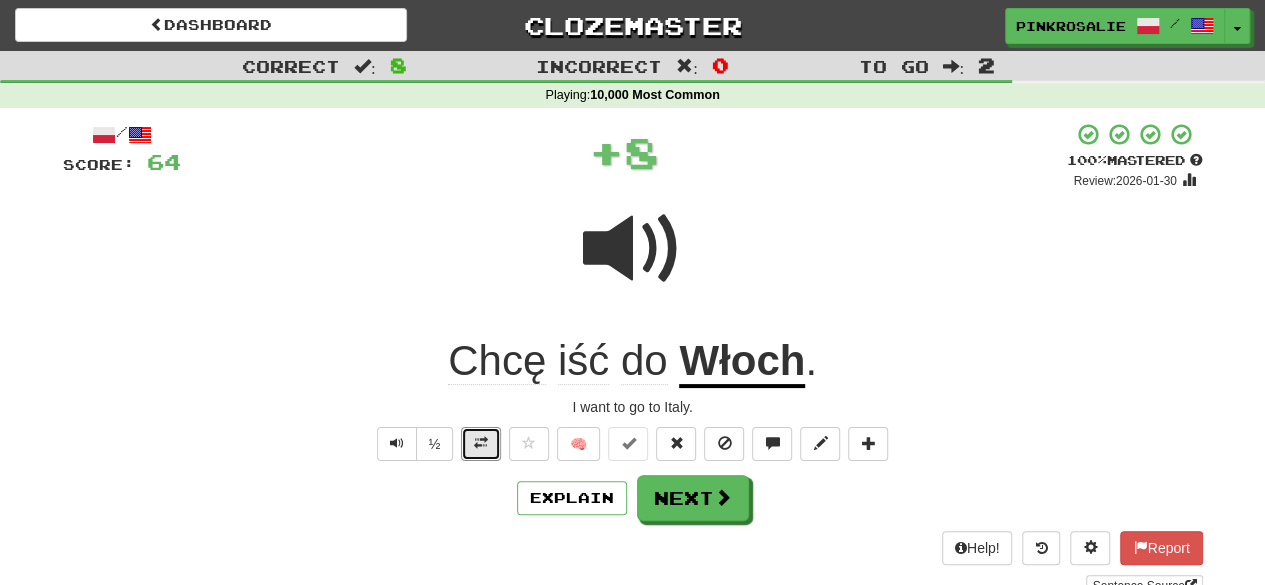 click at bounding box center (481, 443) 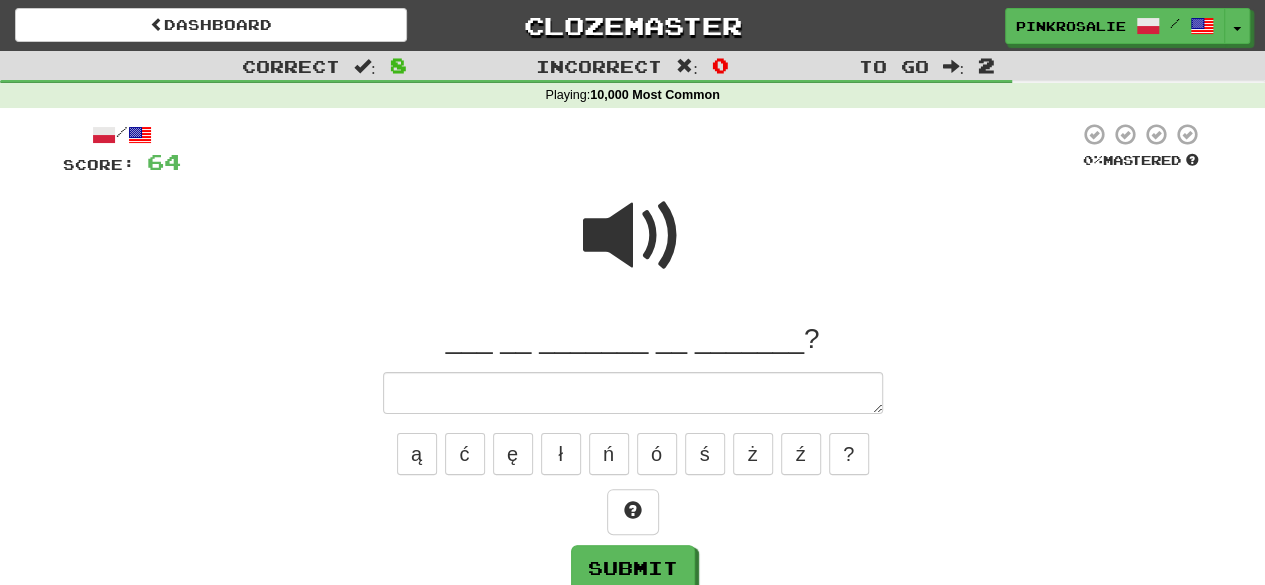 type on "*" 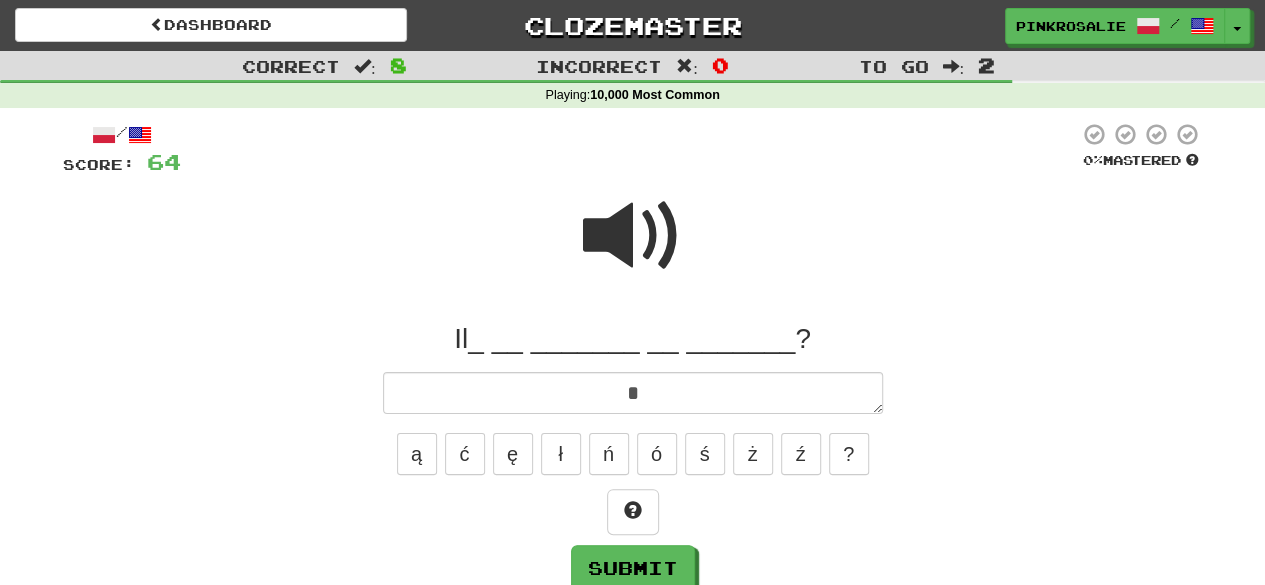 type on "*" 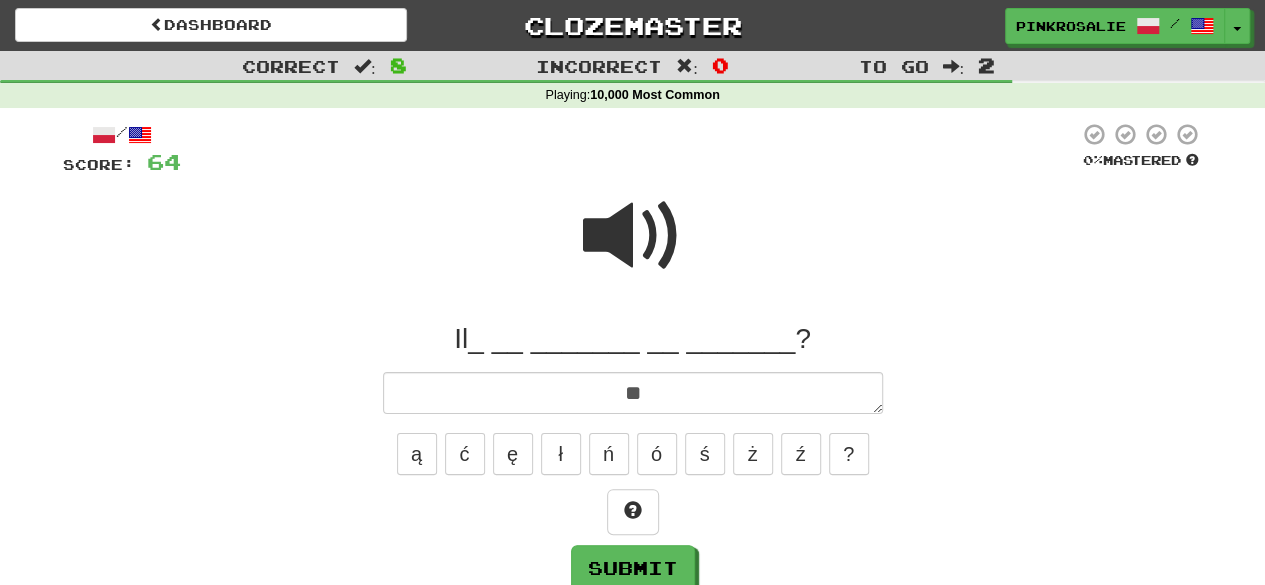 type on "*" 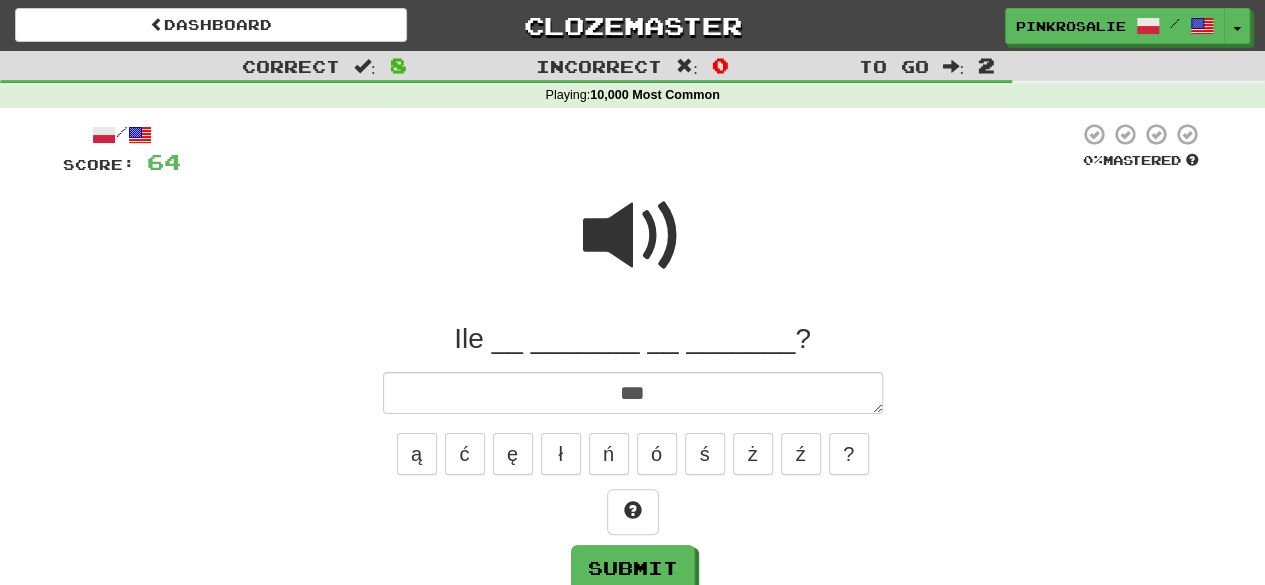 type on "***" 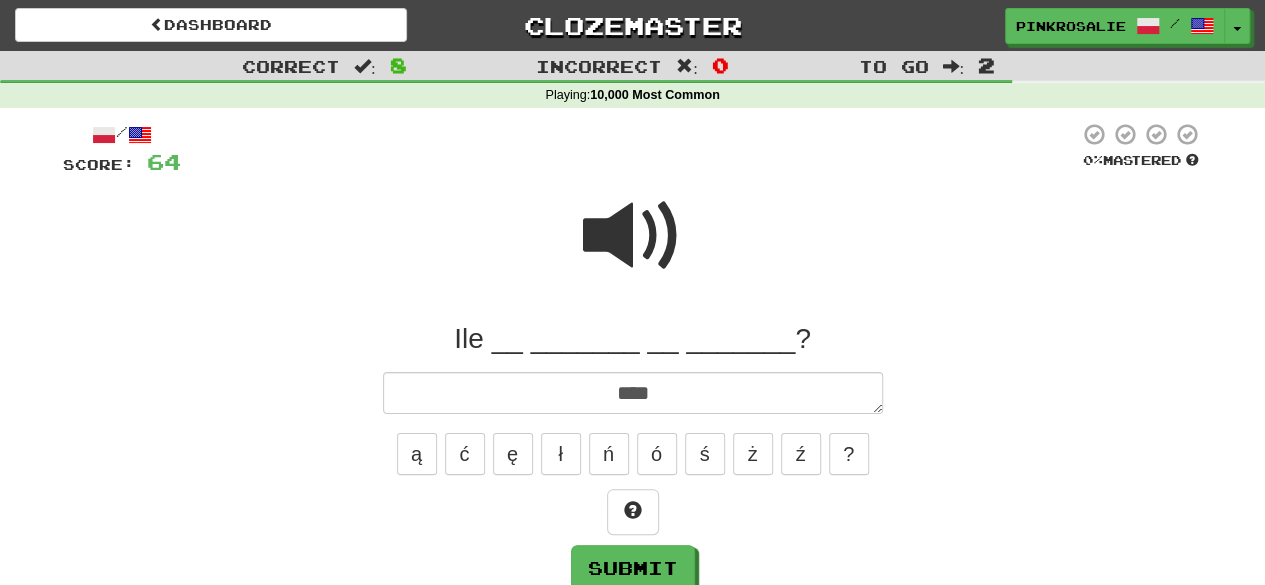type on "*" 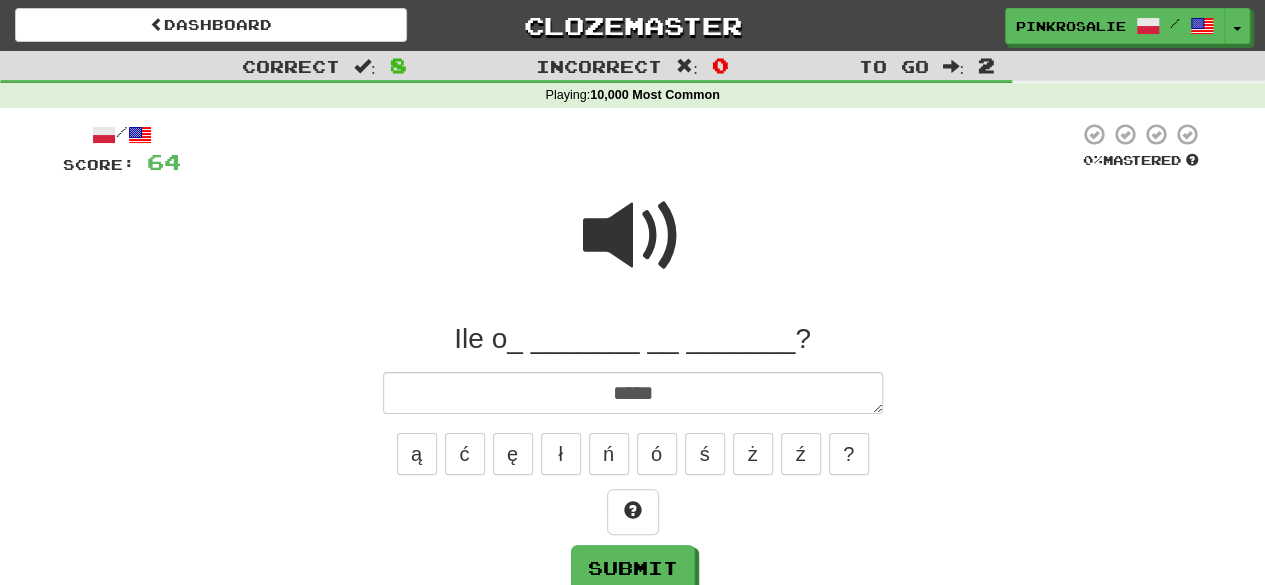 type on "*" 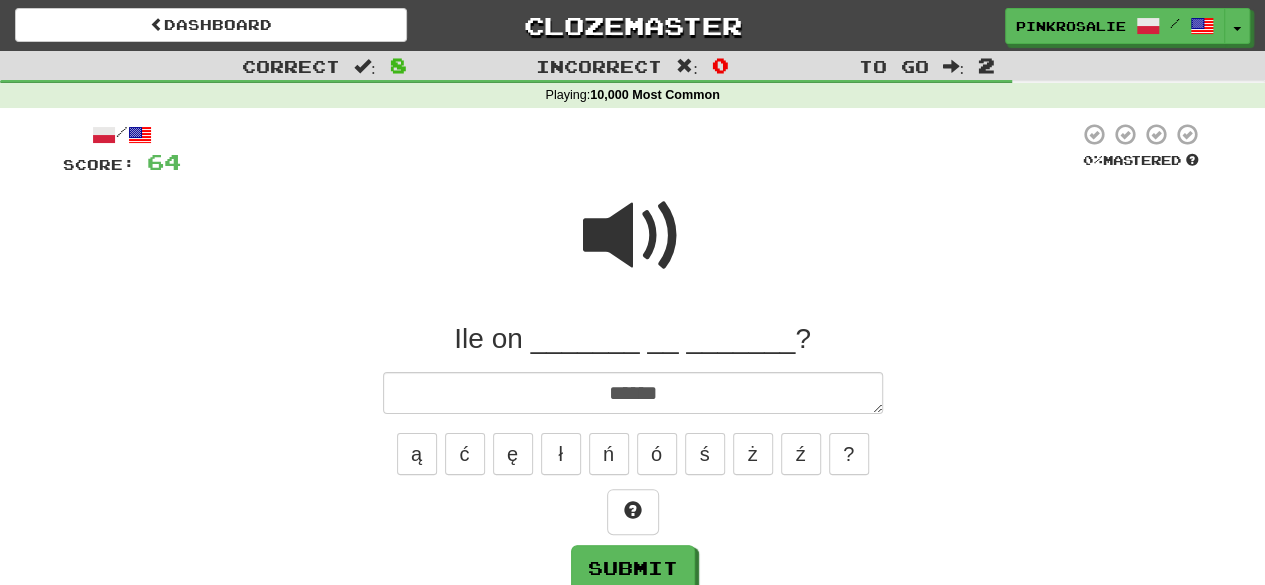 type on "*" 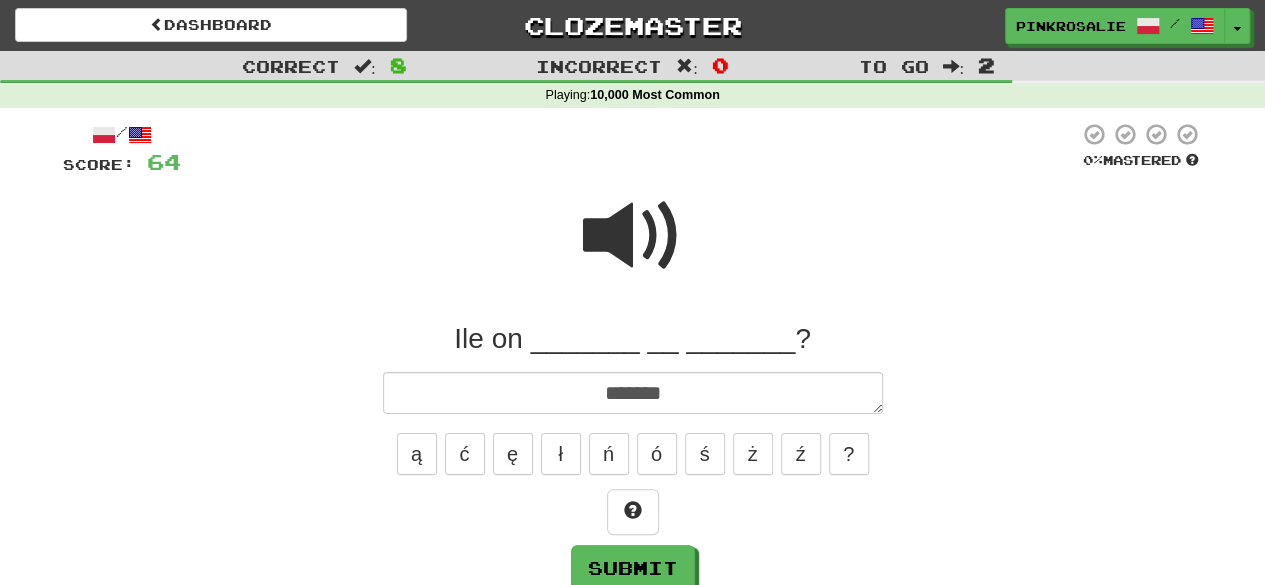 type on "*" 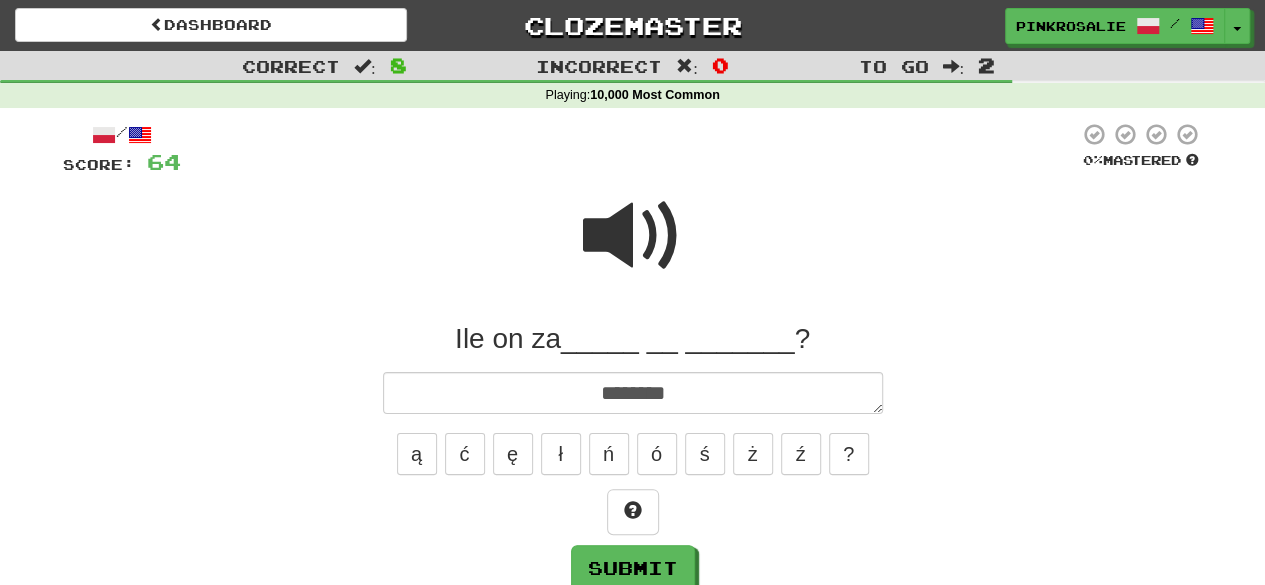 type on "*" 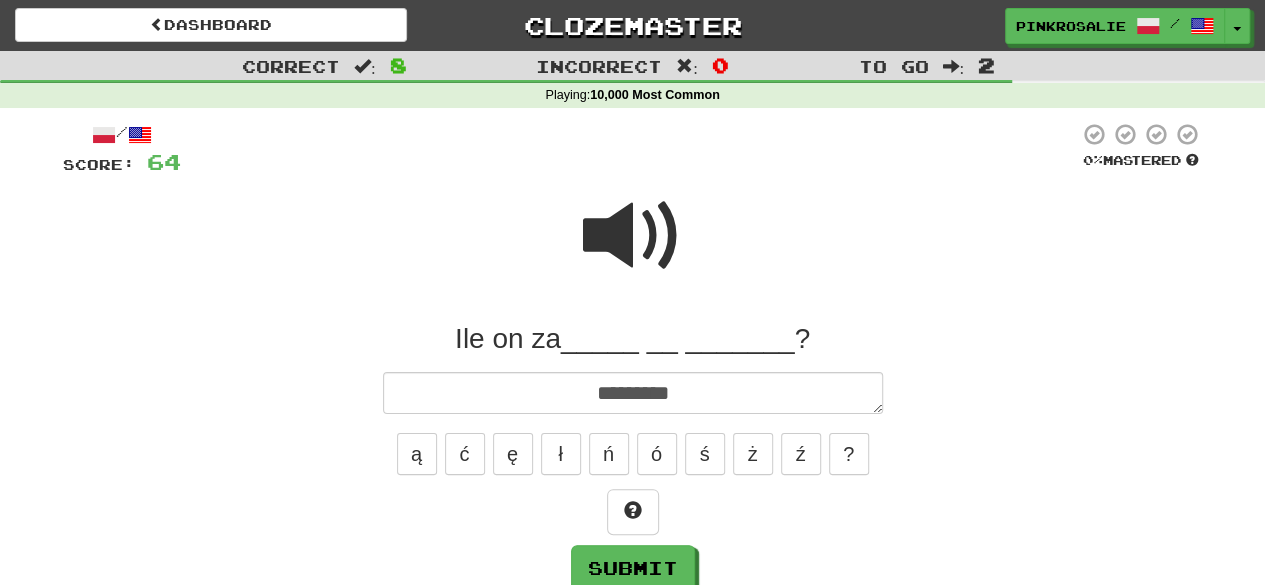 type on "*" 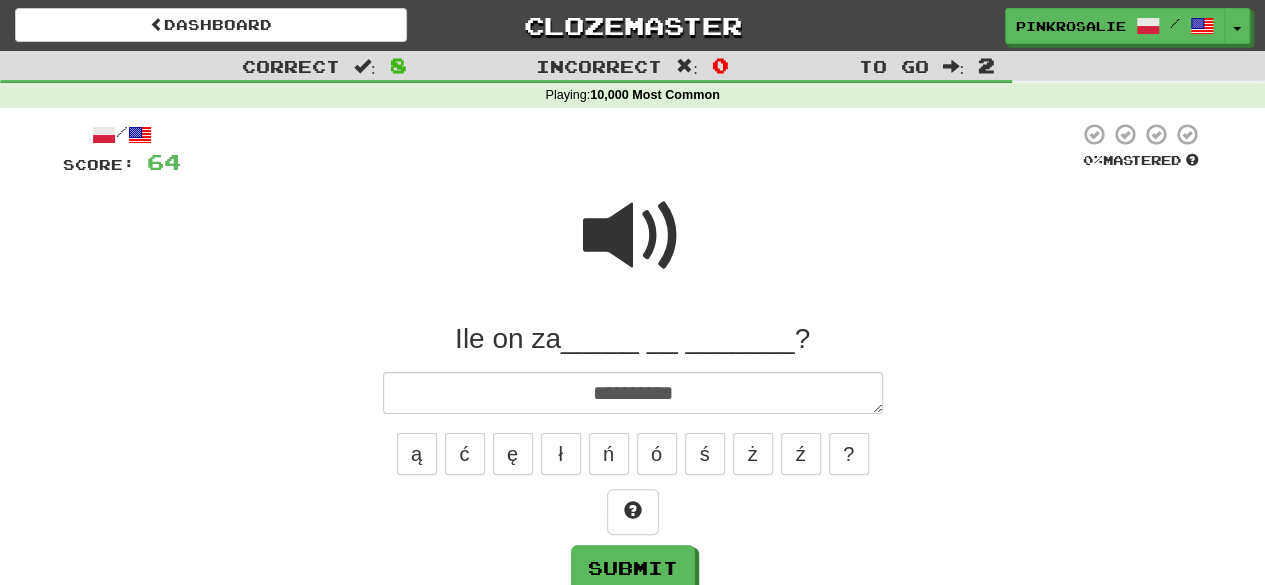 type on "*" 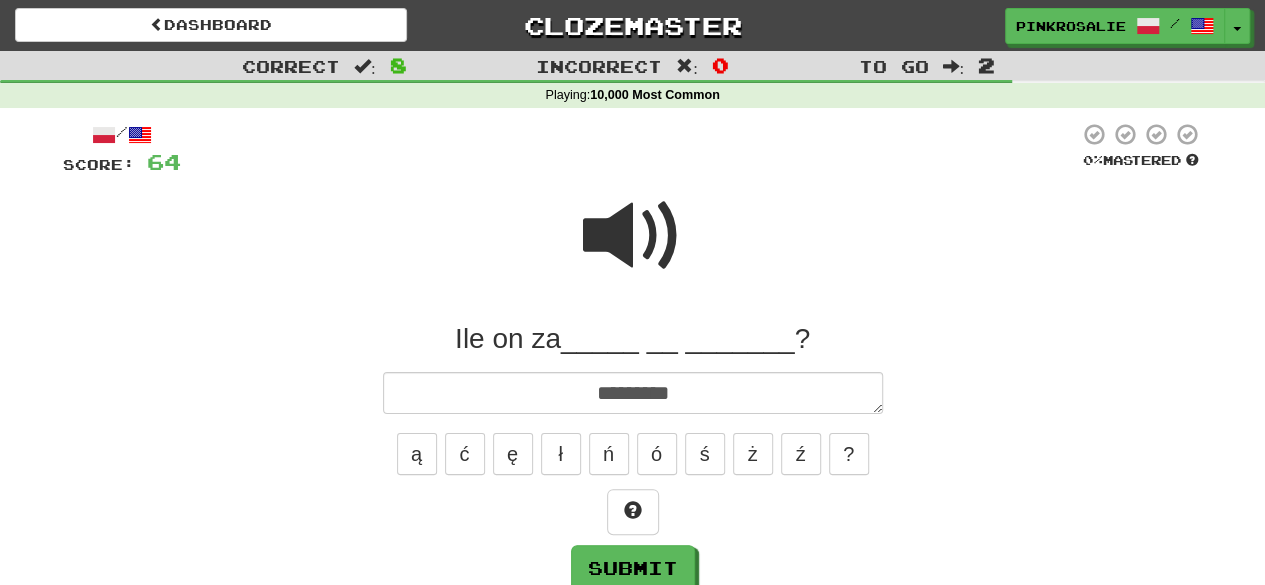type on "*" 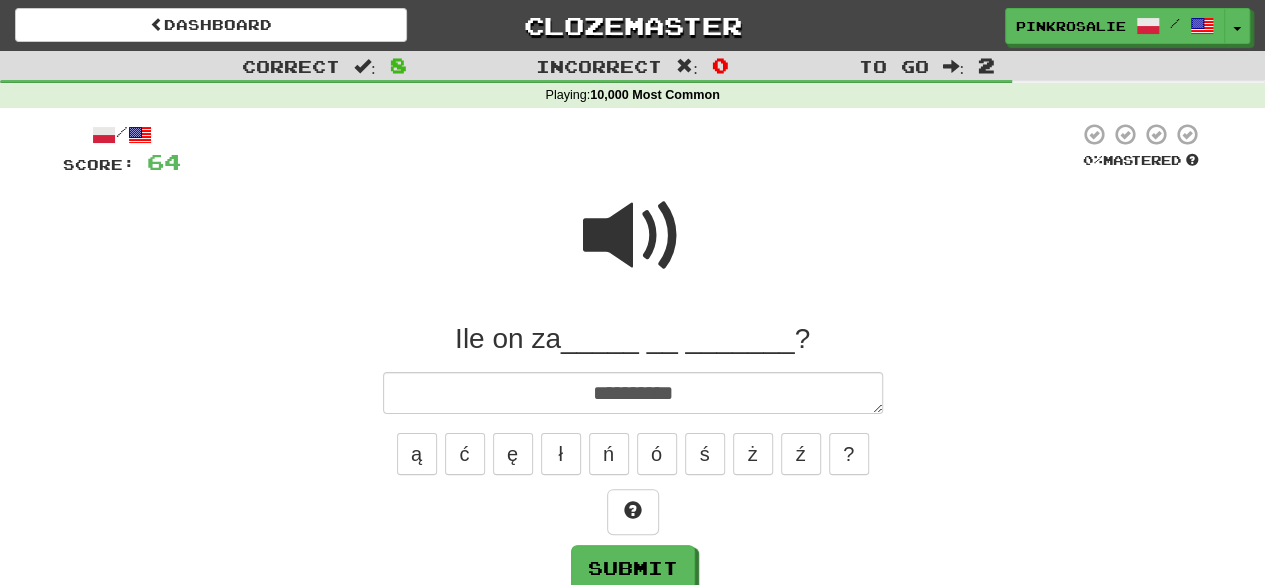 type on "*" 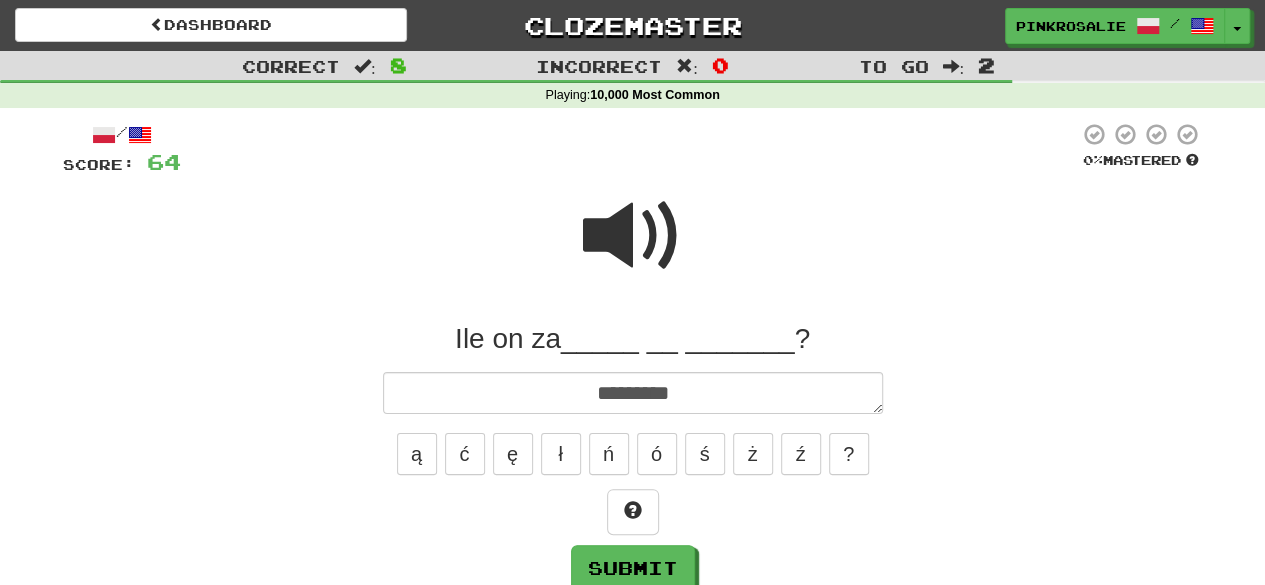 type on "*" 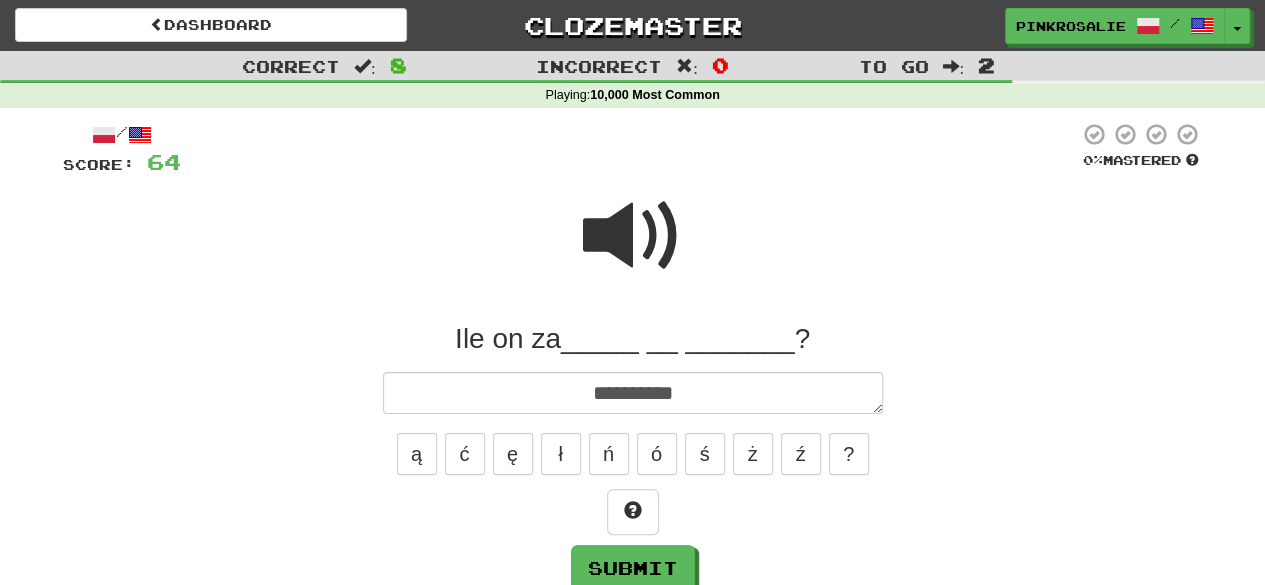 type on "*" 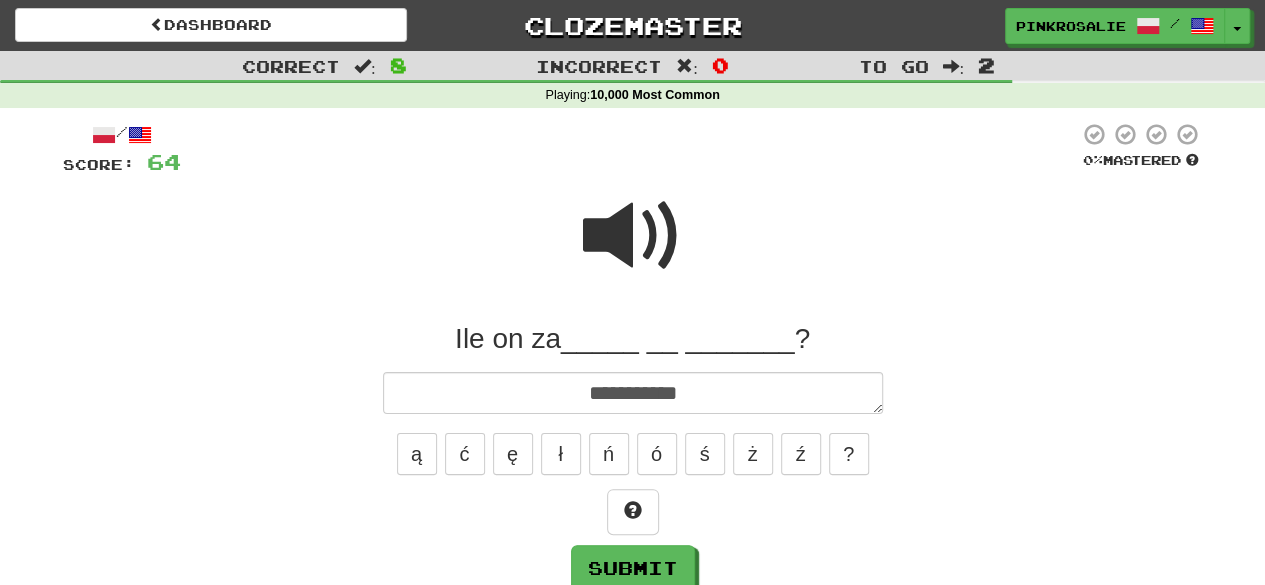 type on "*" 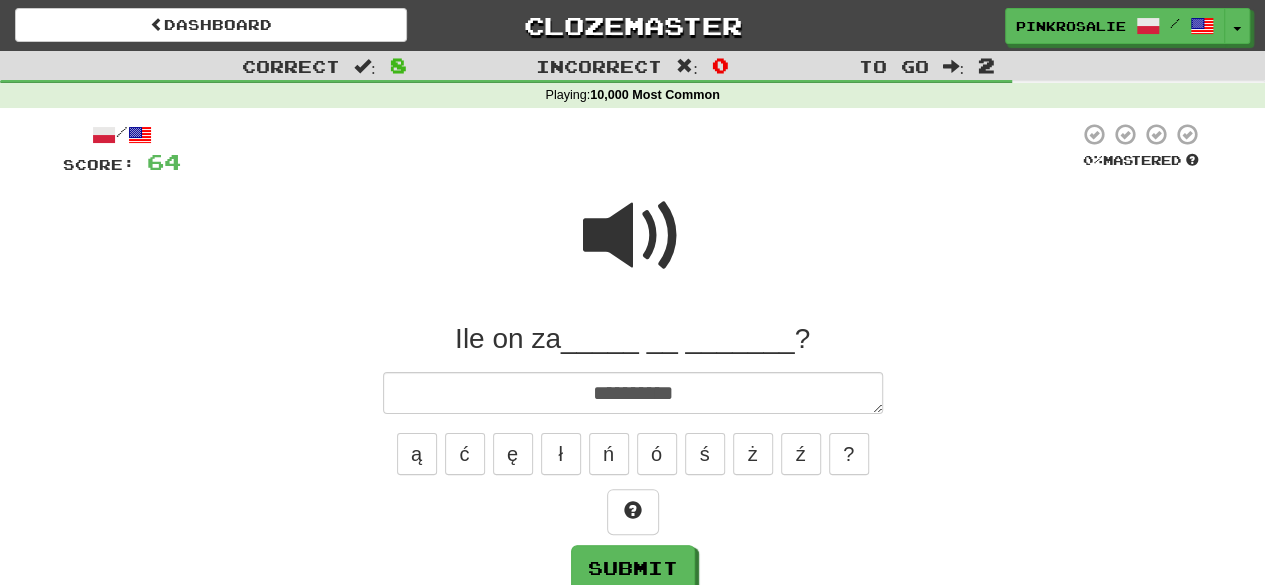 type on "*" 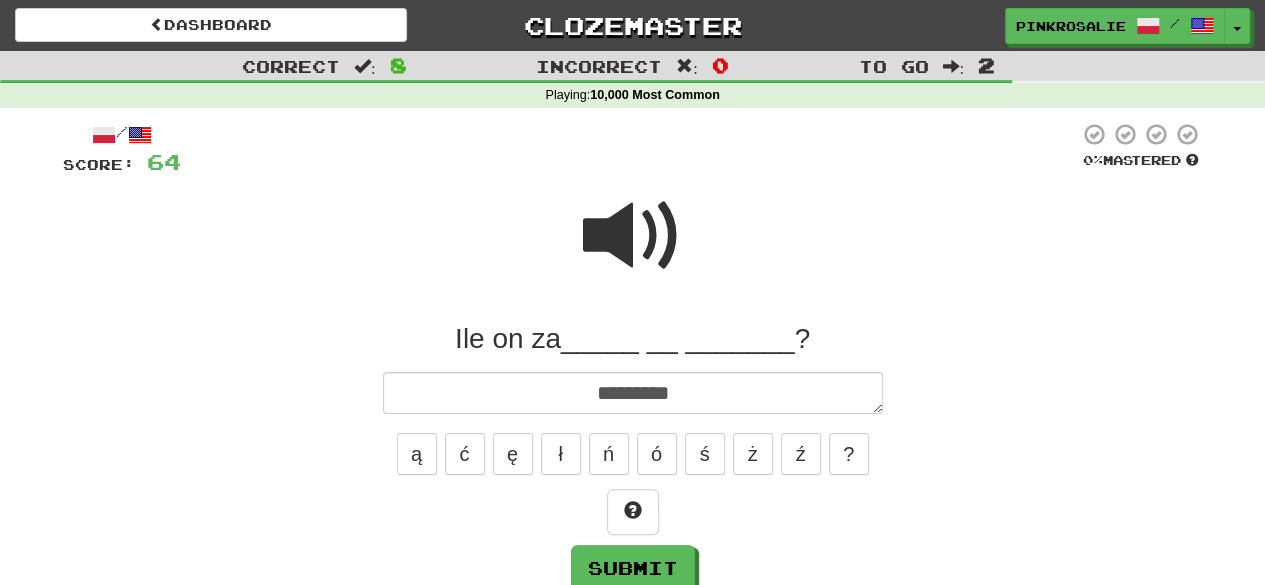type on "*********" 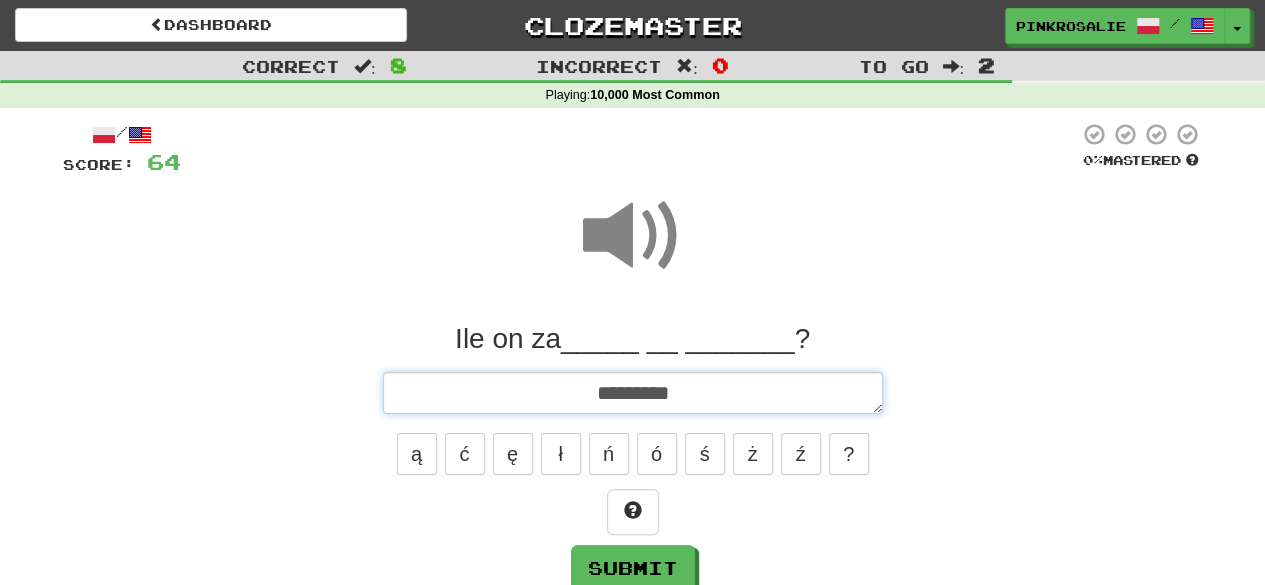 click on "*********" at bounding box center (633, 392) 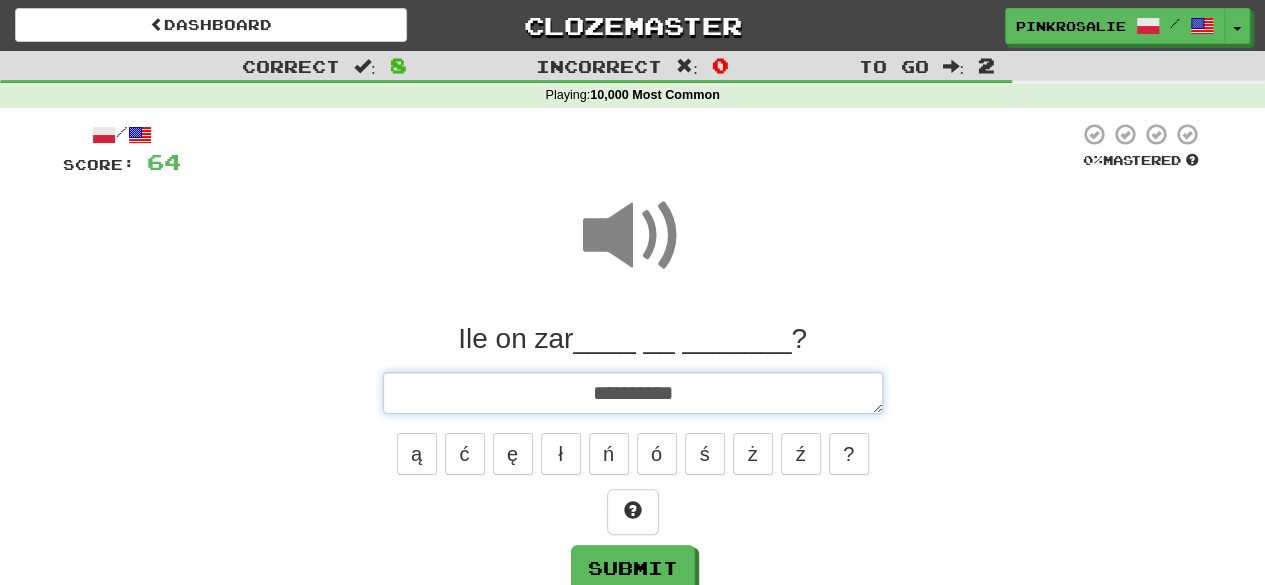 type on "*" 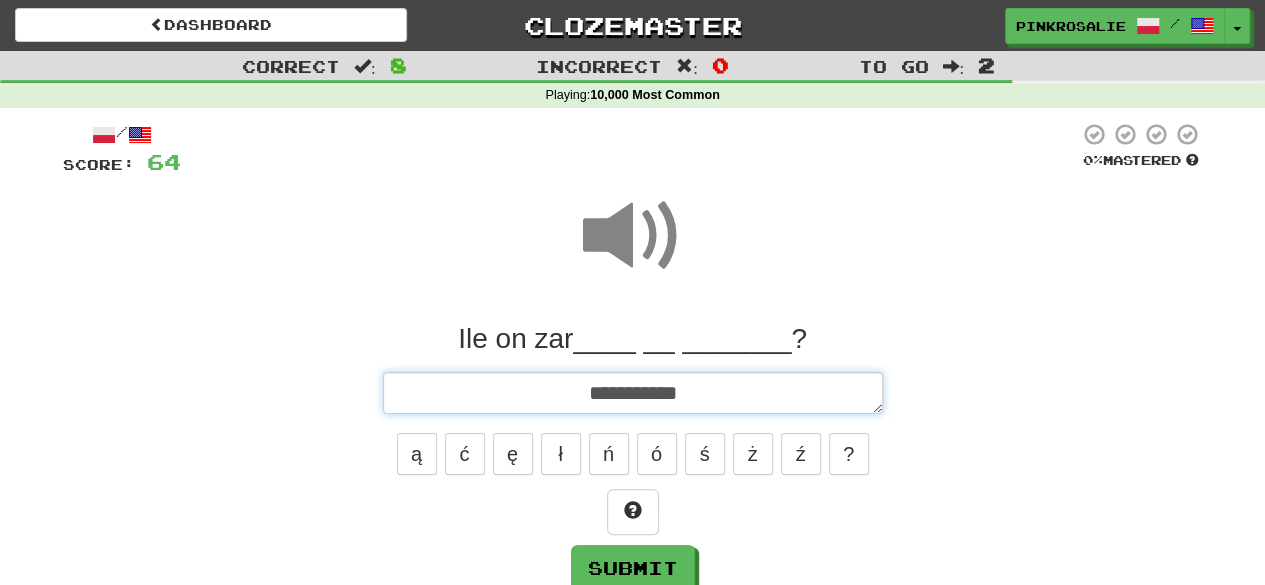 type on "*" 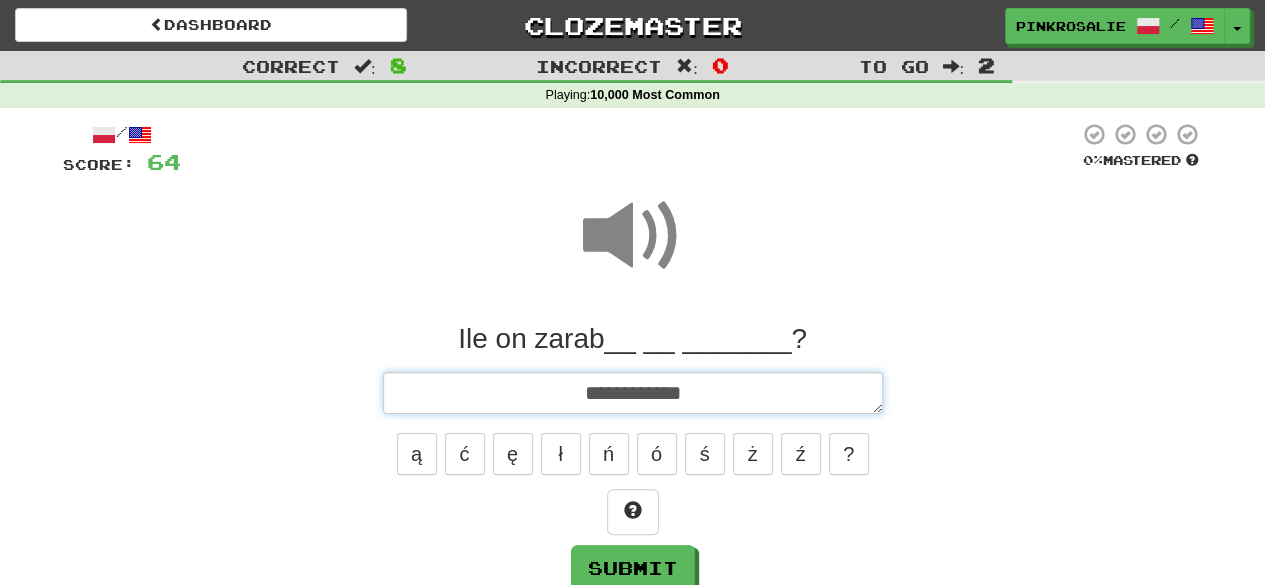 type on "*" 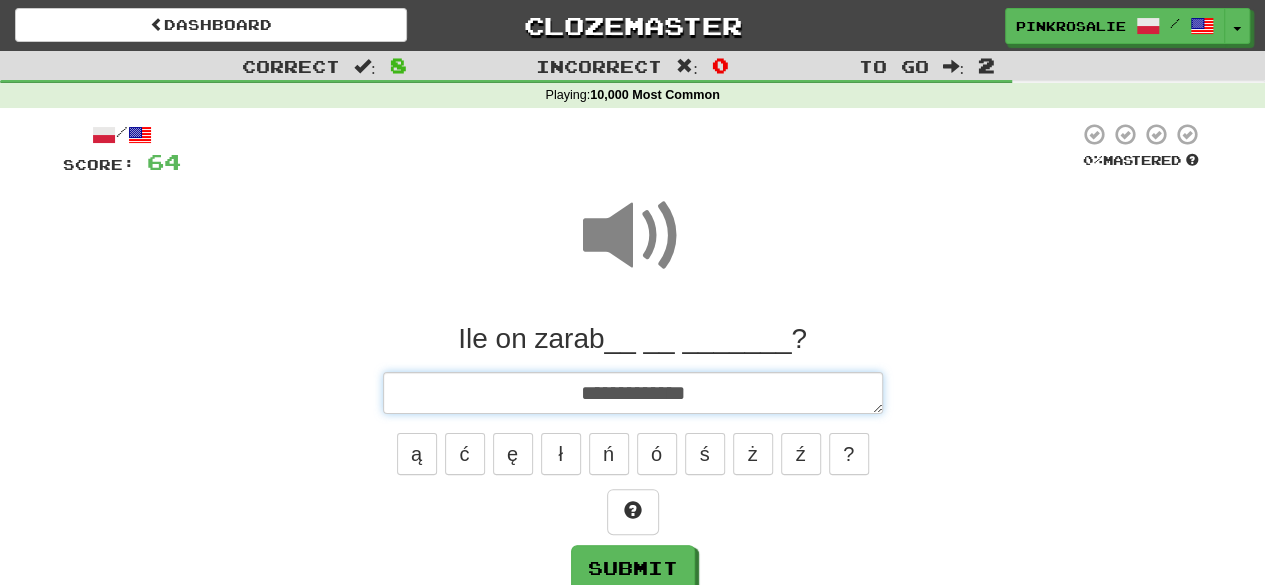 type on "*" 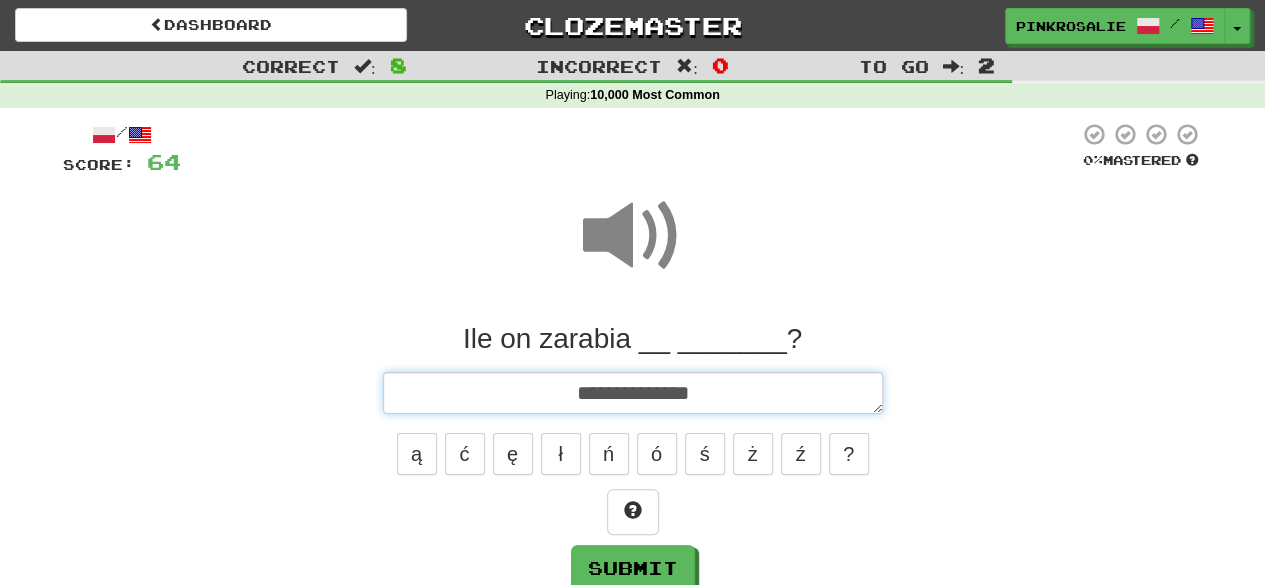 type on "*" 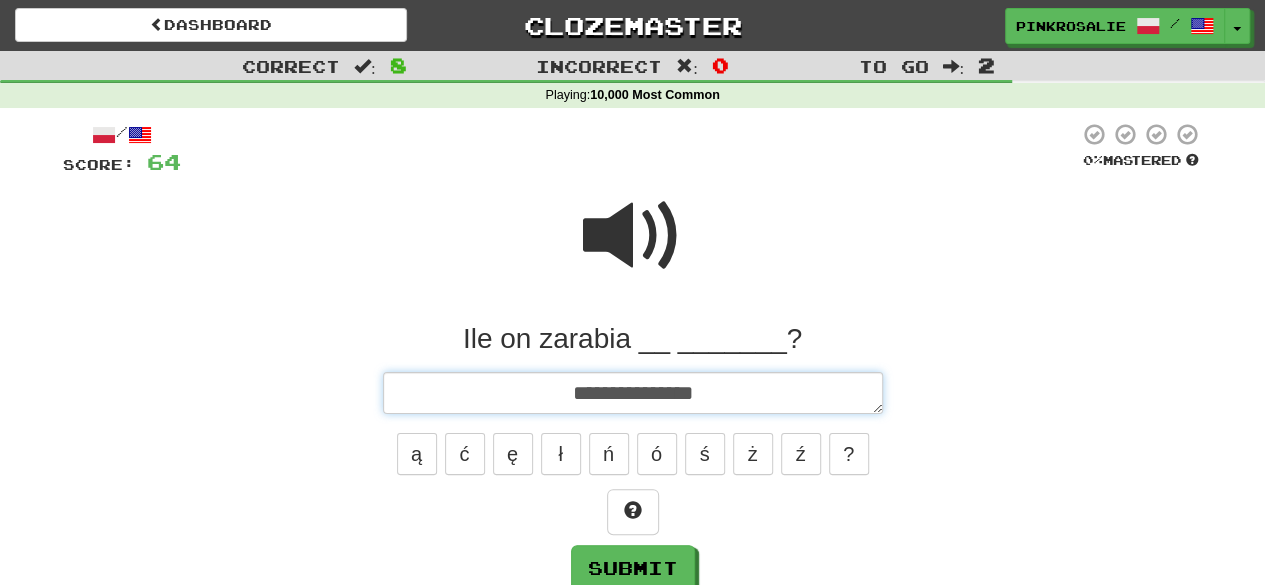 type on "*" 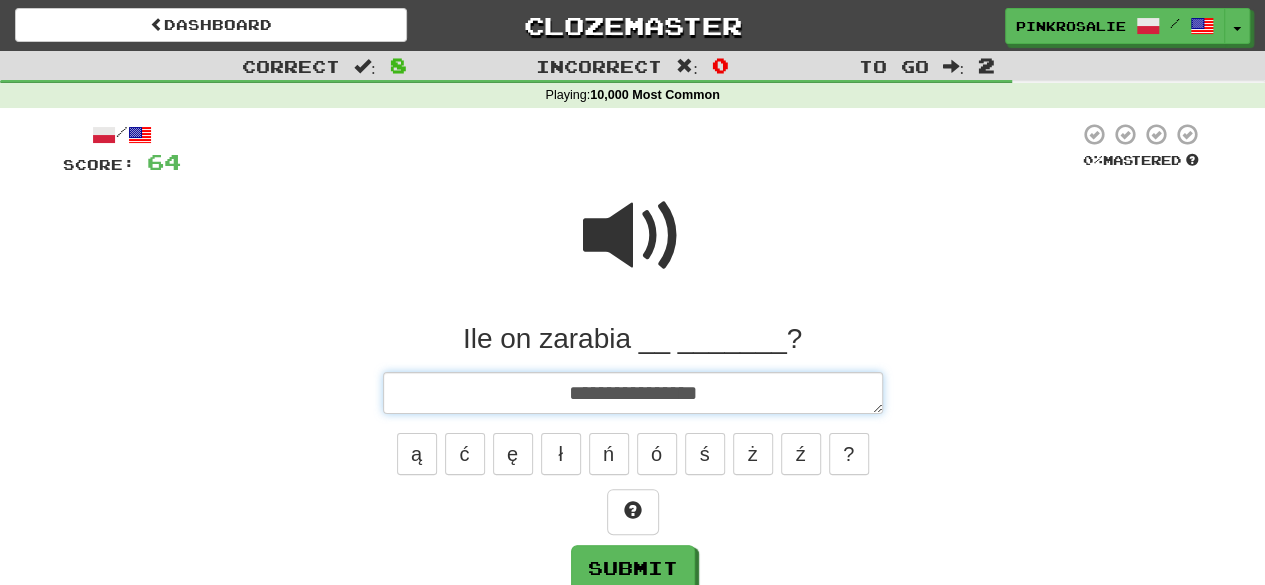 type on "*" 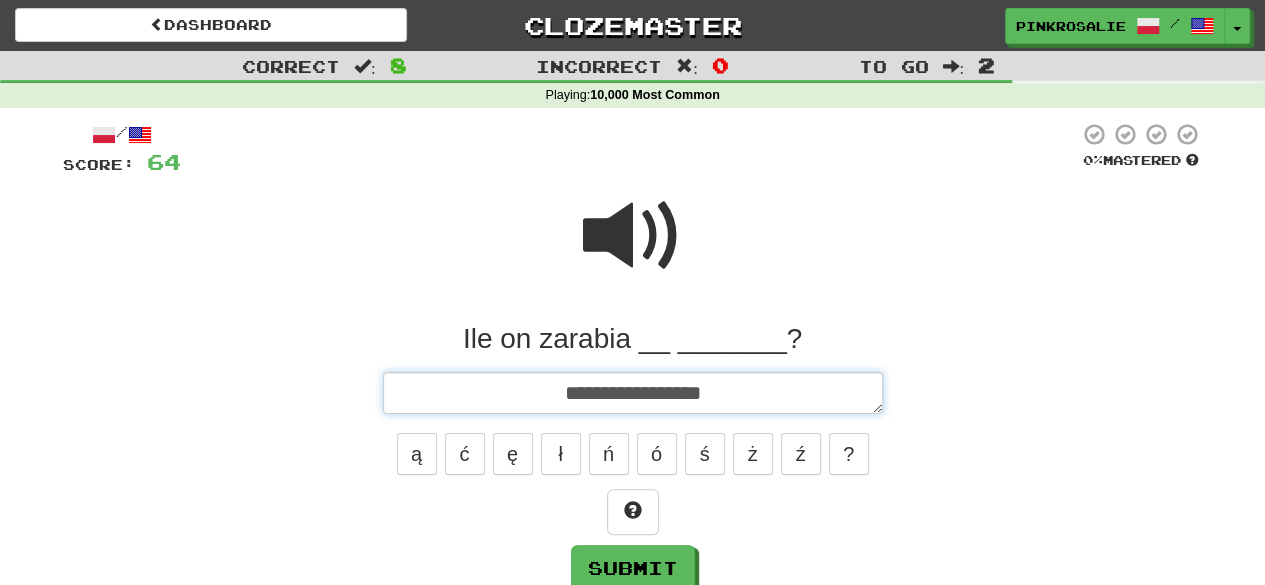 type on "*" 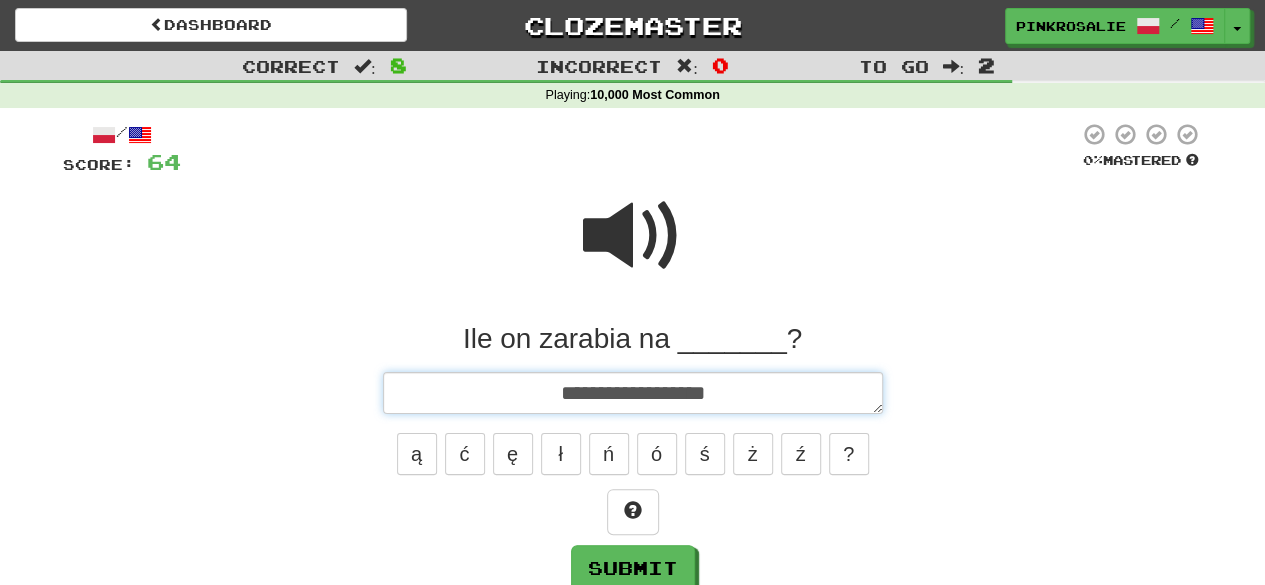 type on "*" 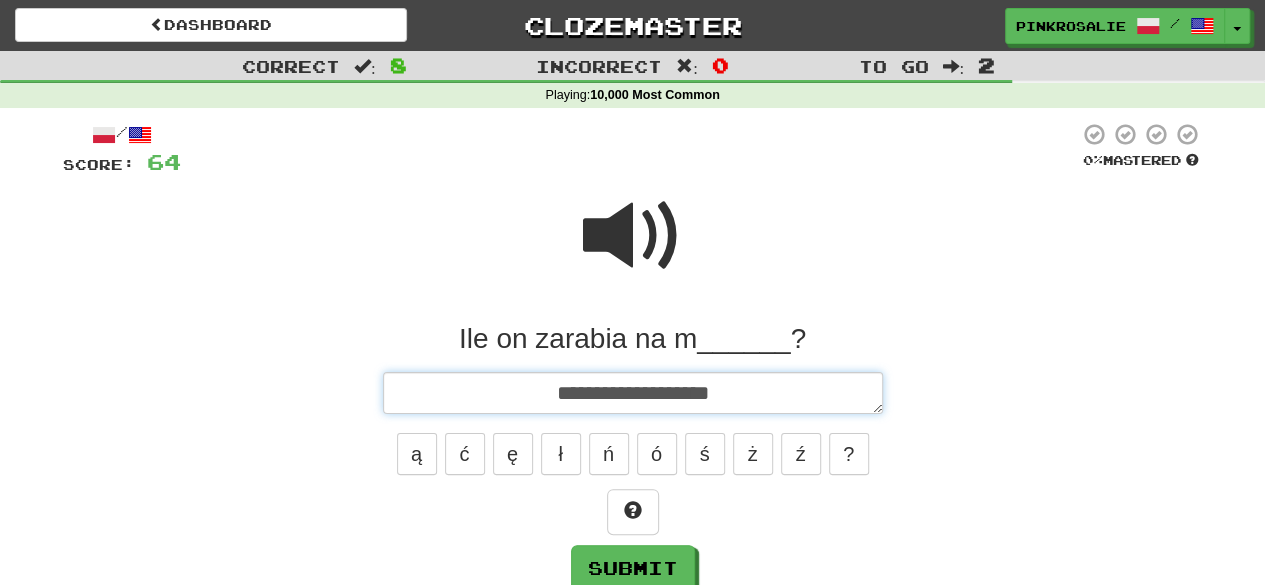 type on "*" 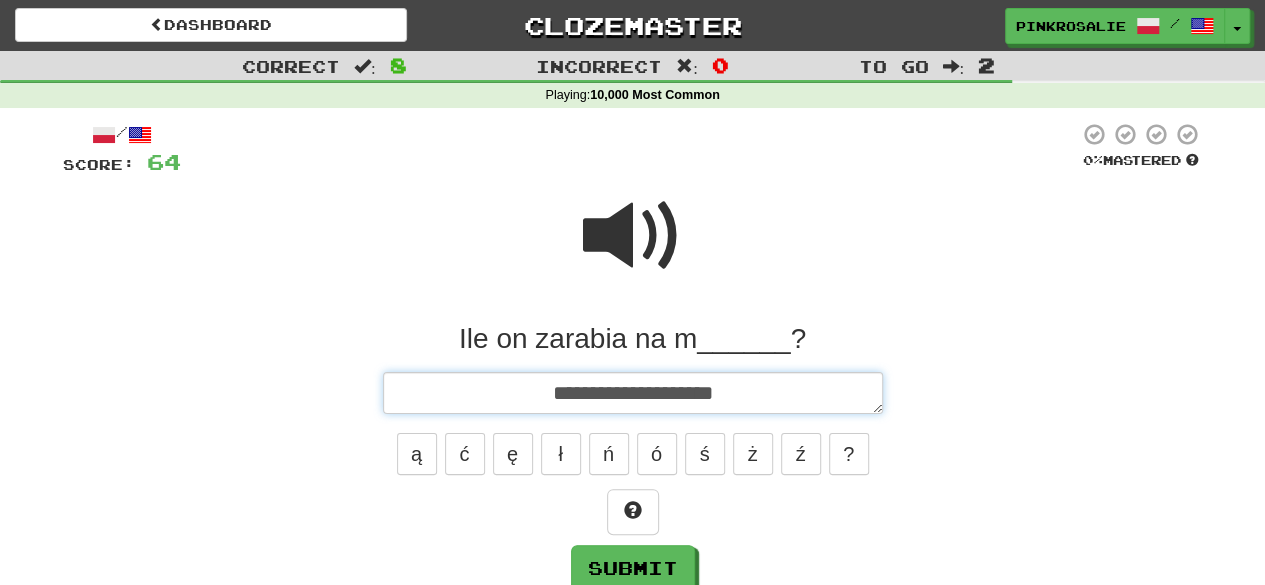 type on "*" 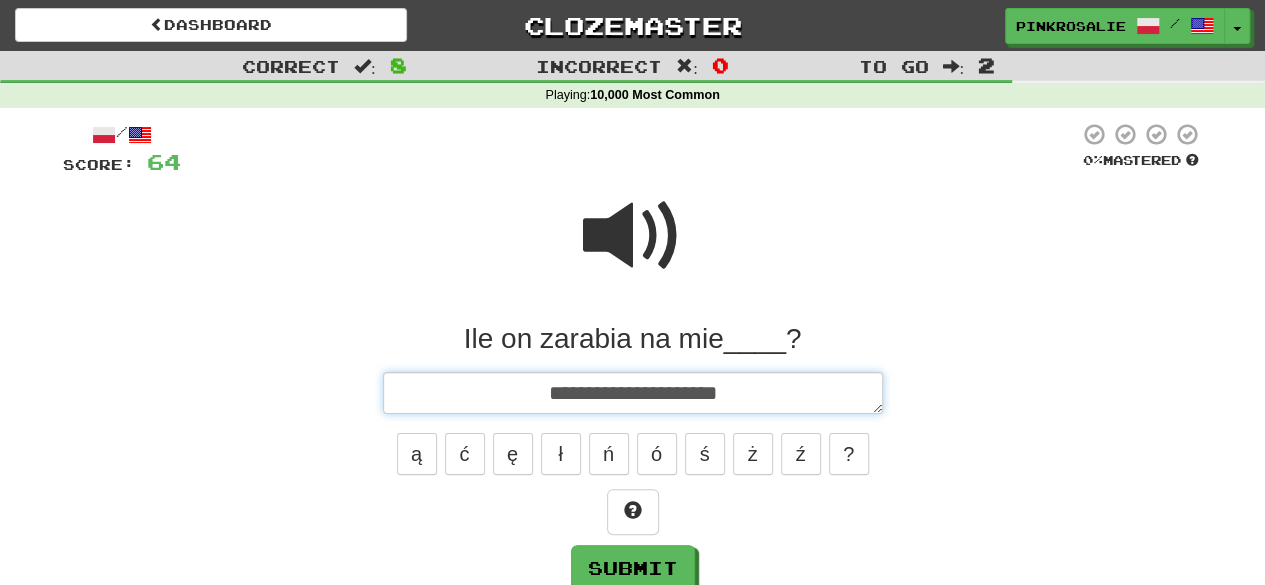 type on "*" 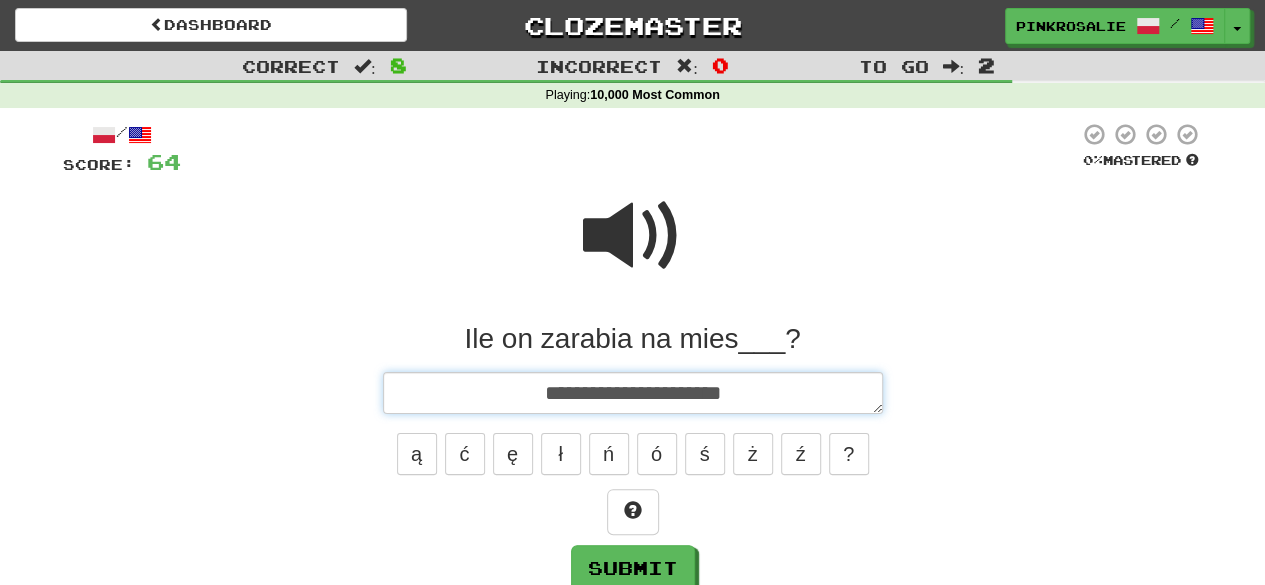 type on "*" 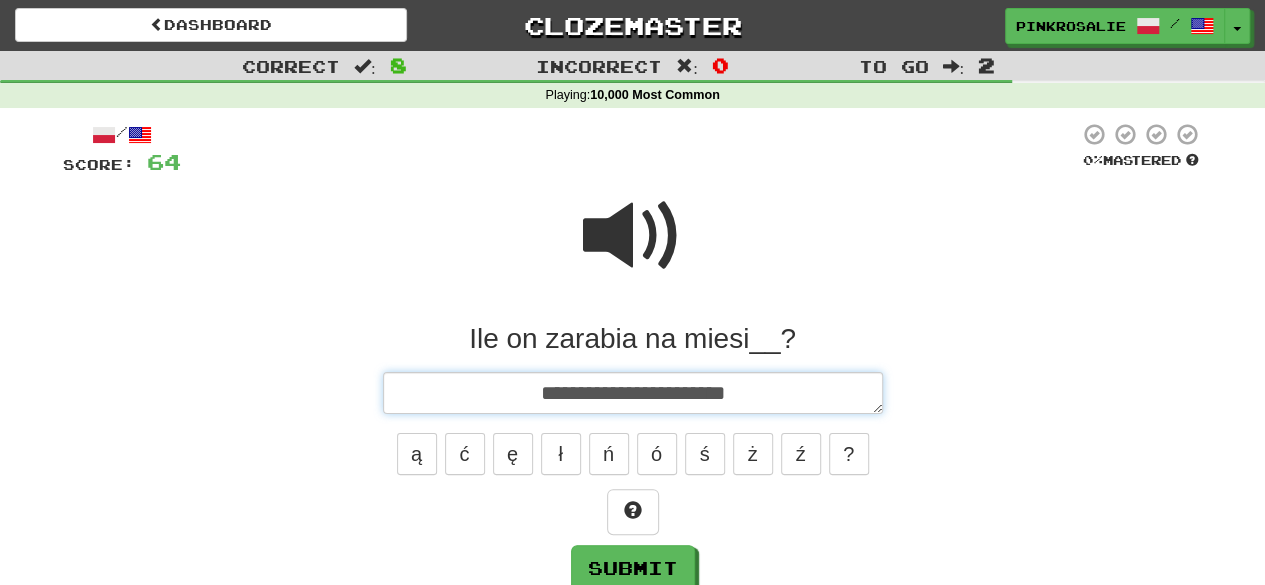 type on "*" 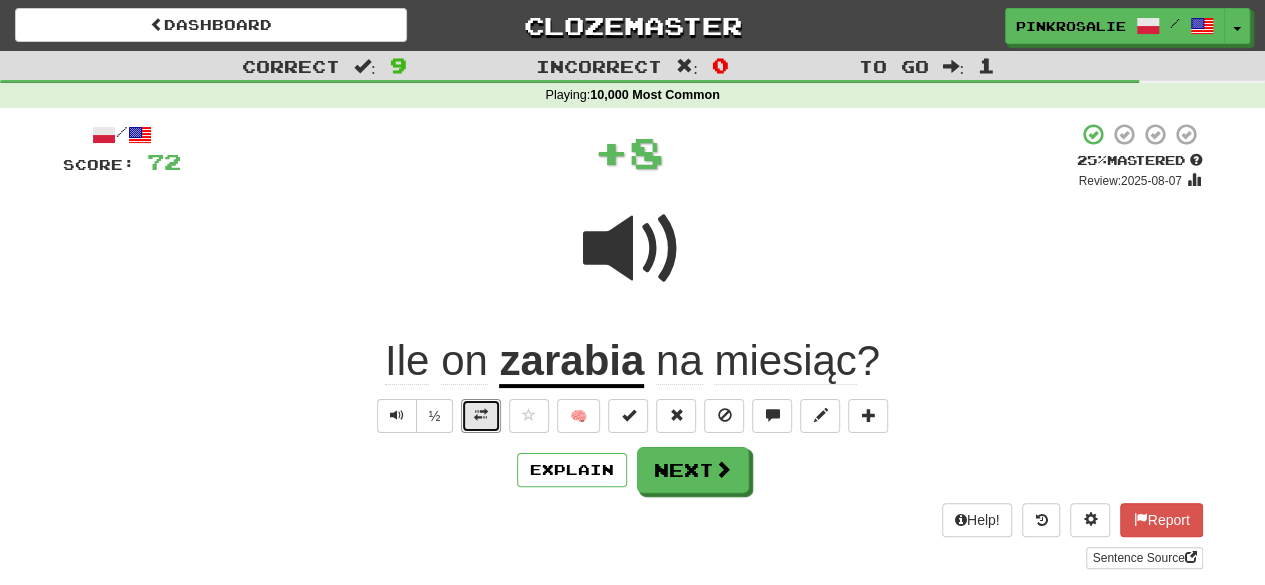 click at bounding box center [481, 416] 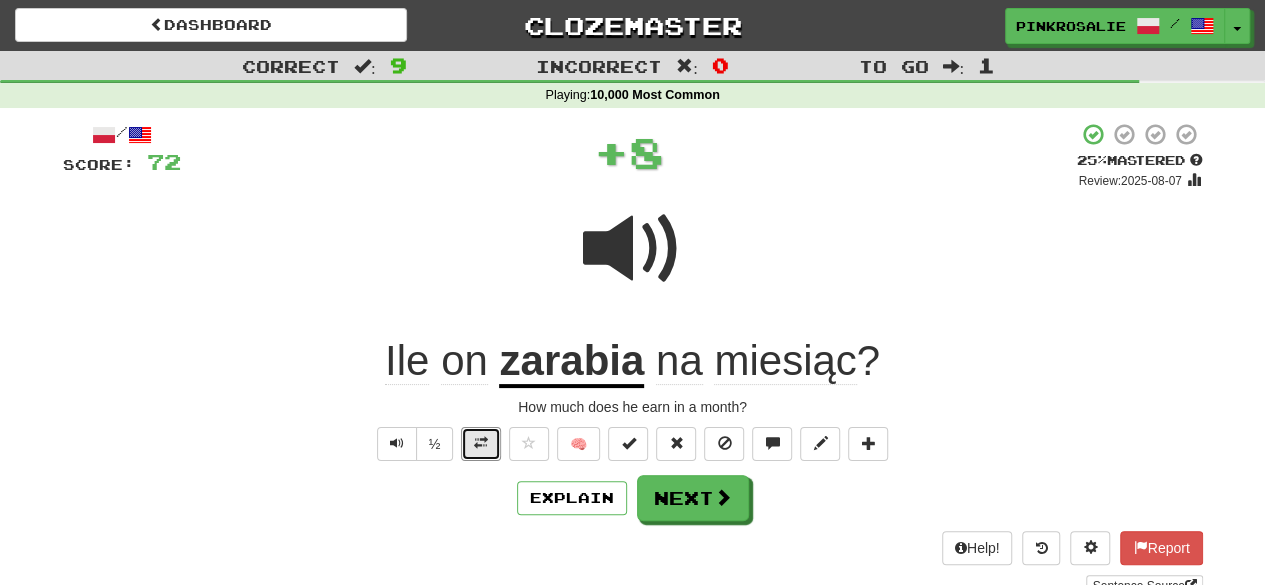 click at bounding box center (481, 444) 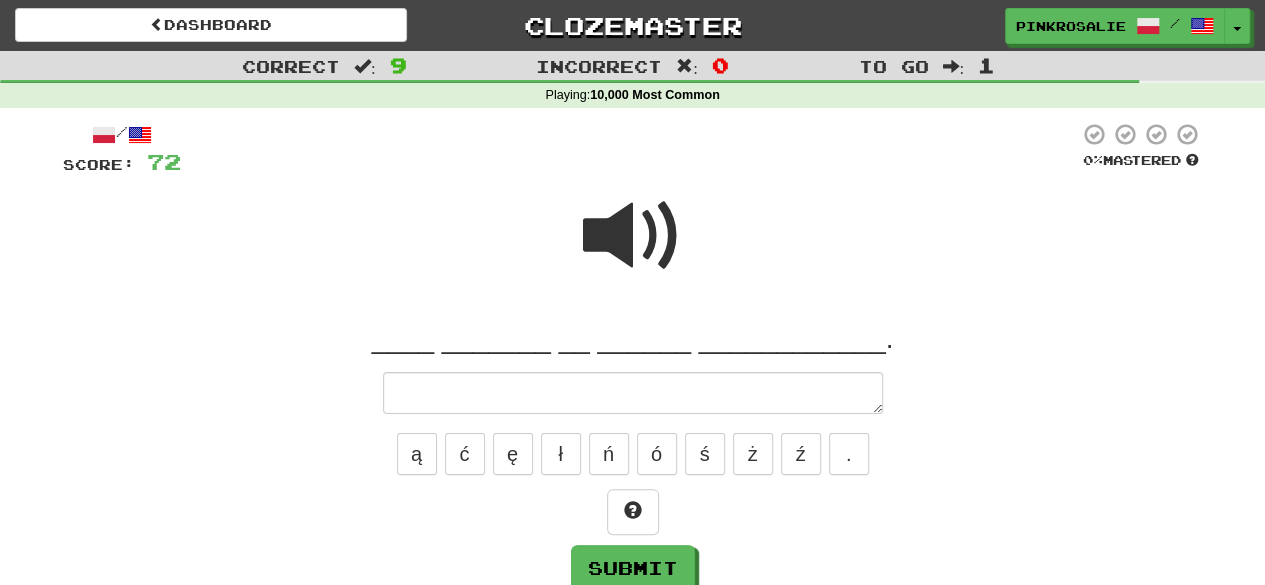 type on "*" 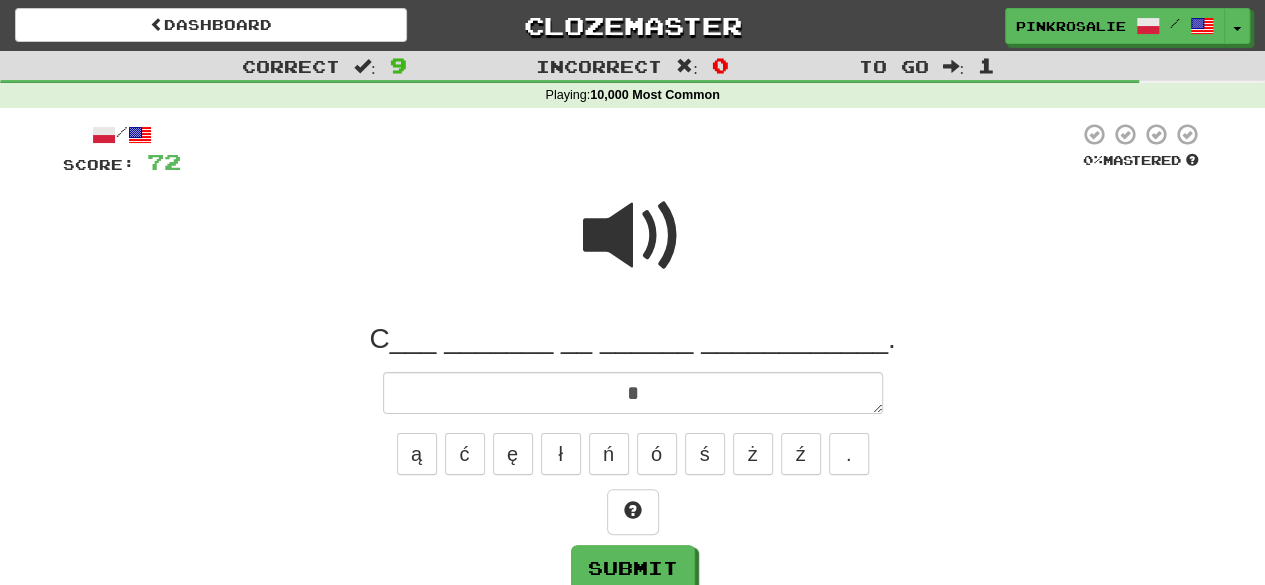 type on "*" 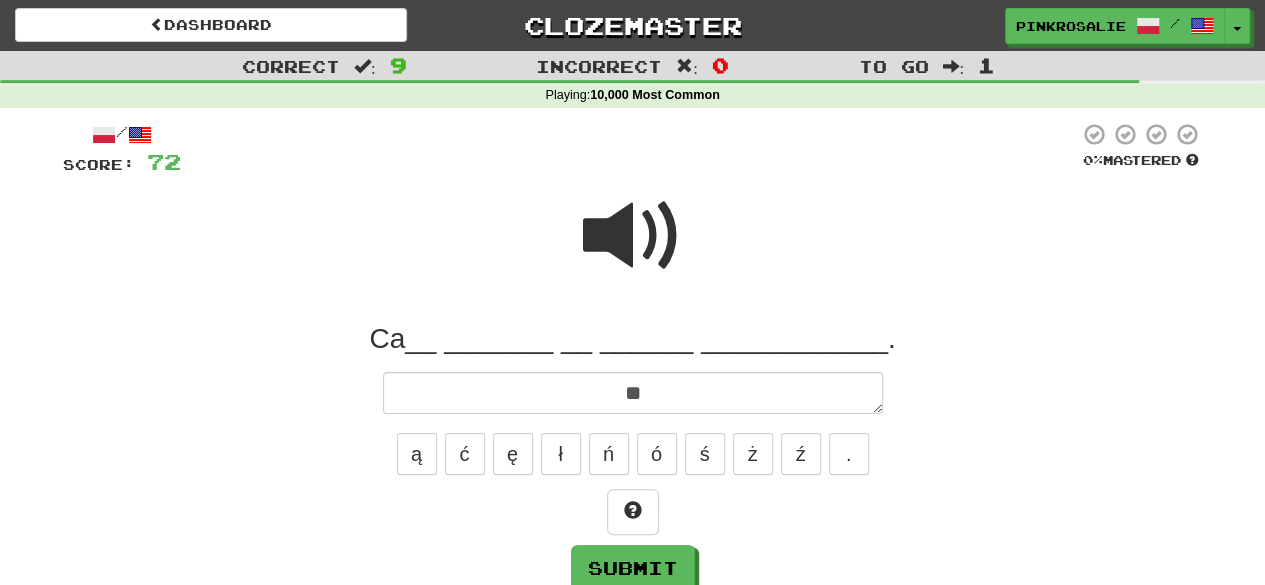 type on "*" 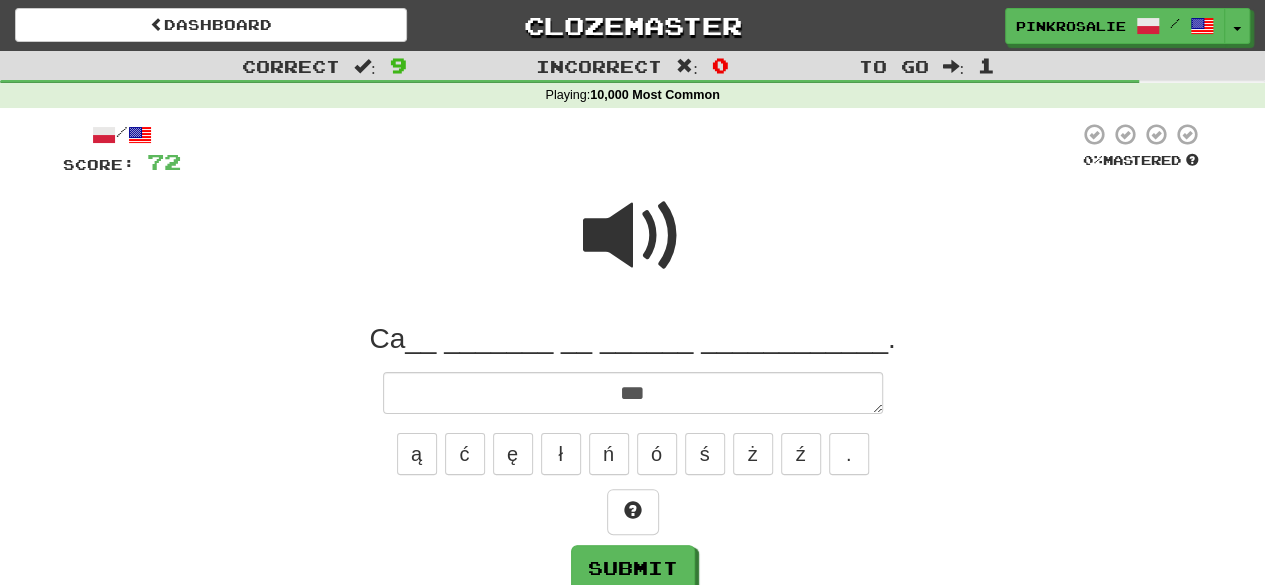 type on "*" 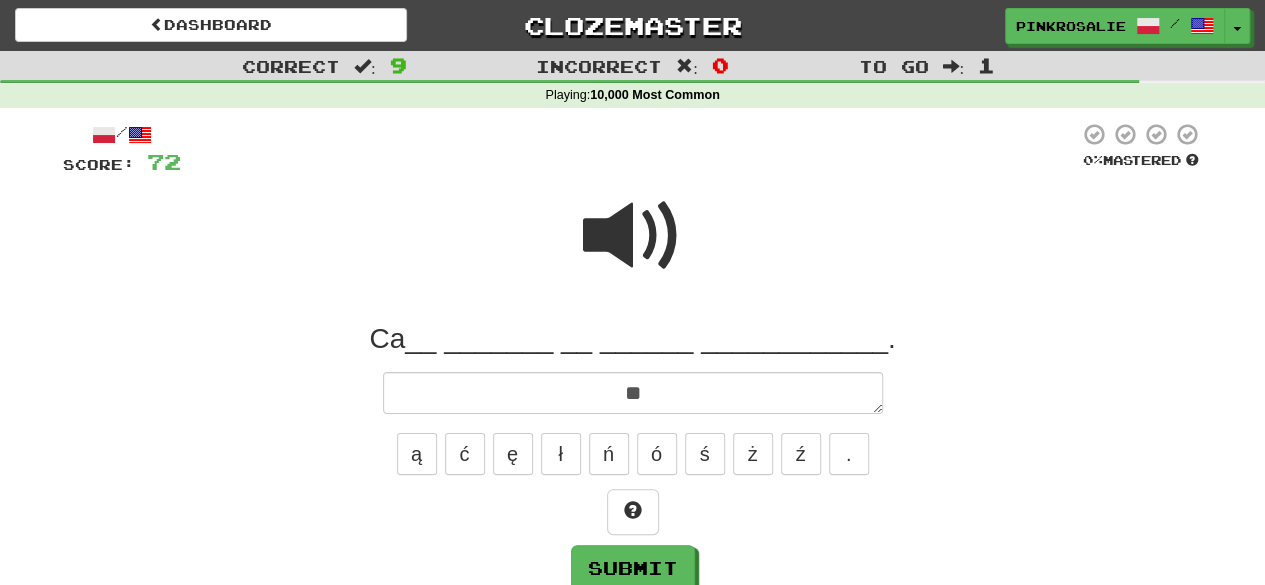 type on "*" 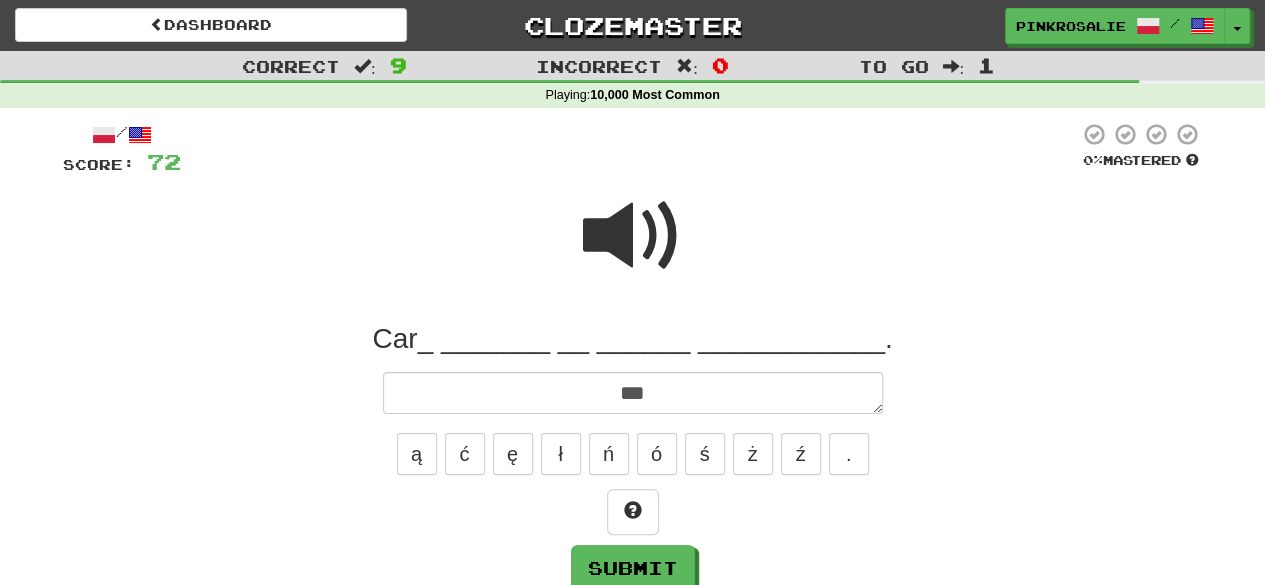 type on "*" 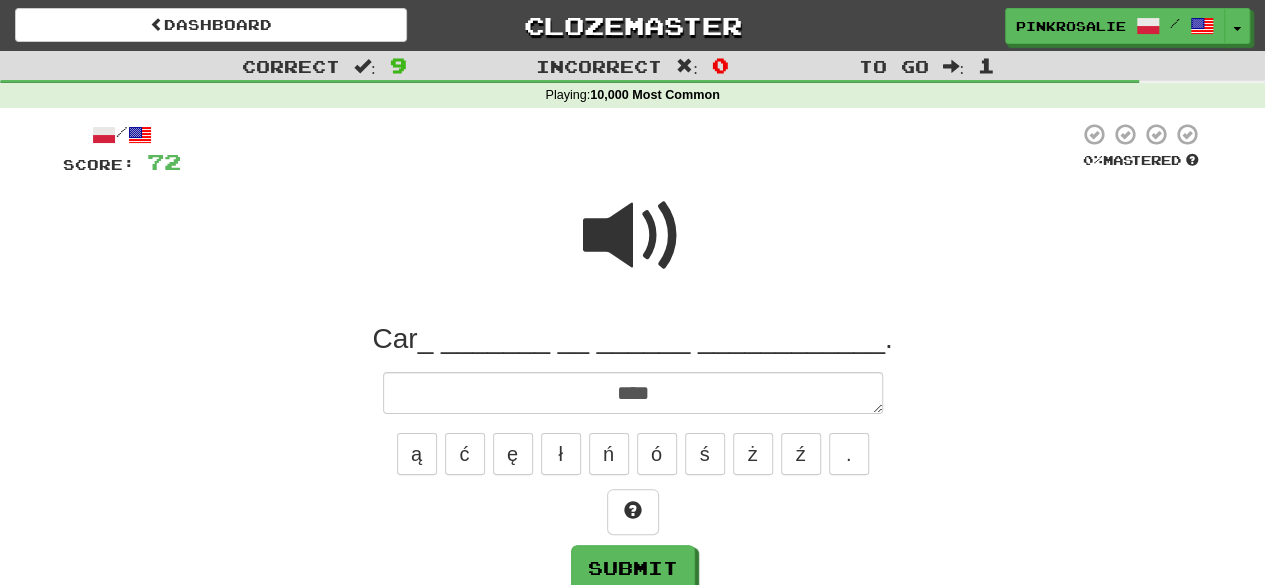 type on "*" 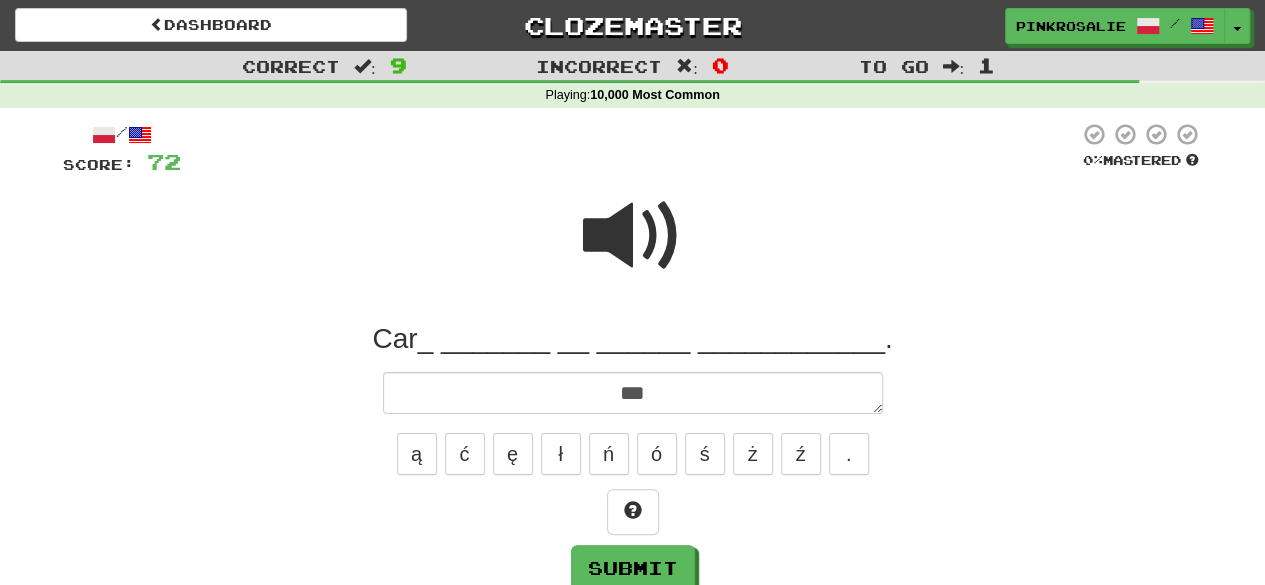 type on "*" 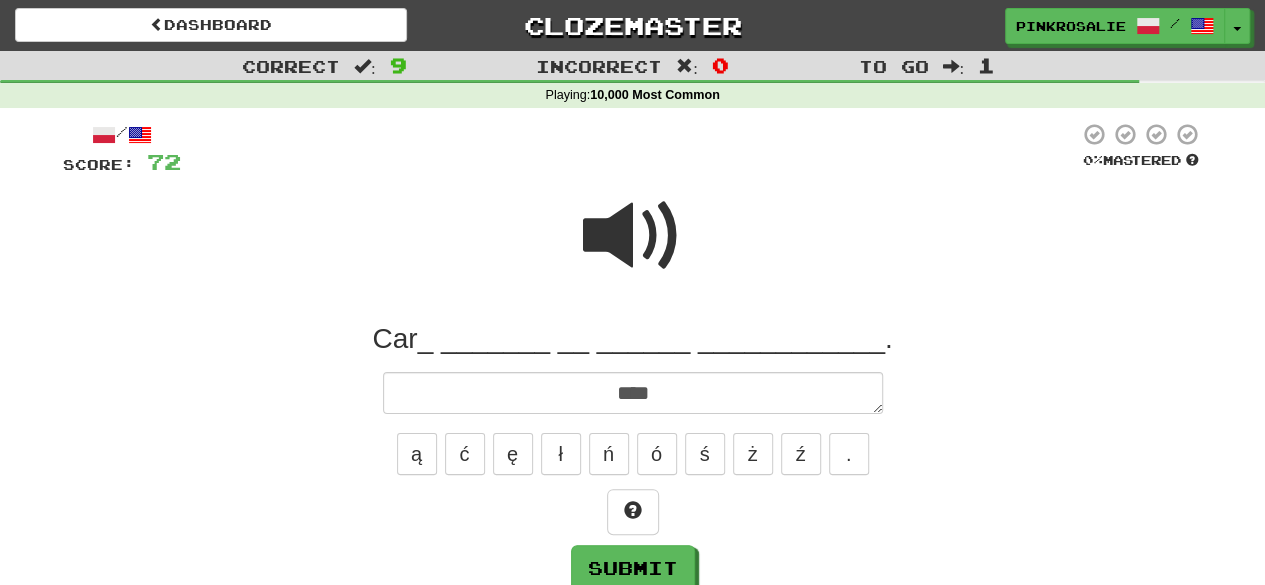 type on "*" 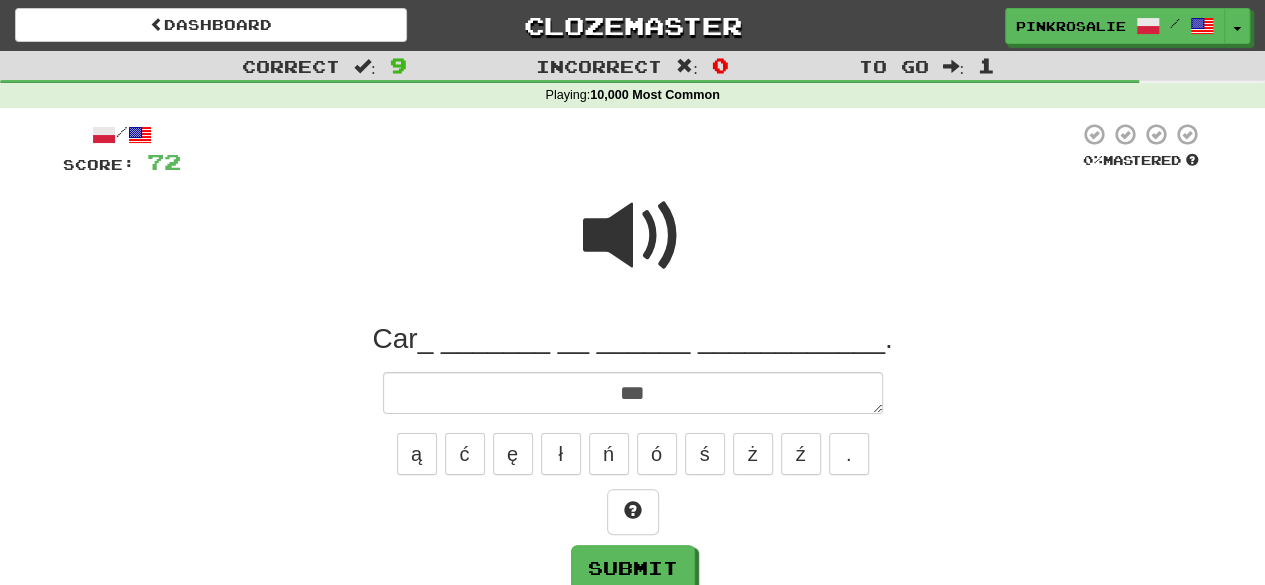 type on "****" 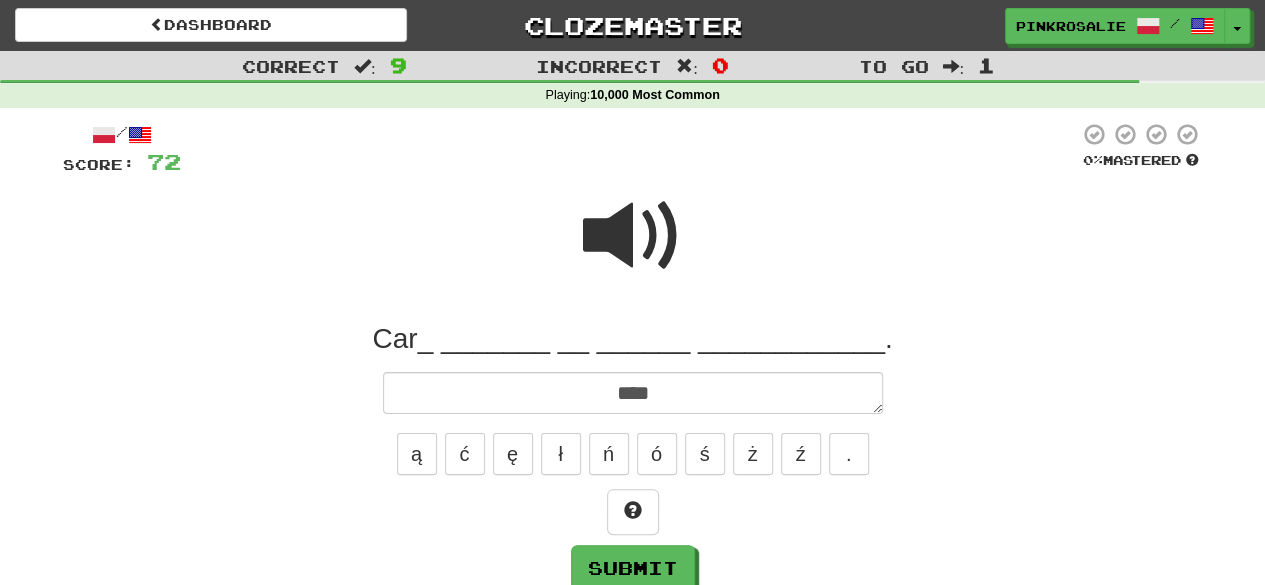 type on "*" 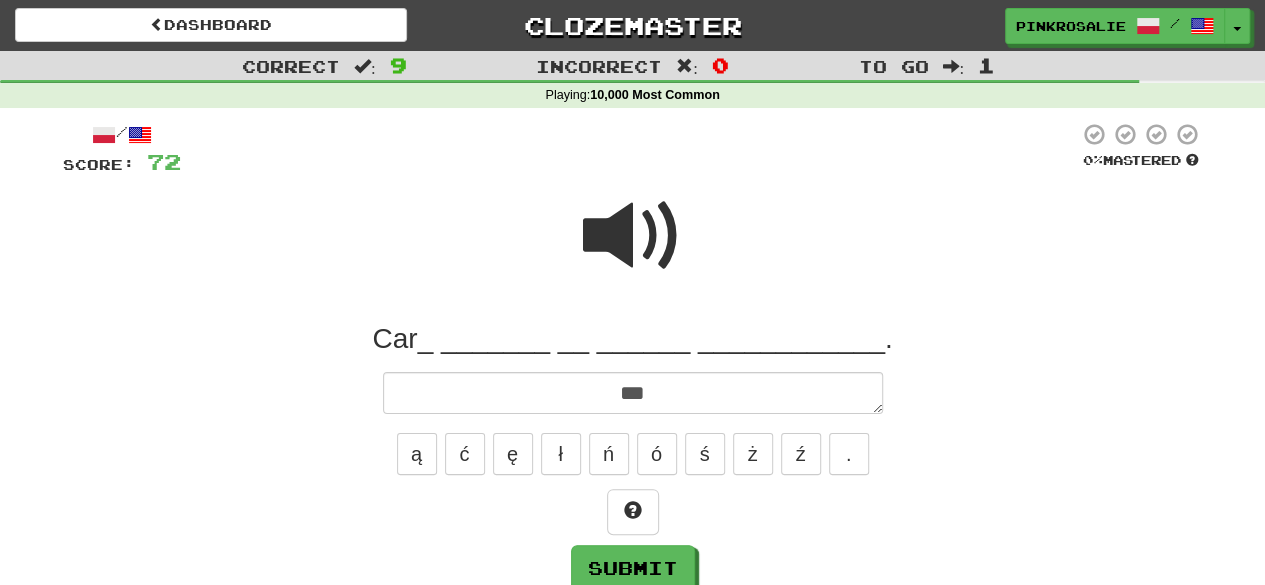 type on "*" 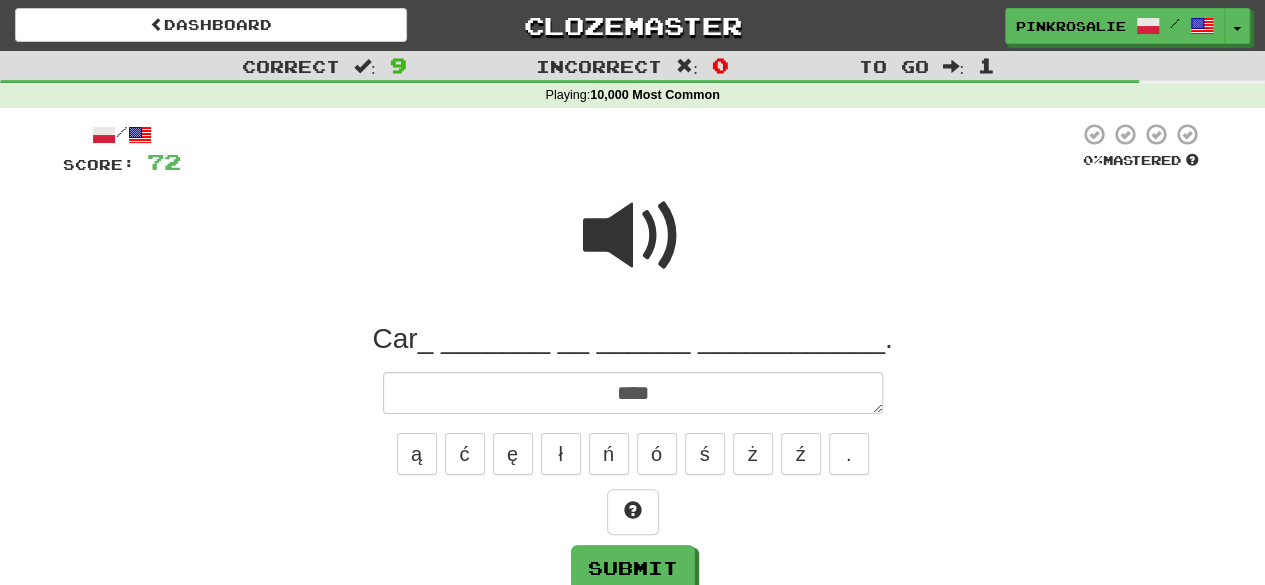 type on "*" 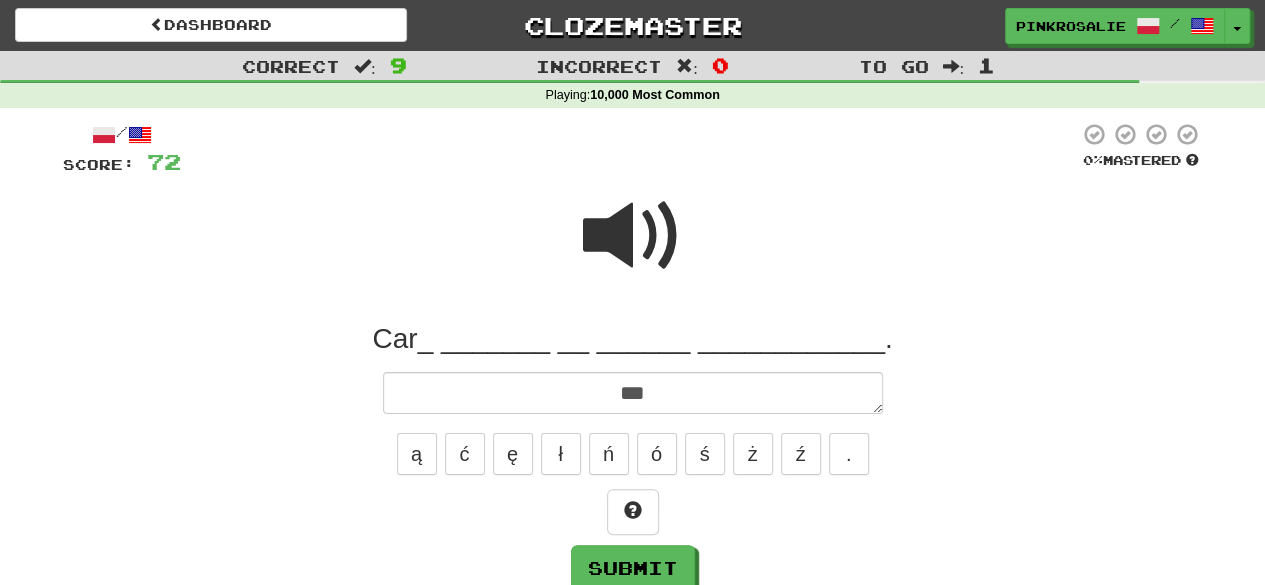 type on "*" 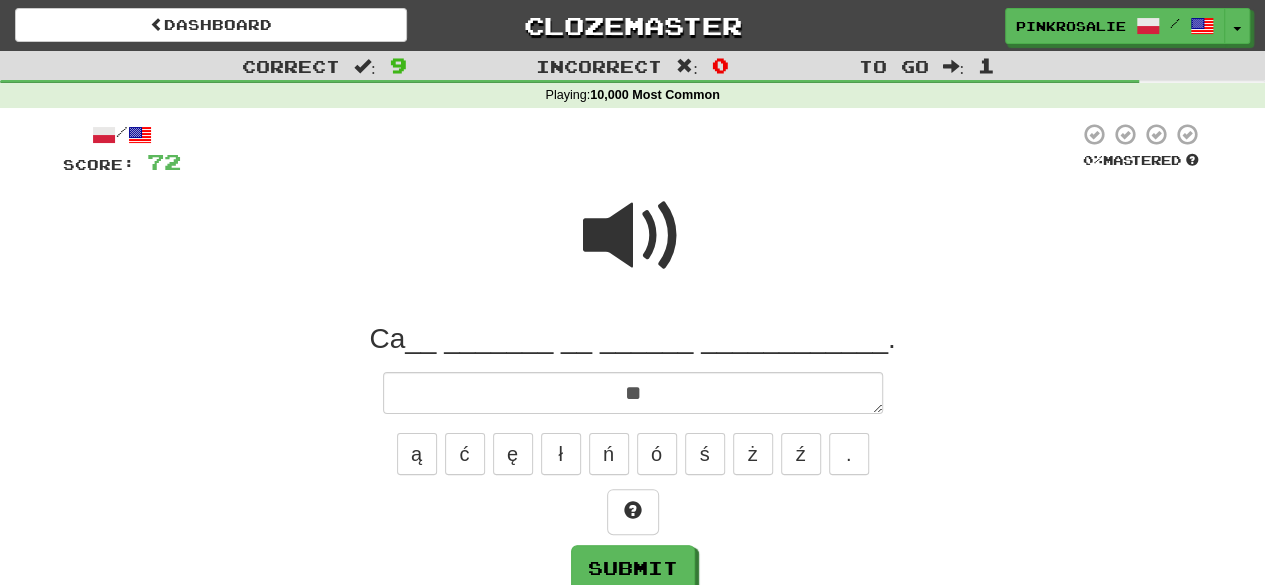 type on "*" 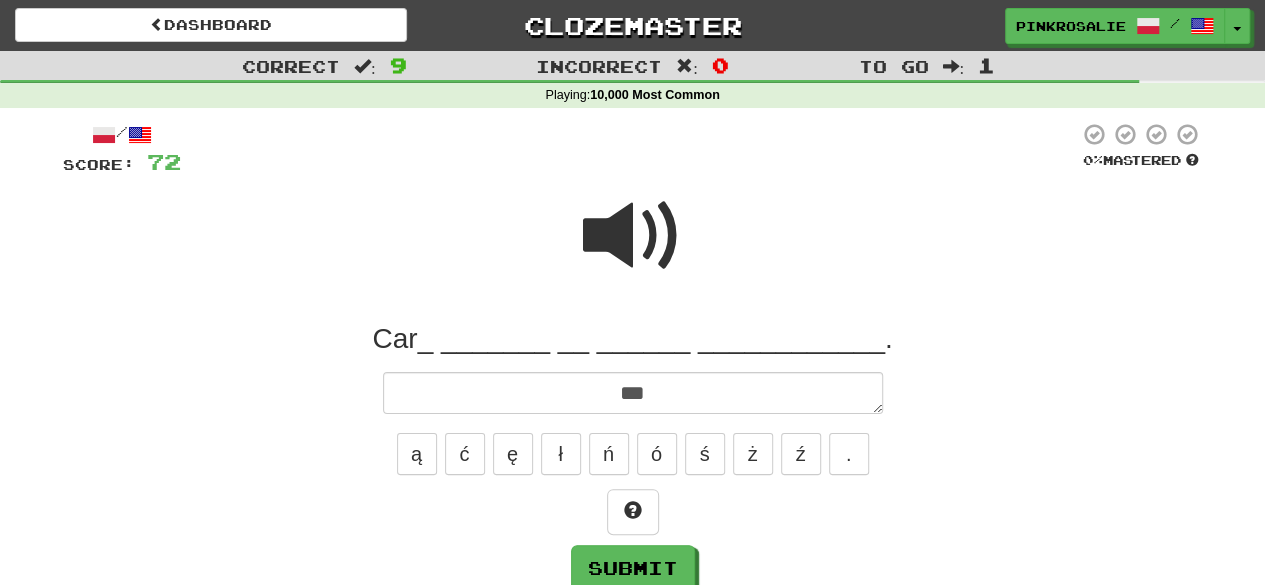 type on "***" 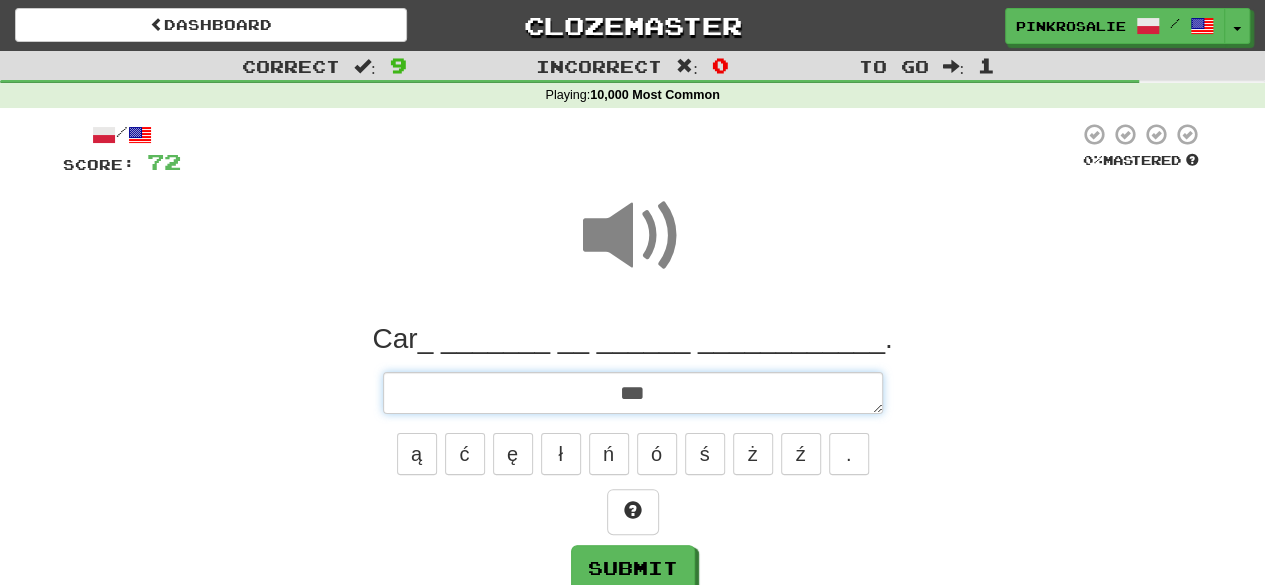 click on "***" at bounding box center (633, 392) 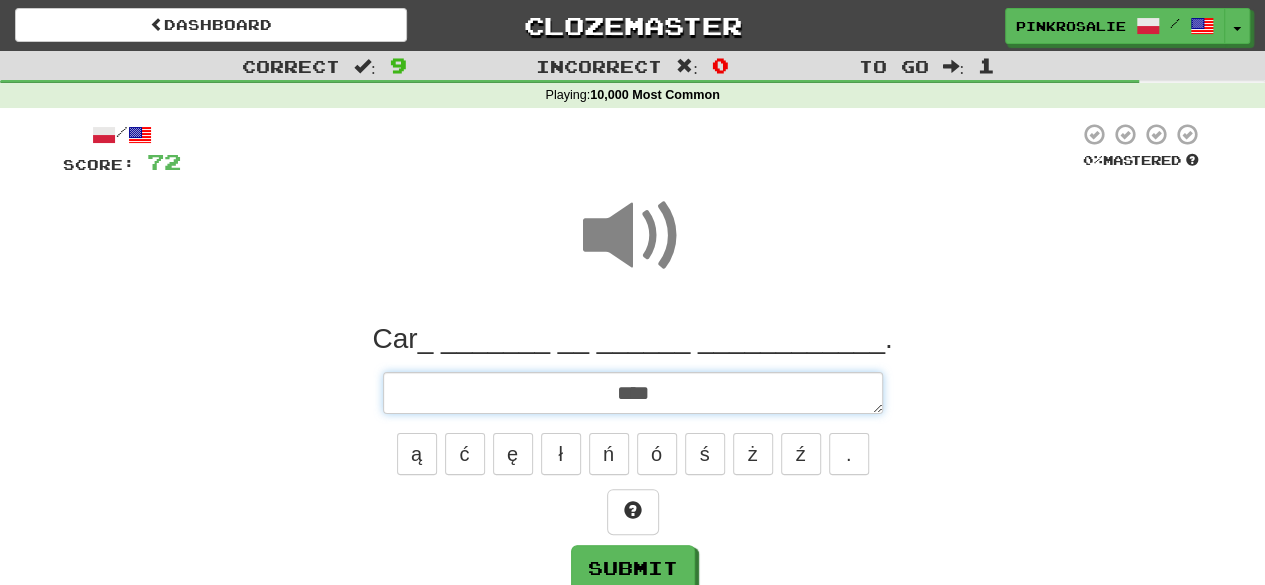type on "*" 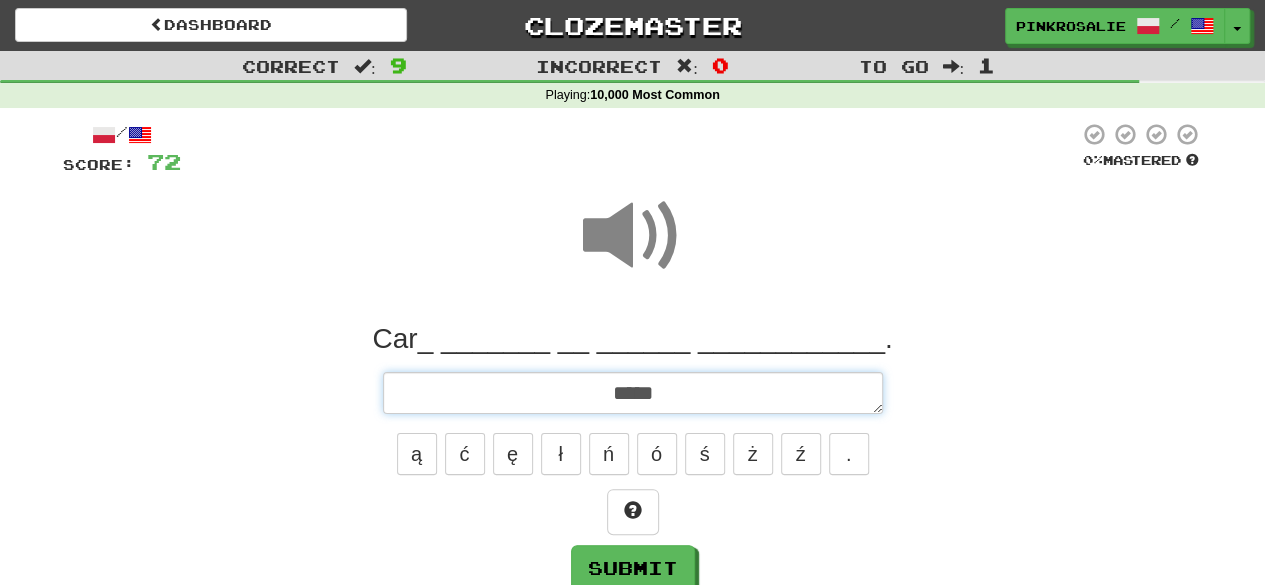 type on "*" 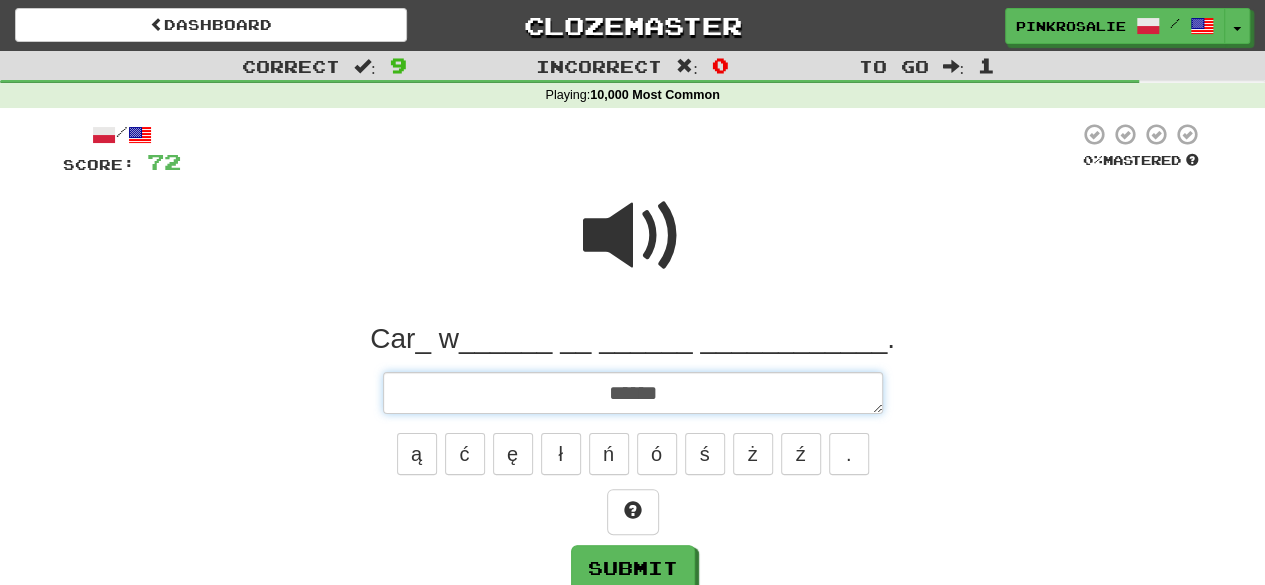 type on "*" 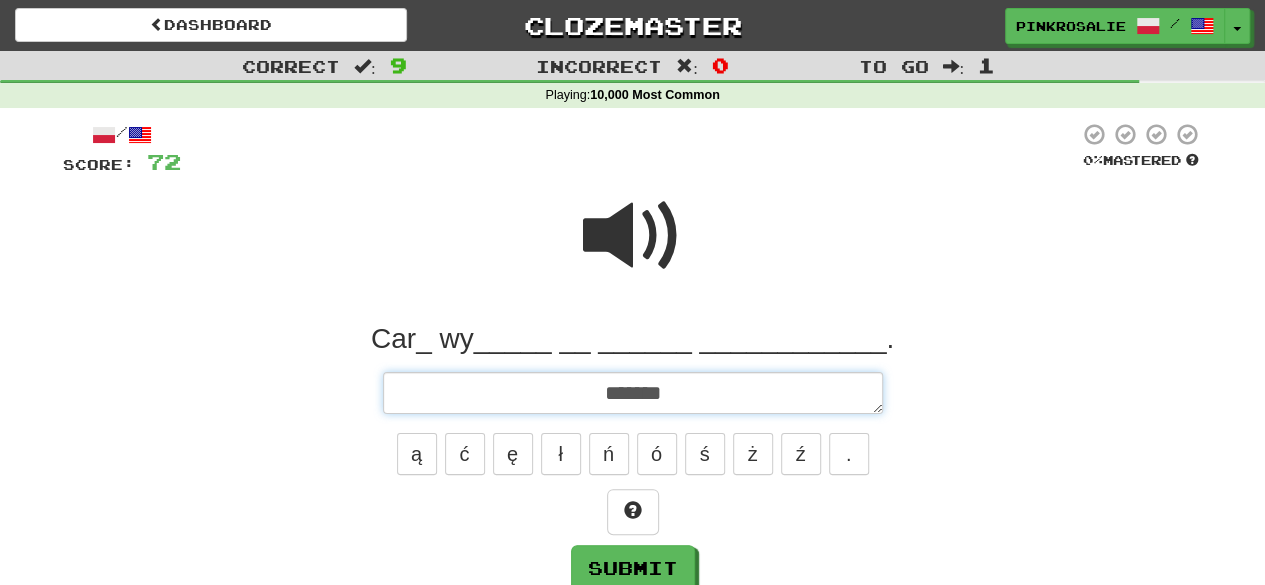 type on "*" 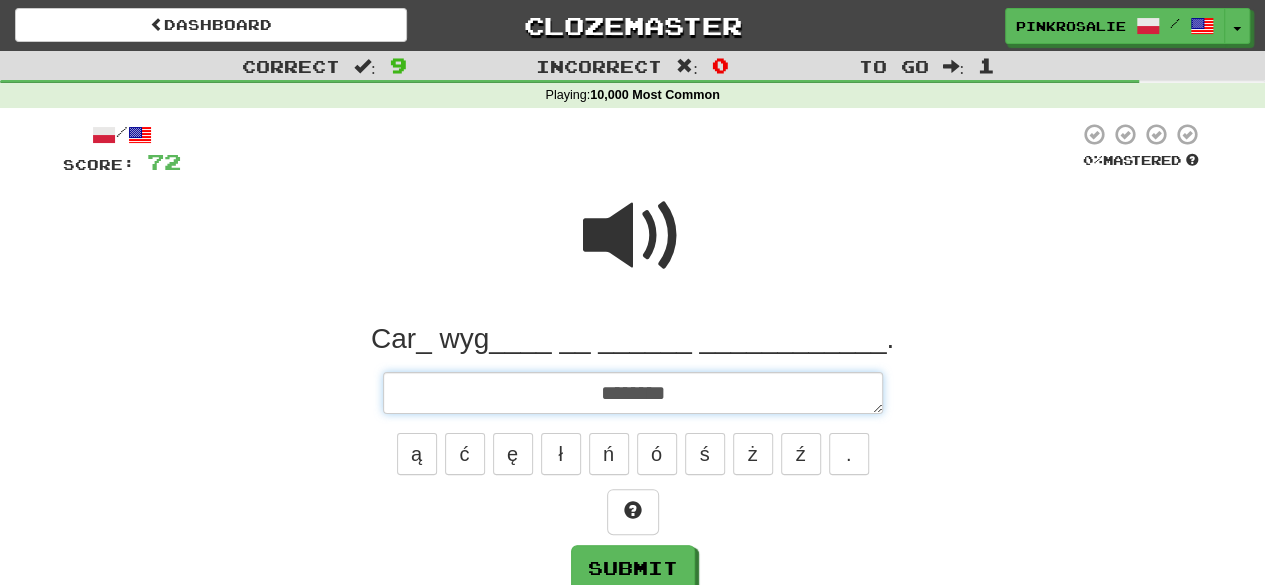 type on "*" 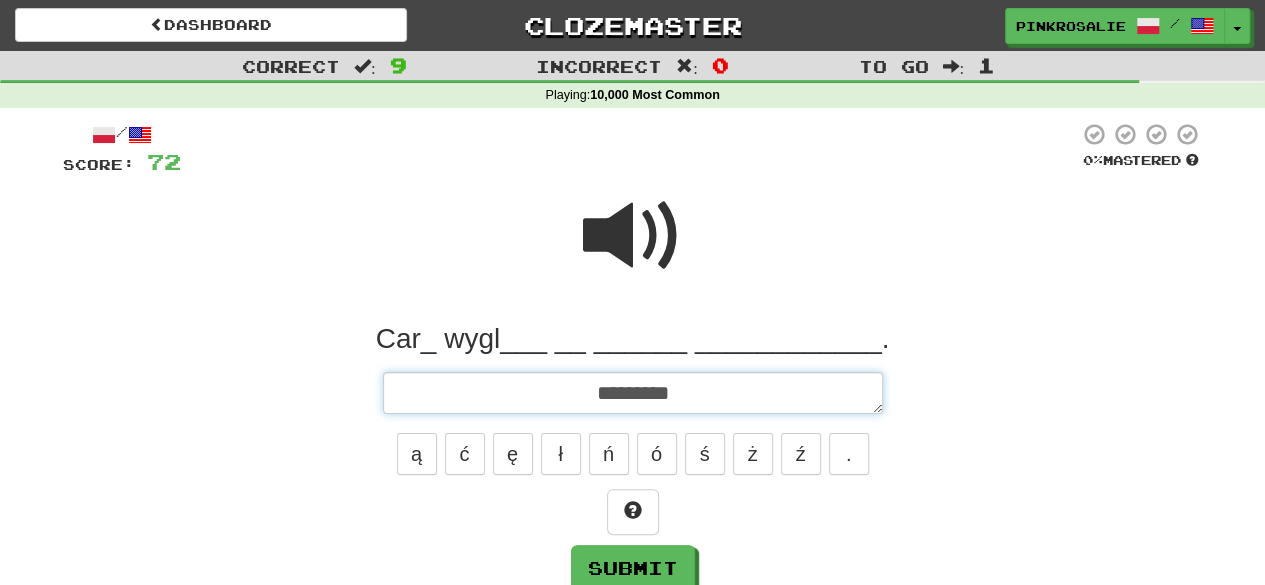 type on "*" 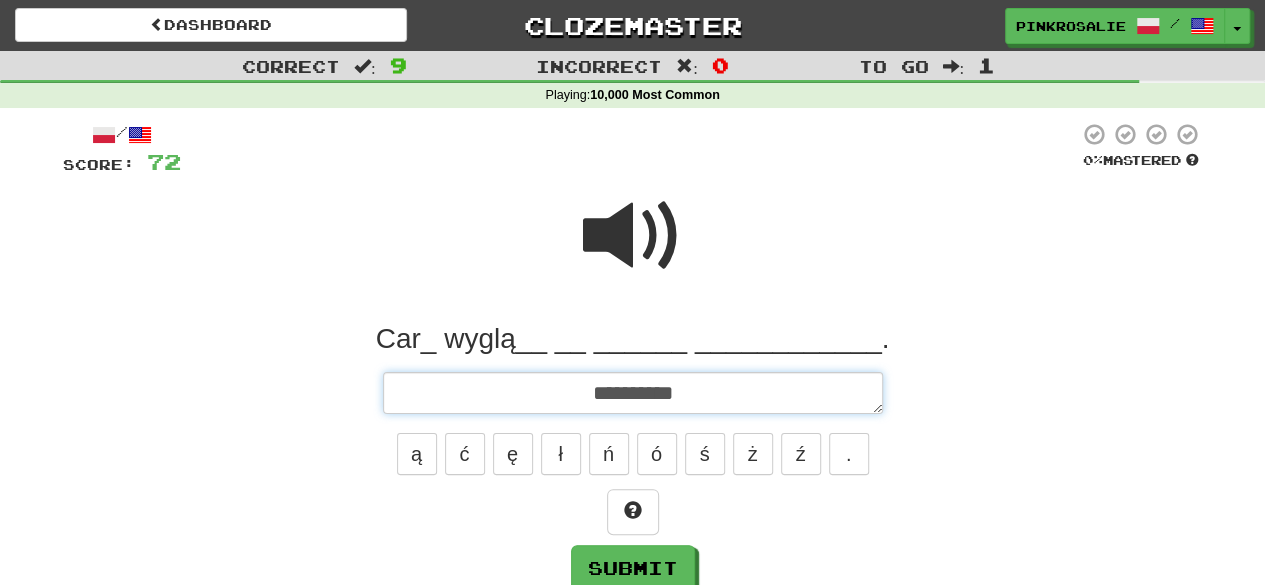 type on "*" 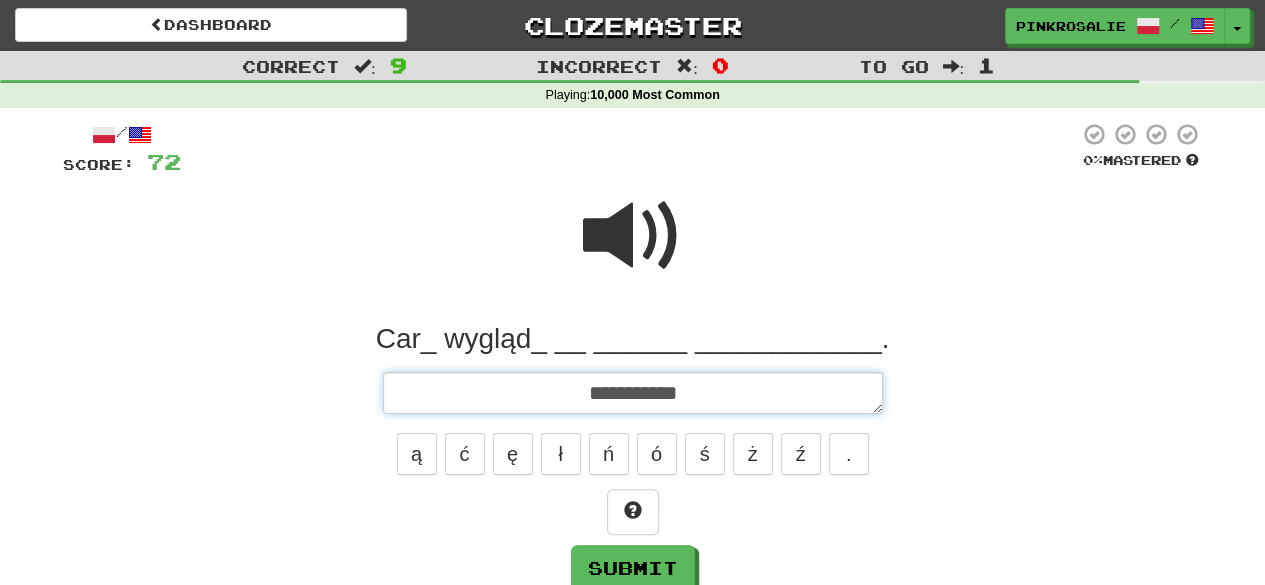 type on "*" 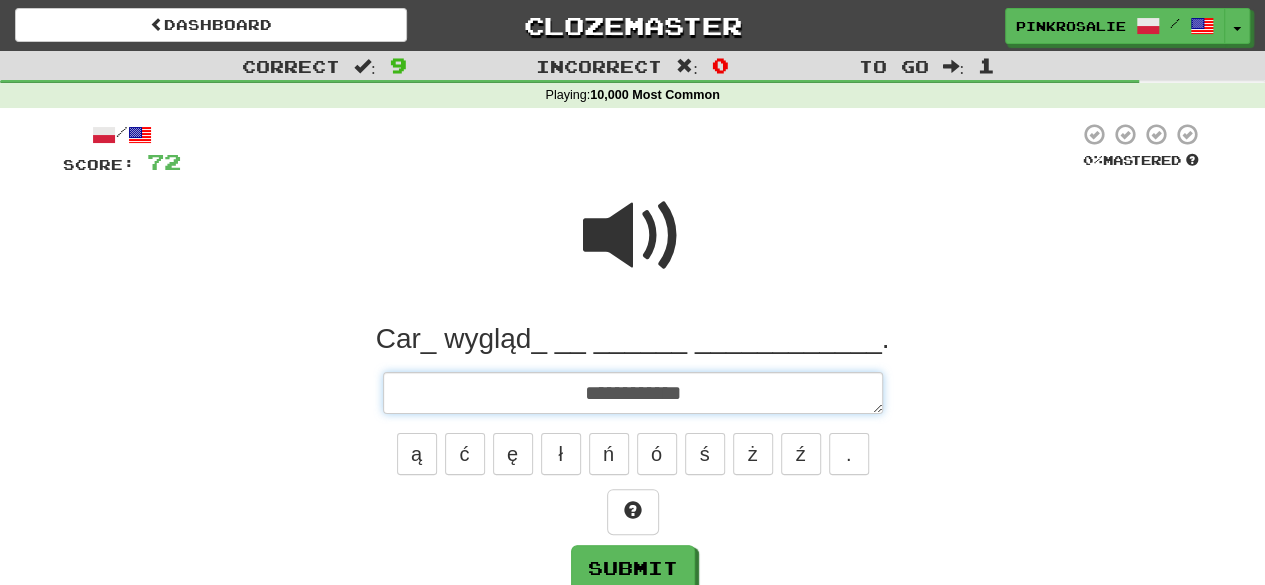 type on "*" 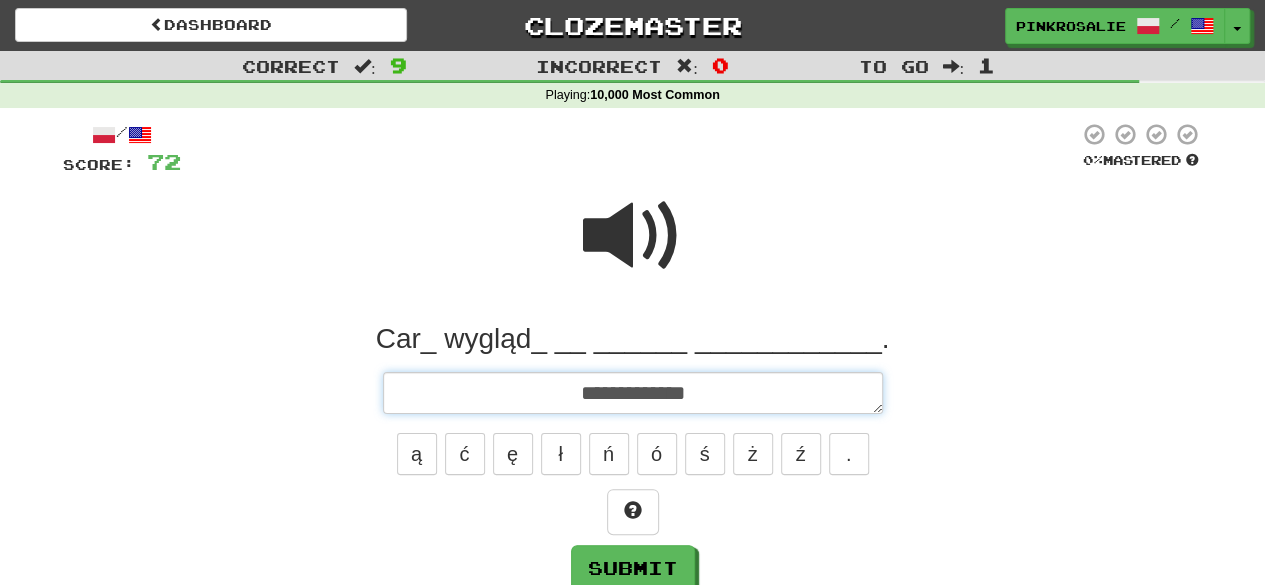type on "*" 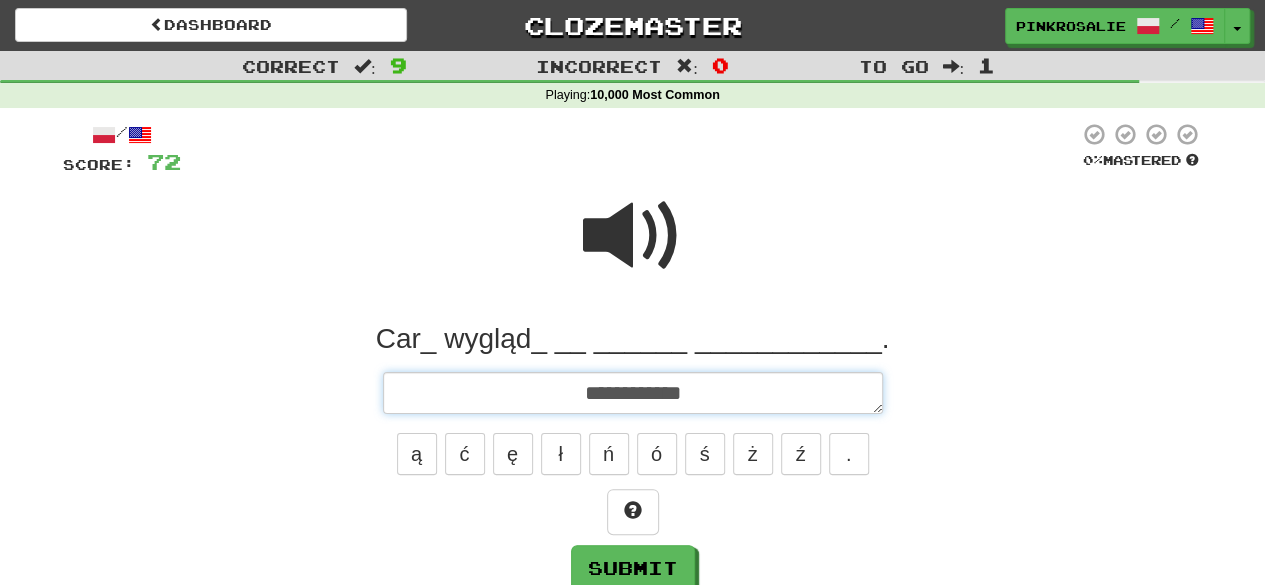 type on "*" 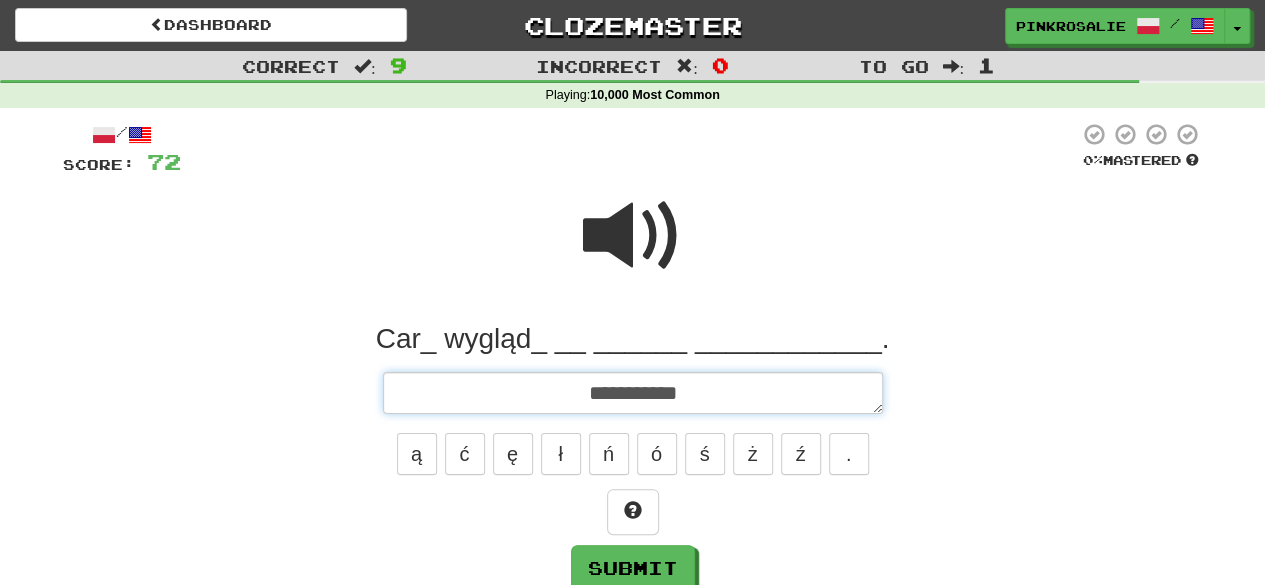 type on "*" 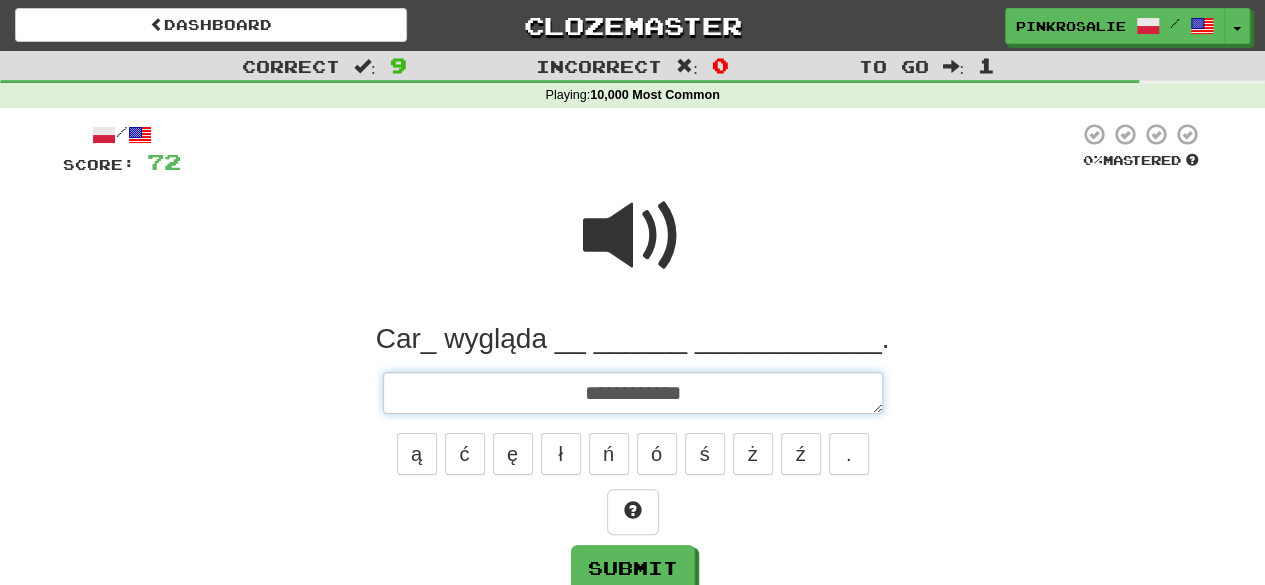 type on "*" 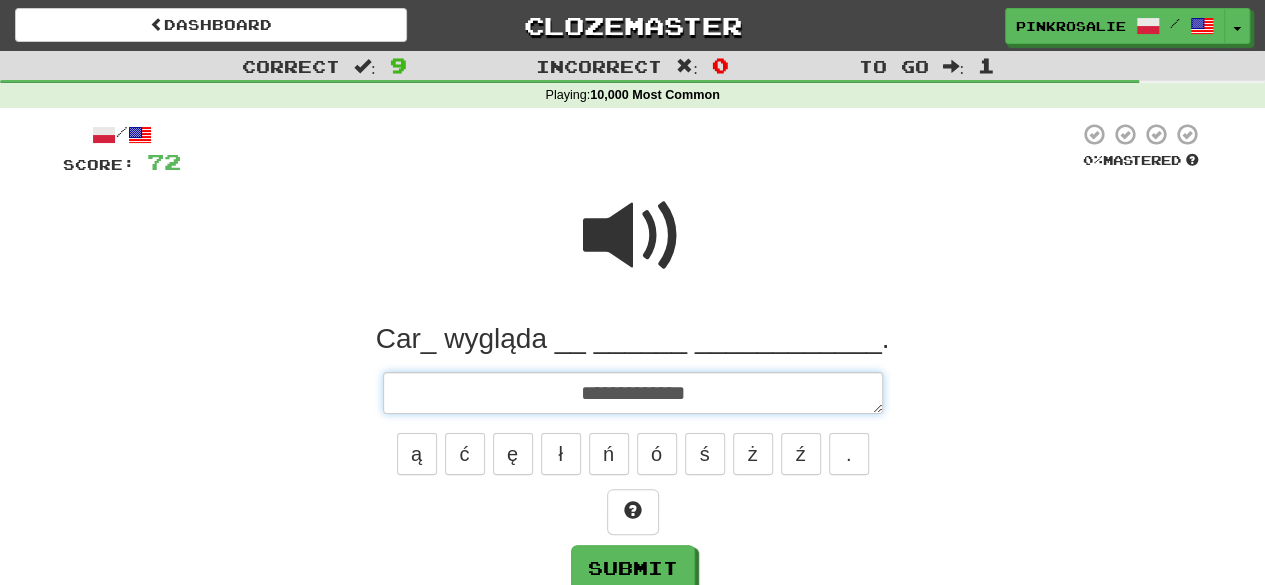 type on "**********" 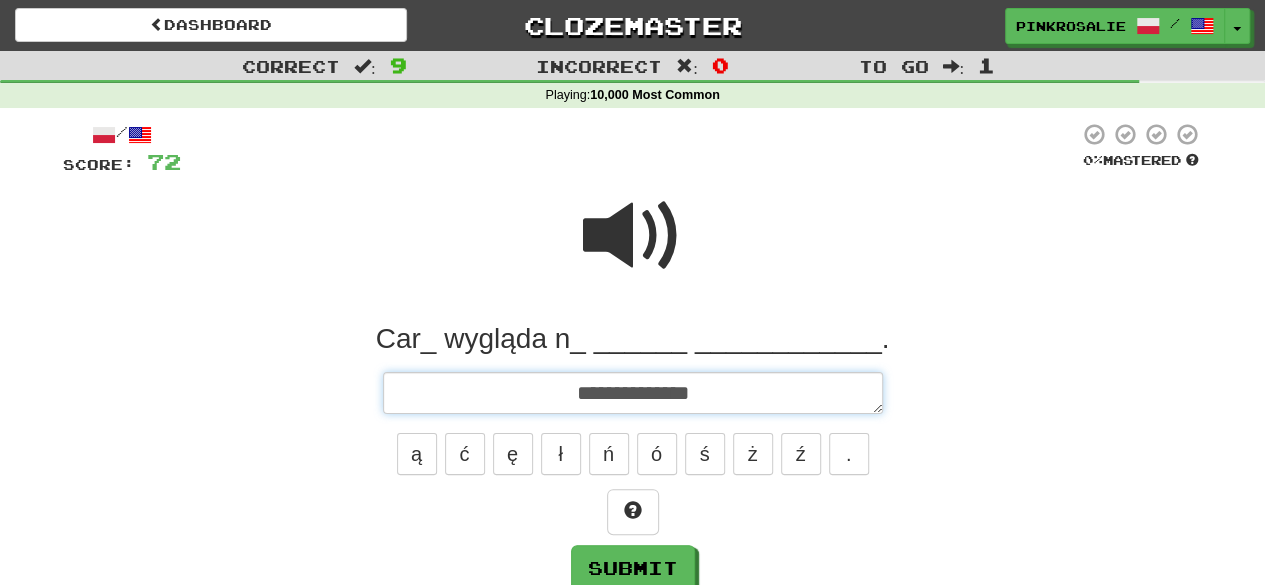 type on "*" 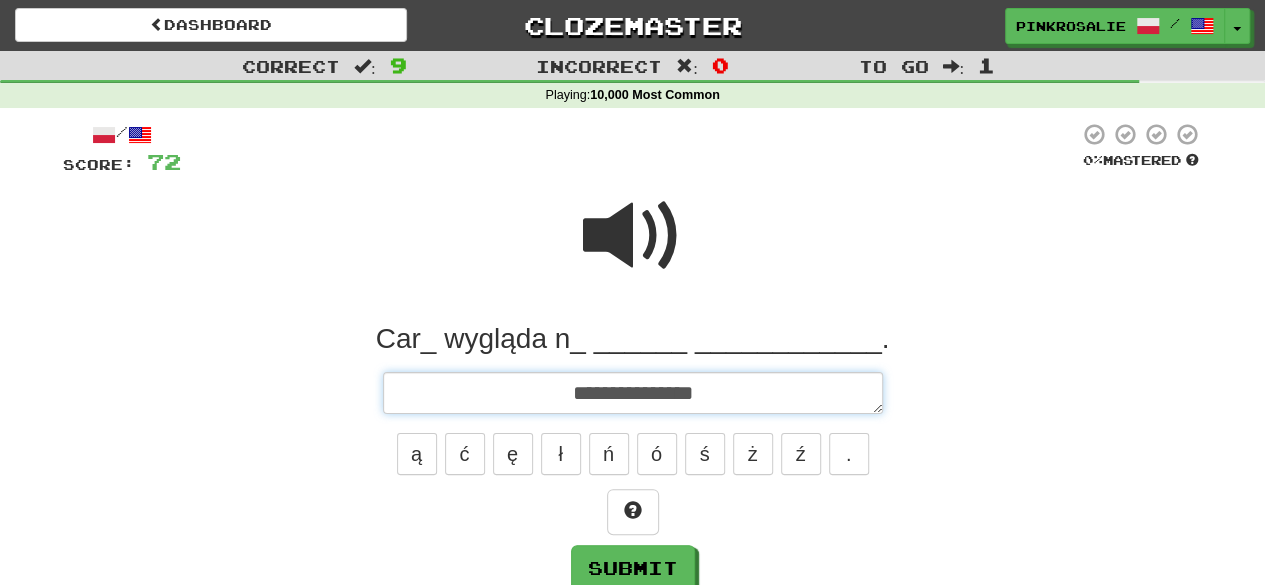 type on "*" 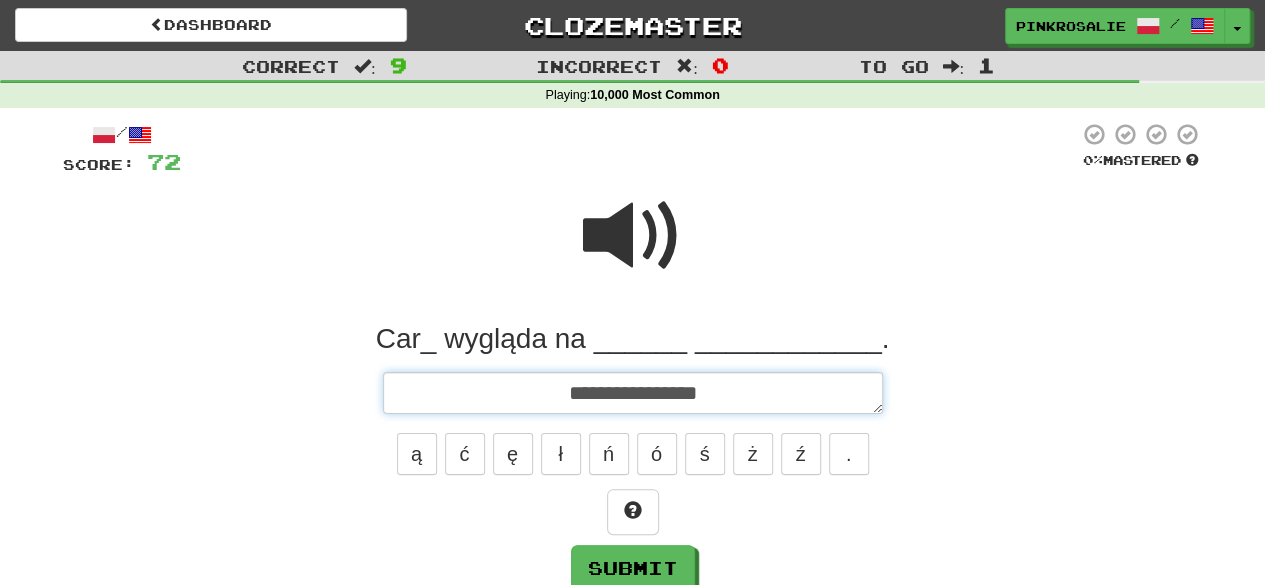 type on "*" 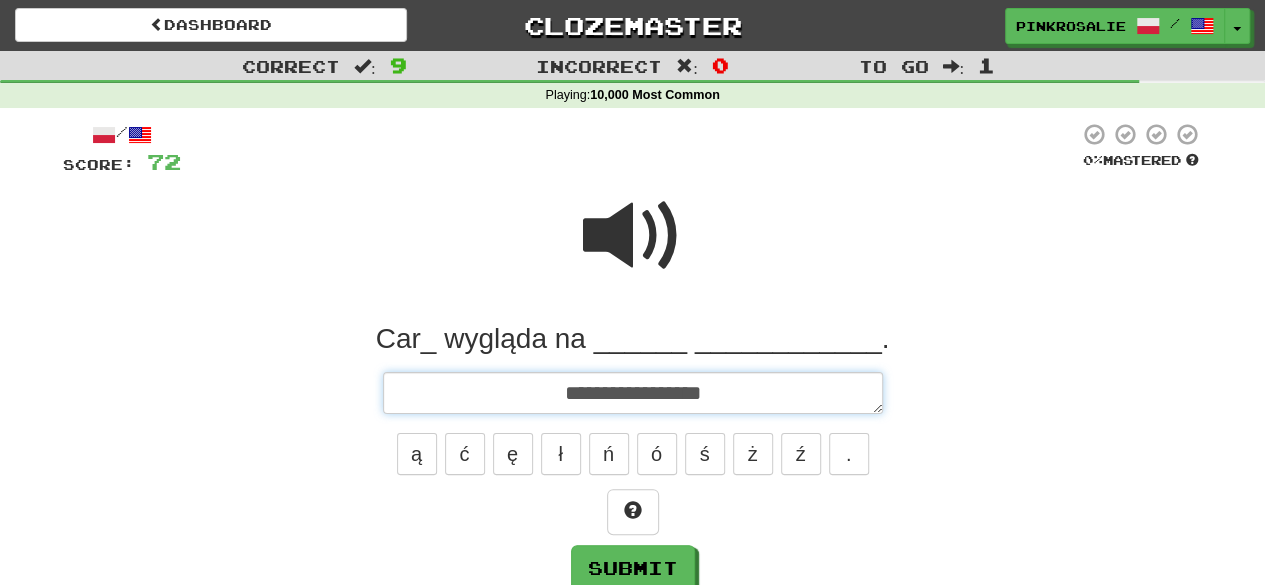 type on "*" 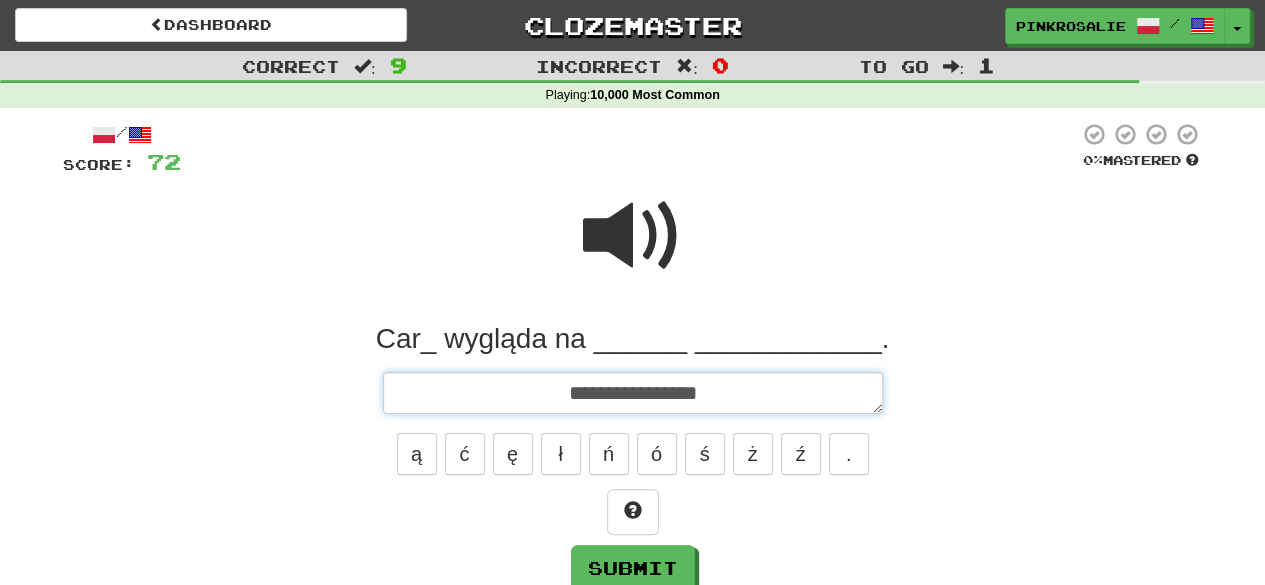type on "**********" 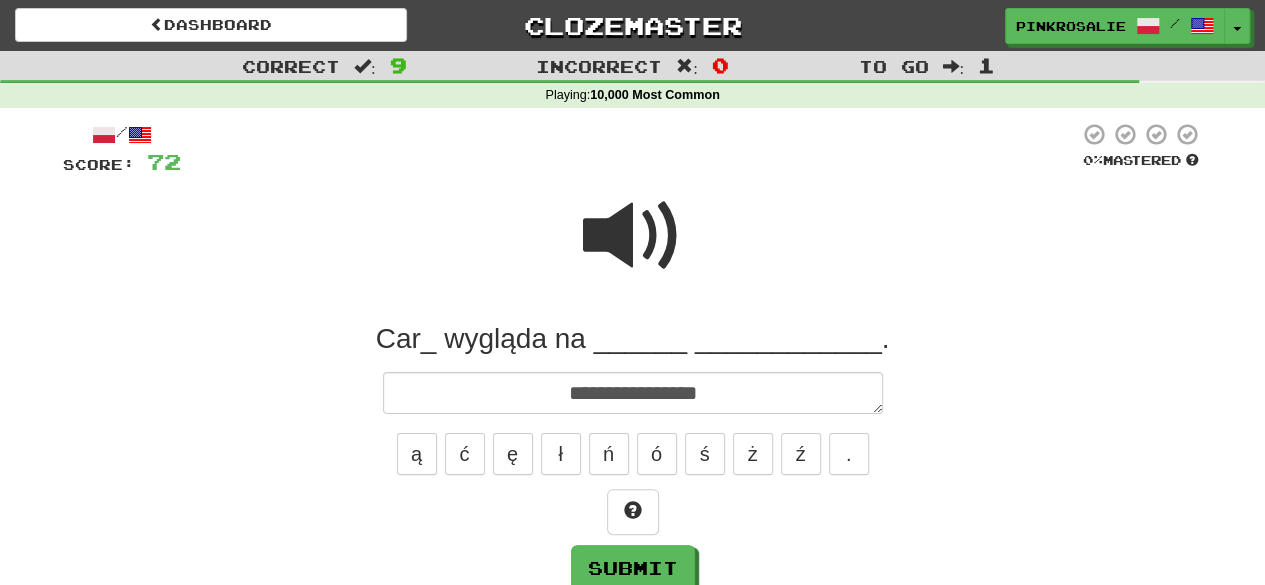 click at bounding box center (633, 249) 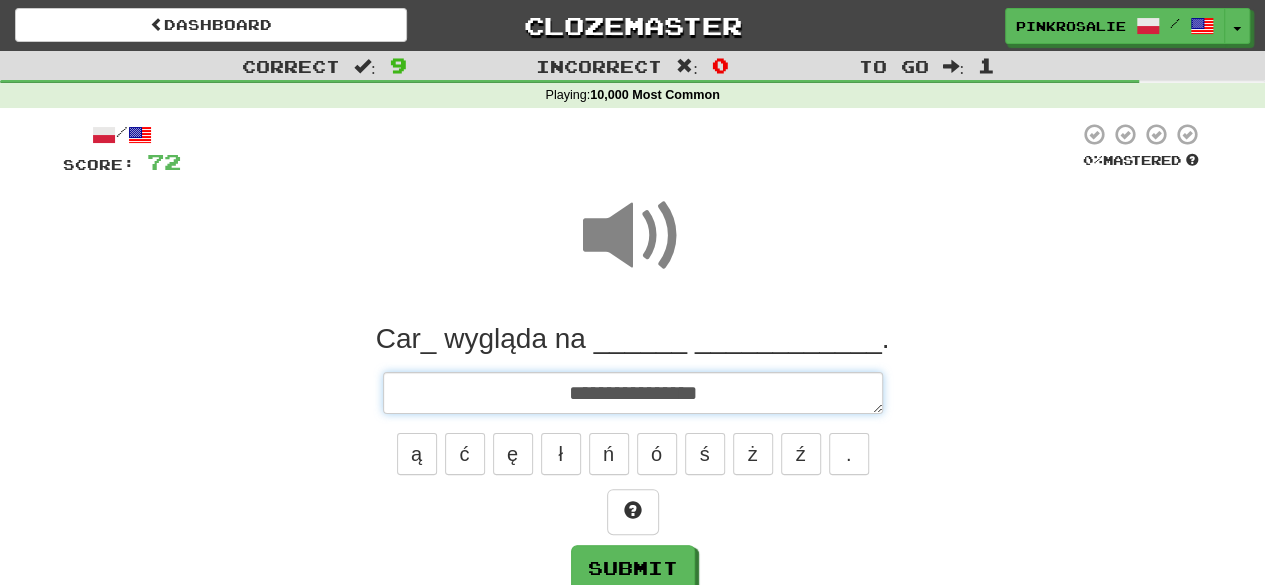 click on "**********" at bounding box center (633, 392) 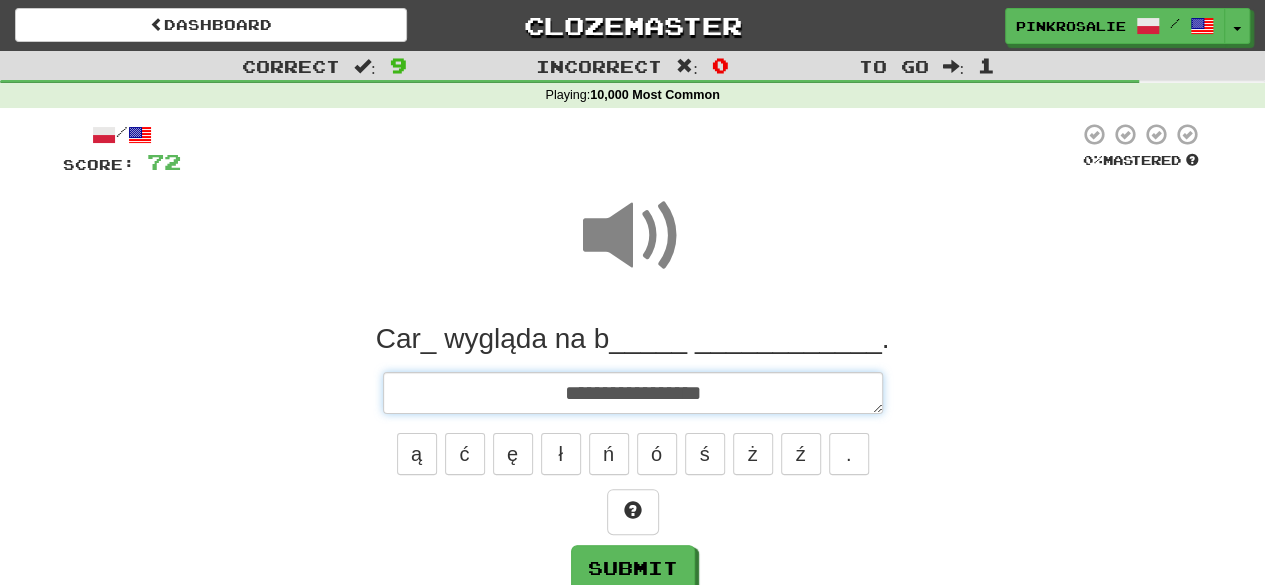 type on "*" 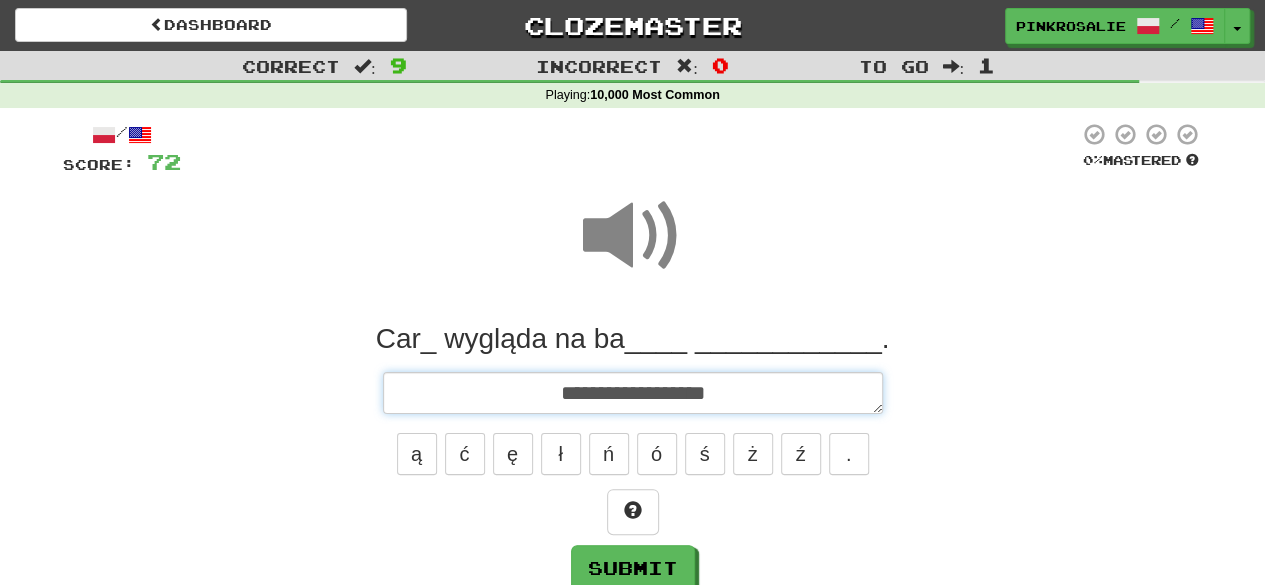 type on "*" 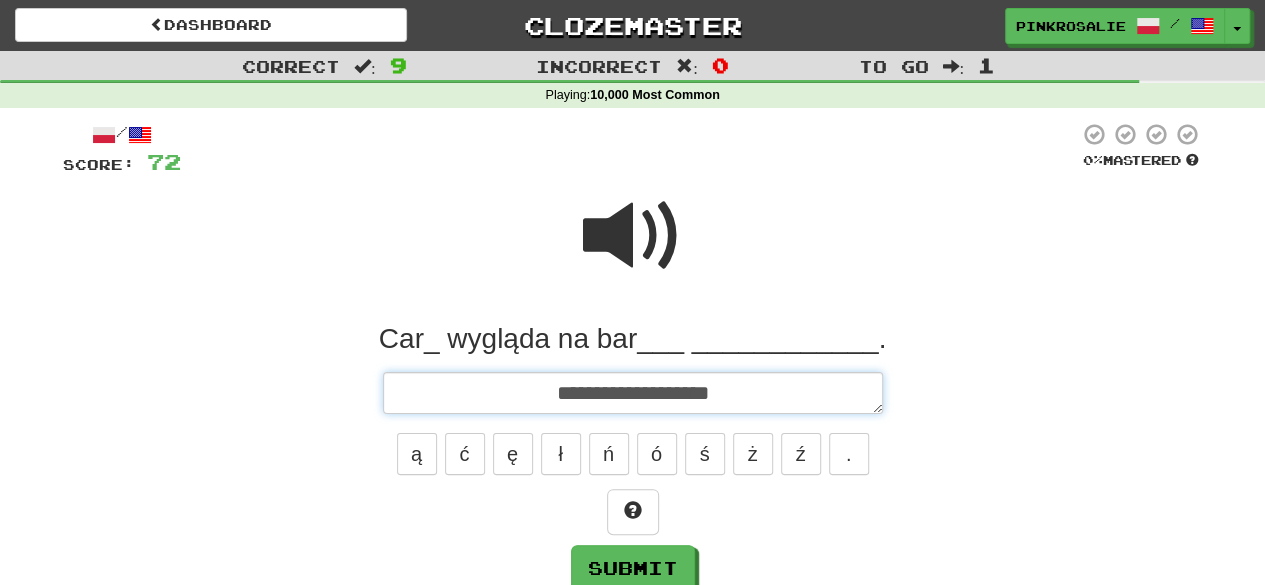 type on "*" 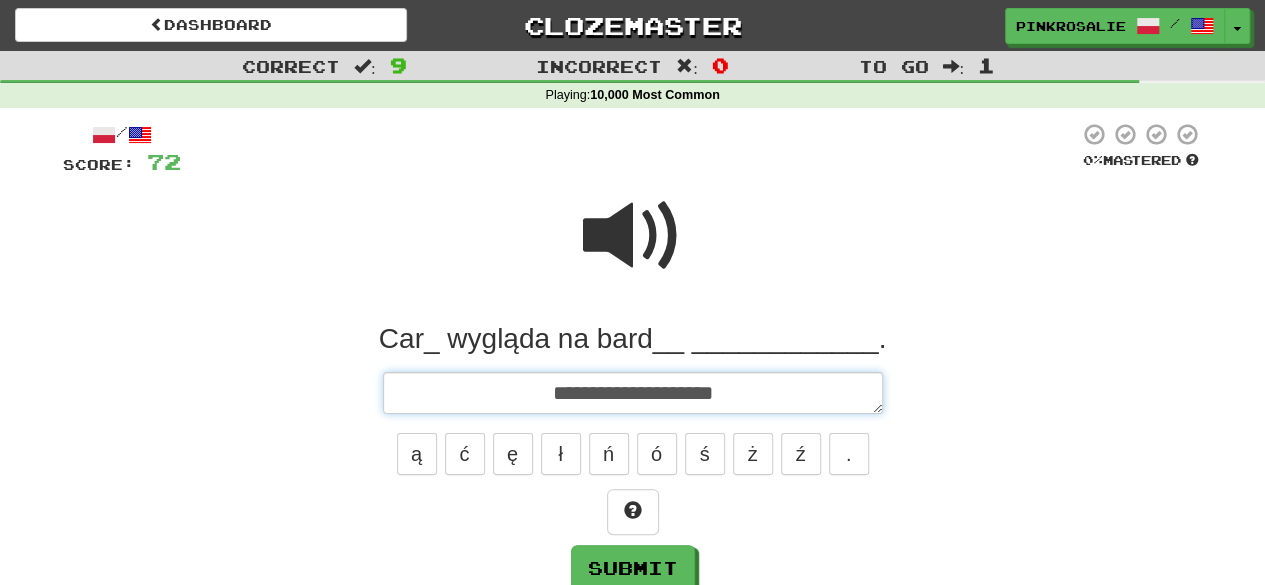 type on "*" 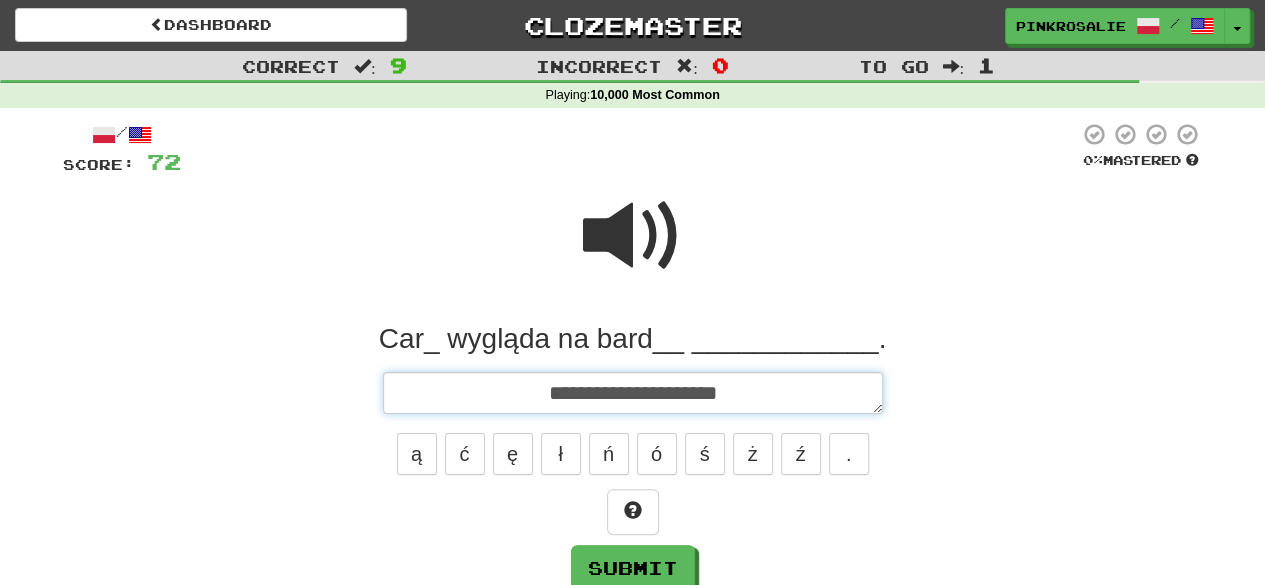 type on "*" 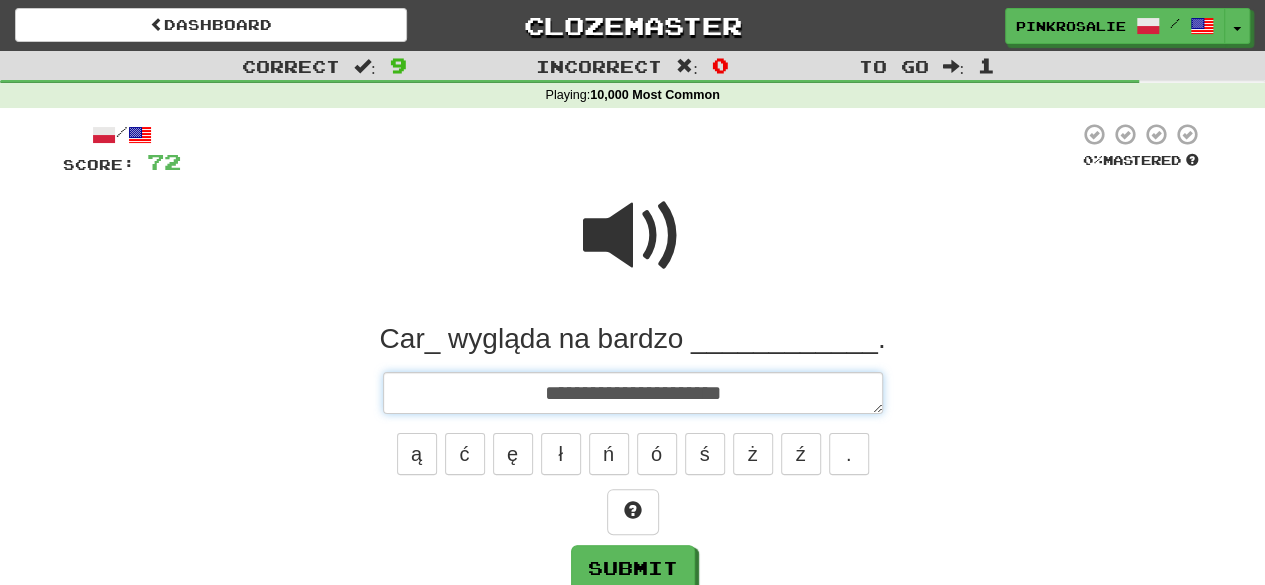 type on "**********" 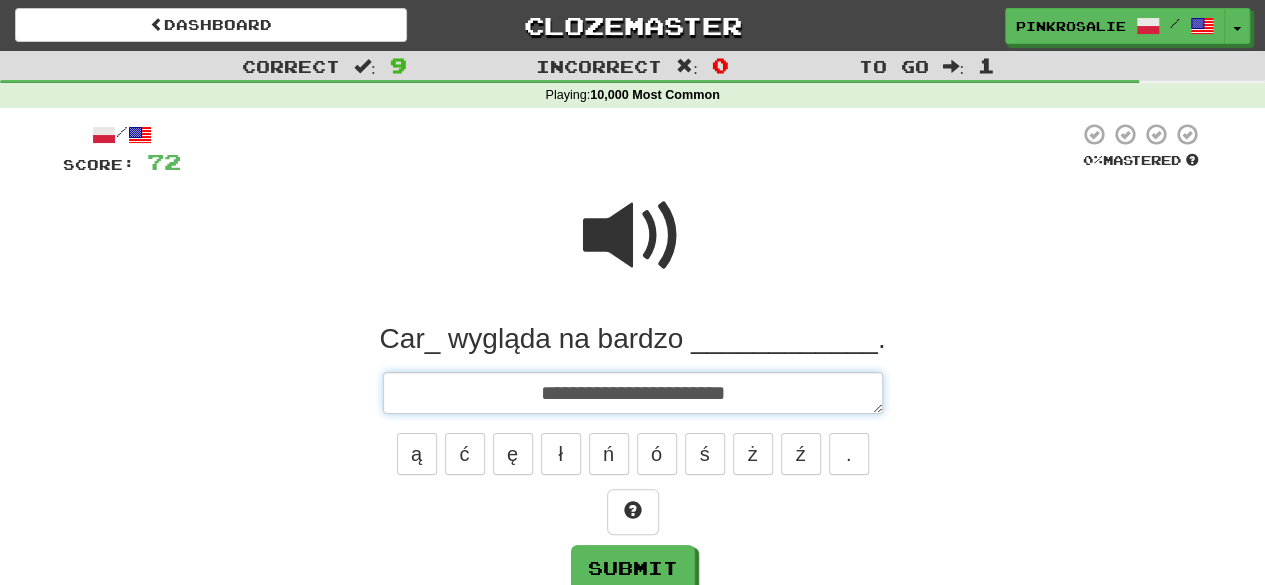 type on "*" 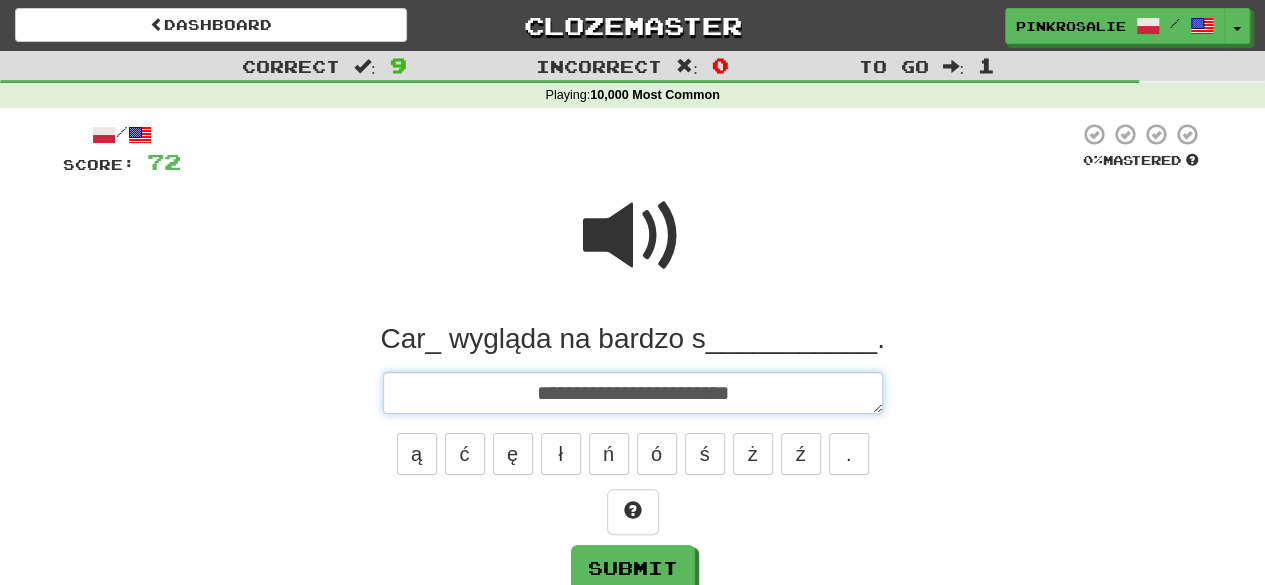 type on "*" 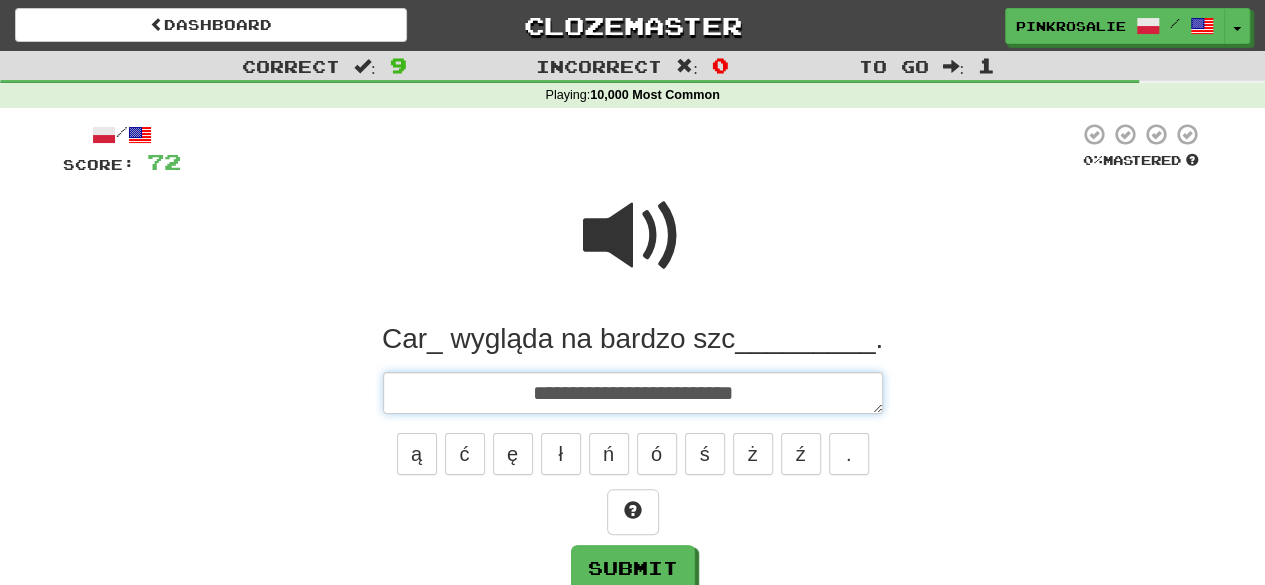 type on "*" 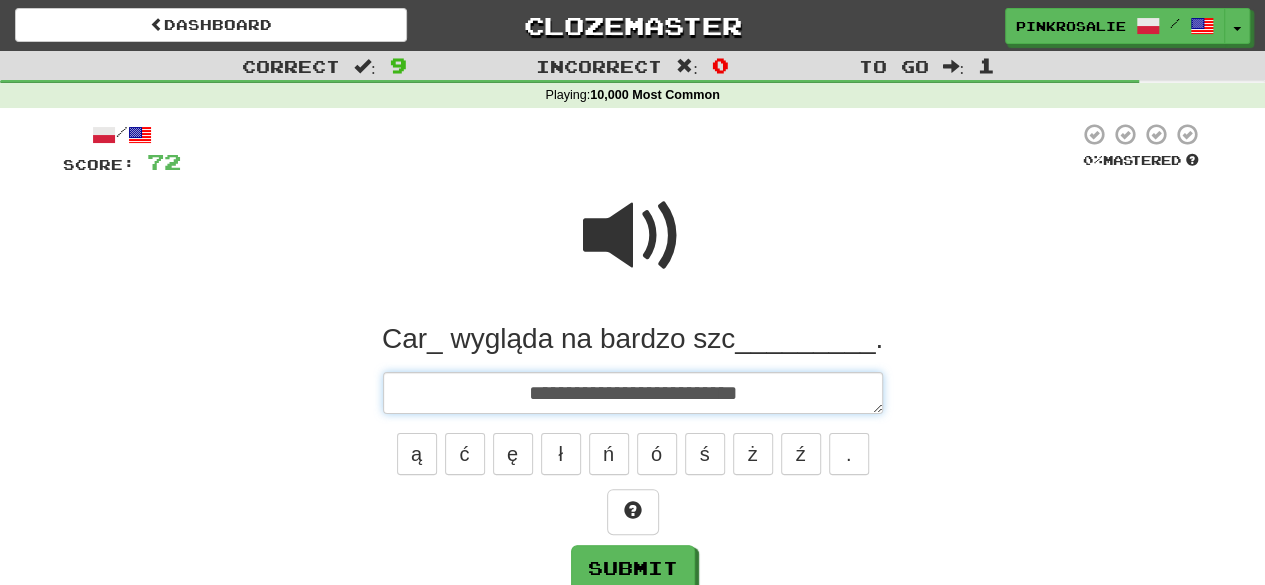 type on "*" 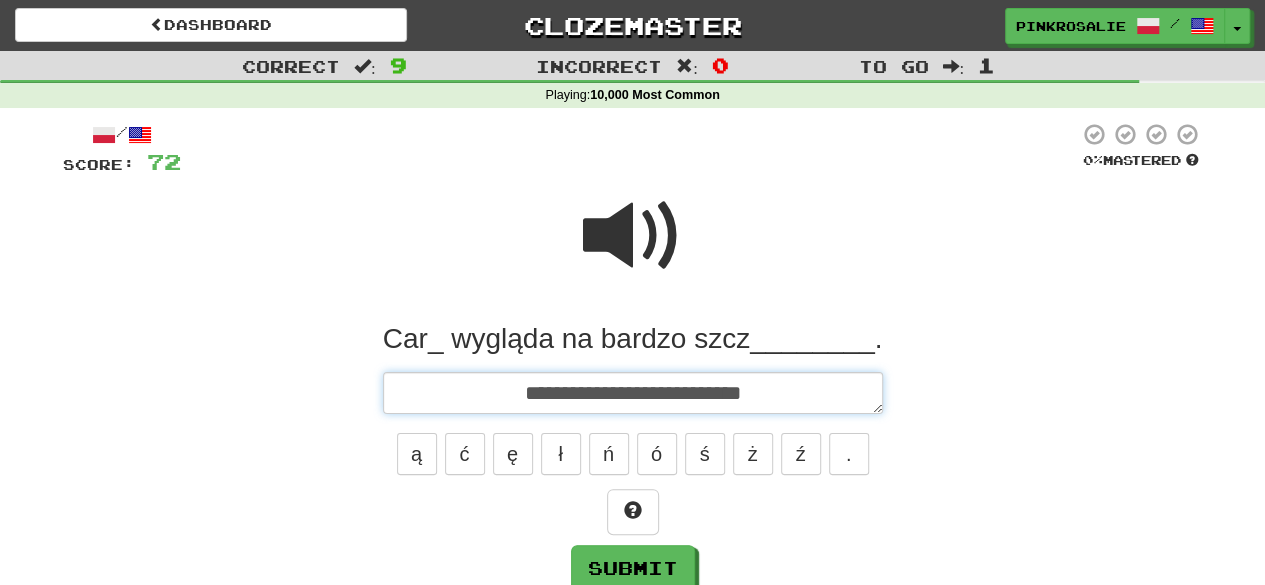 type on "*" 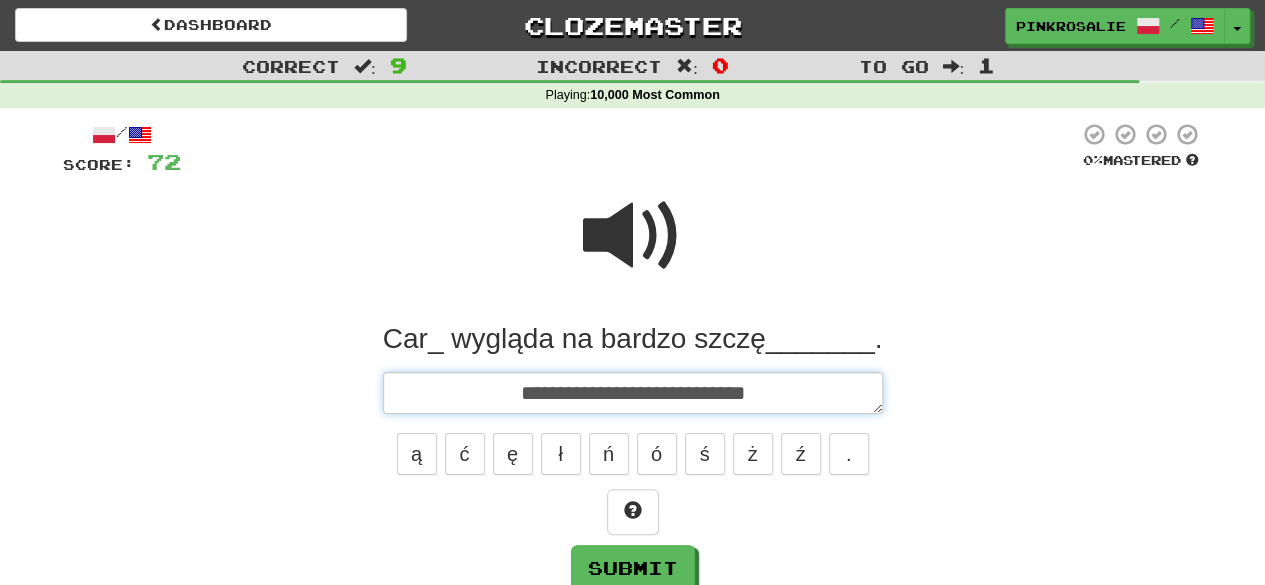 type on "*" 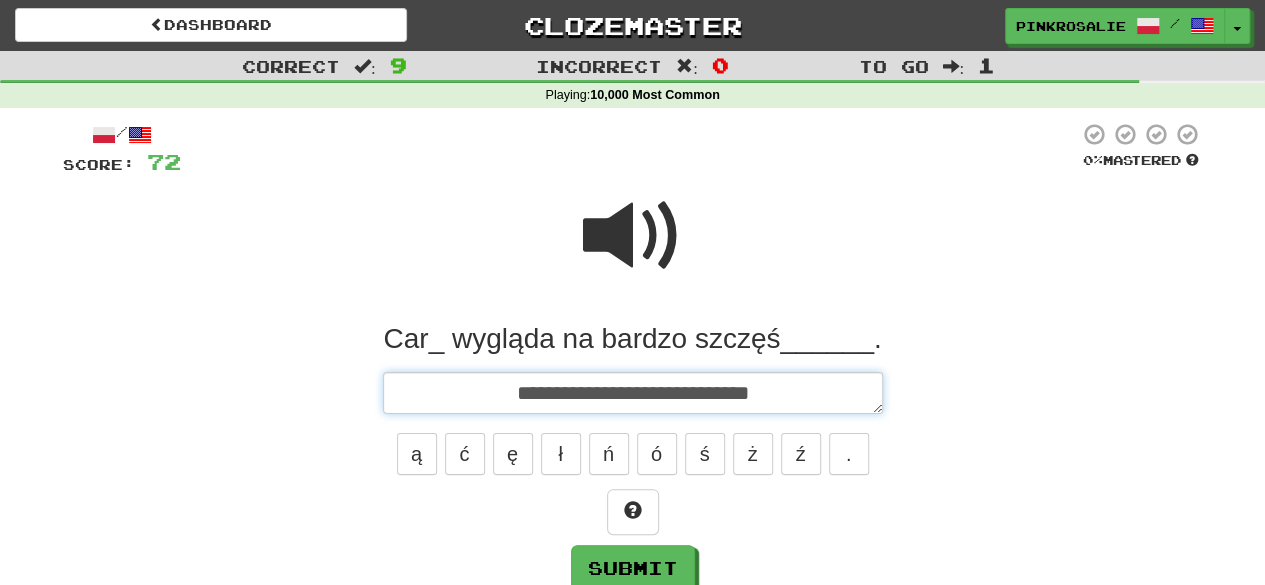 type on "*" 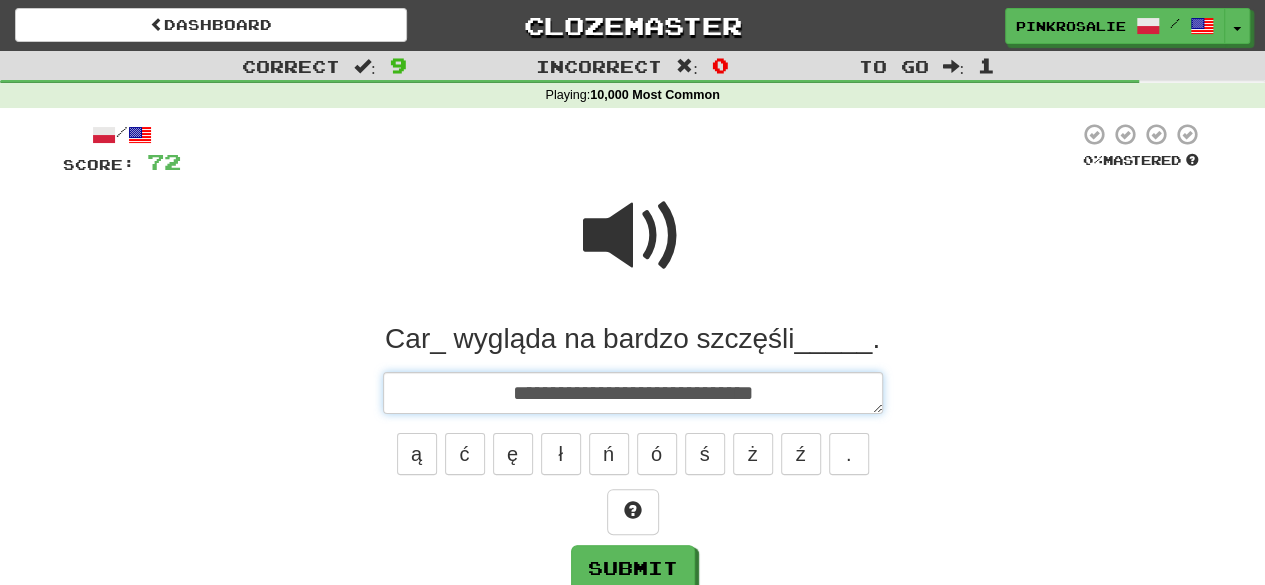 type on "*" 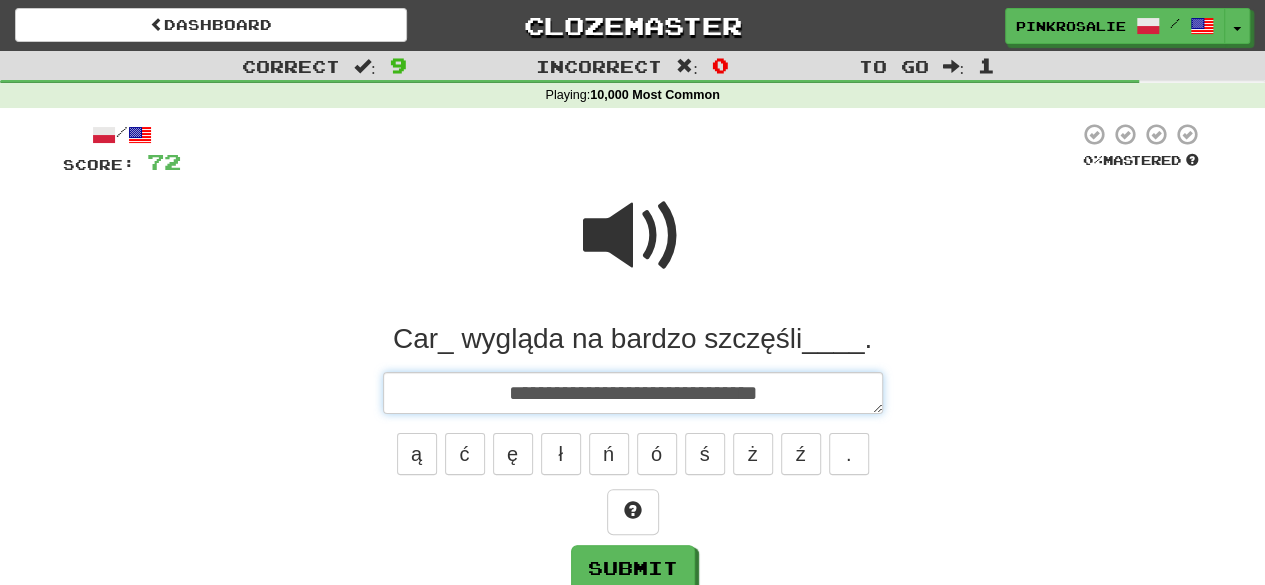 type on "*" 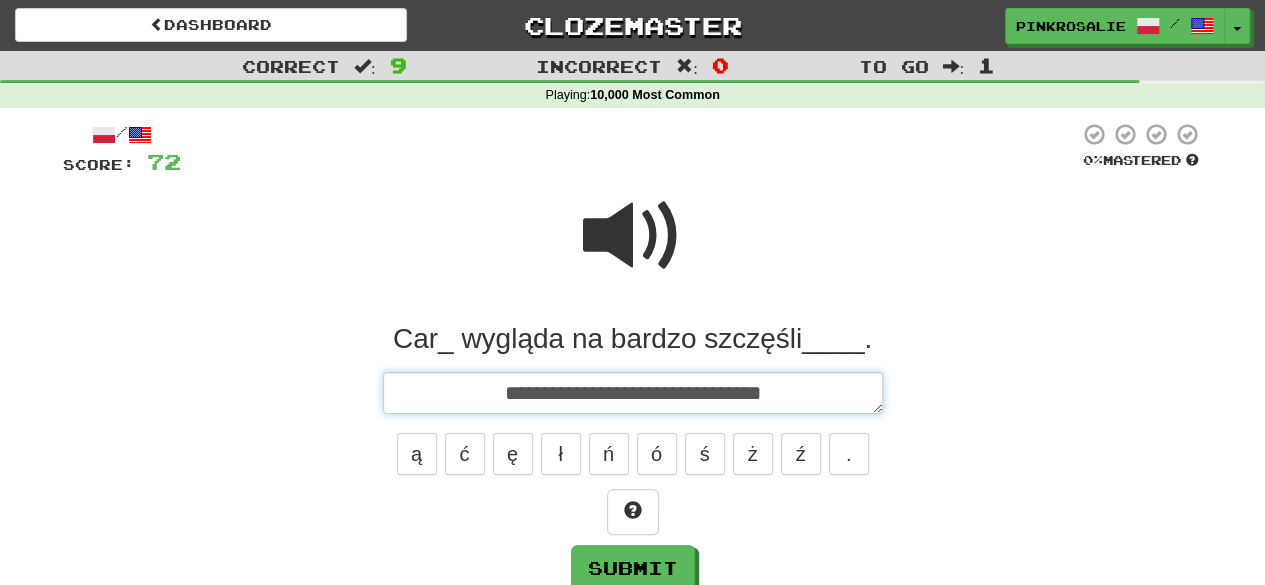 type on "*" 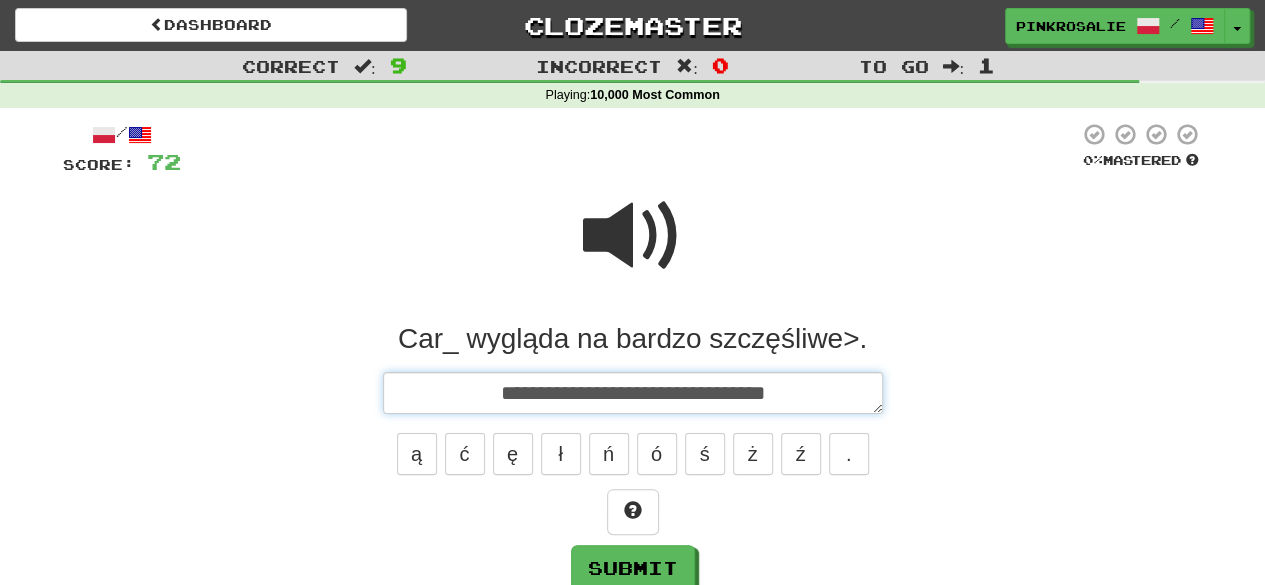 type 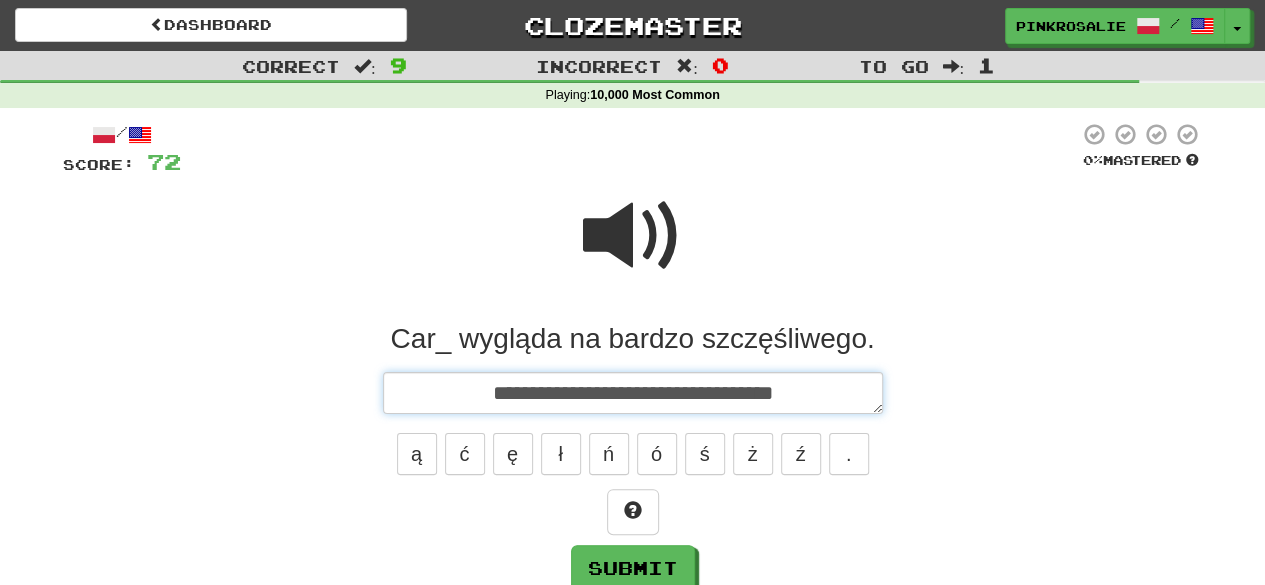 click on "**********" at bounding box center [633, 392] 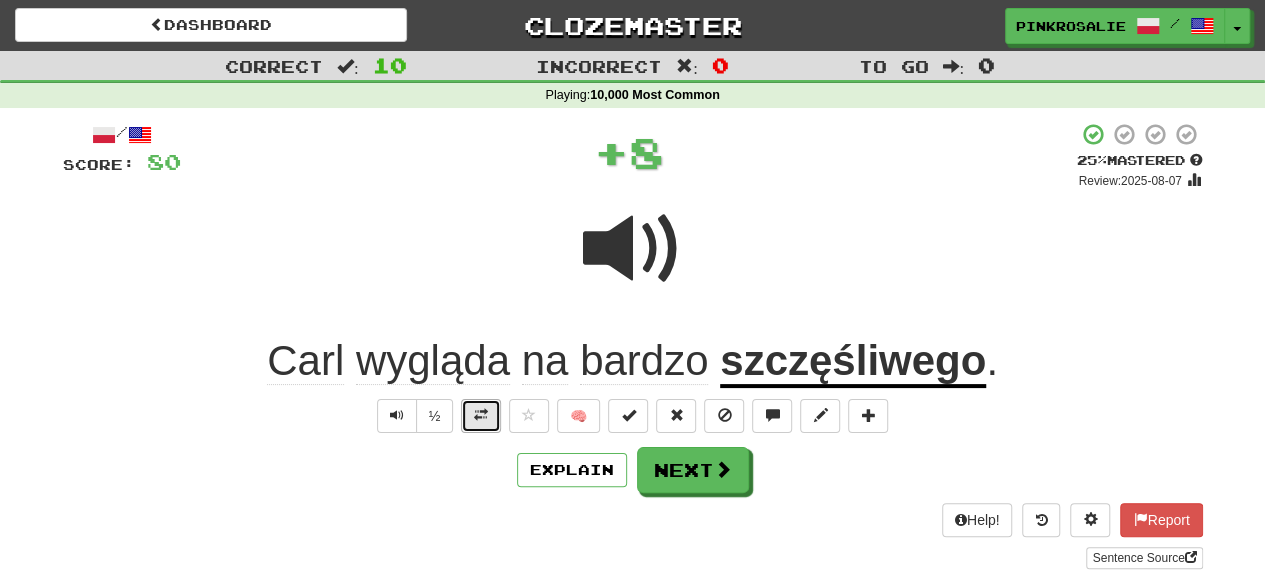 click at bounding box center (481, 415) 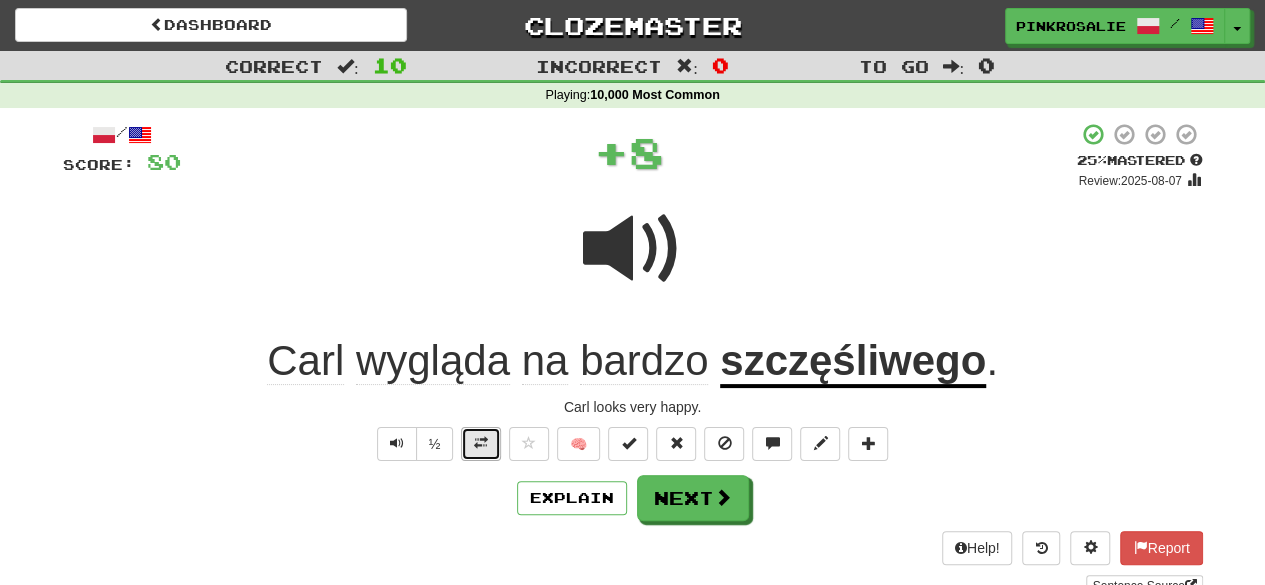 click at bounding box center (481, 444) 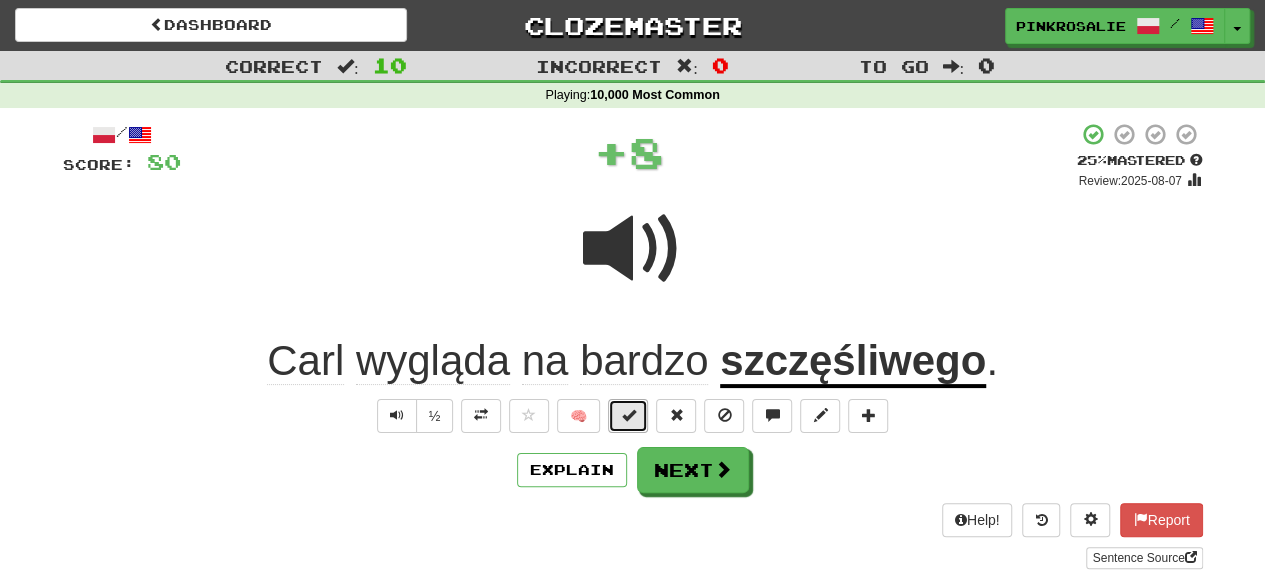 click at bounding box center (628, 416) 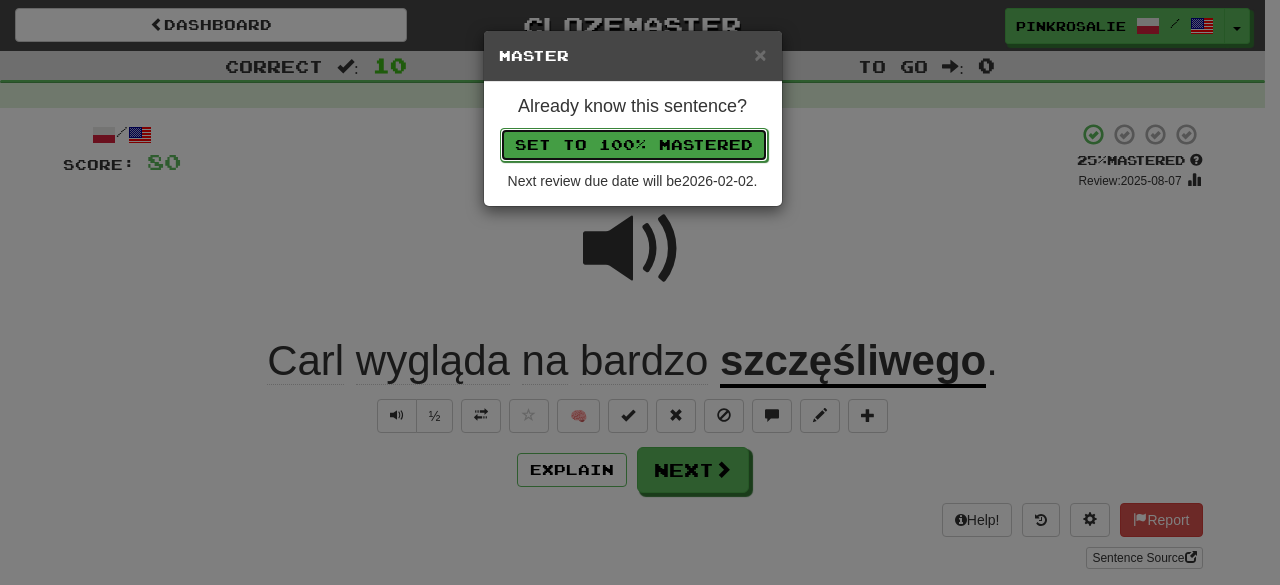 click on "Set to 100% Mastered" at bounding box center [634, 145] 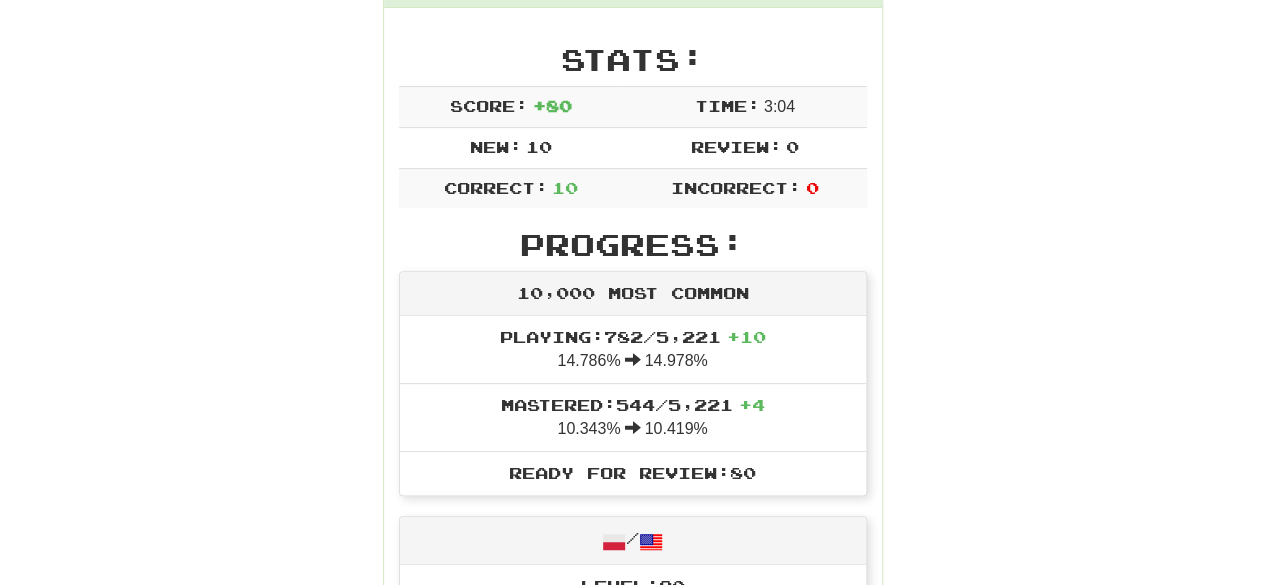 scroll, scrollTop: 0, scrollLeft: 0, axis: both 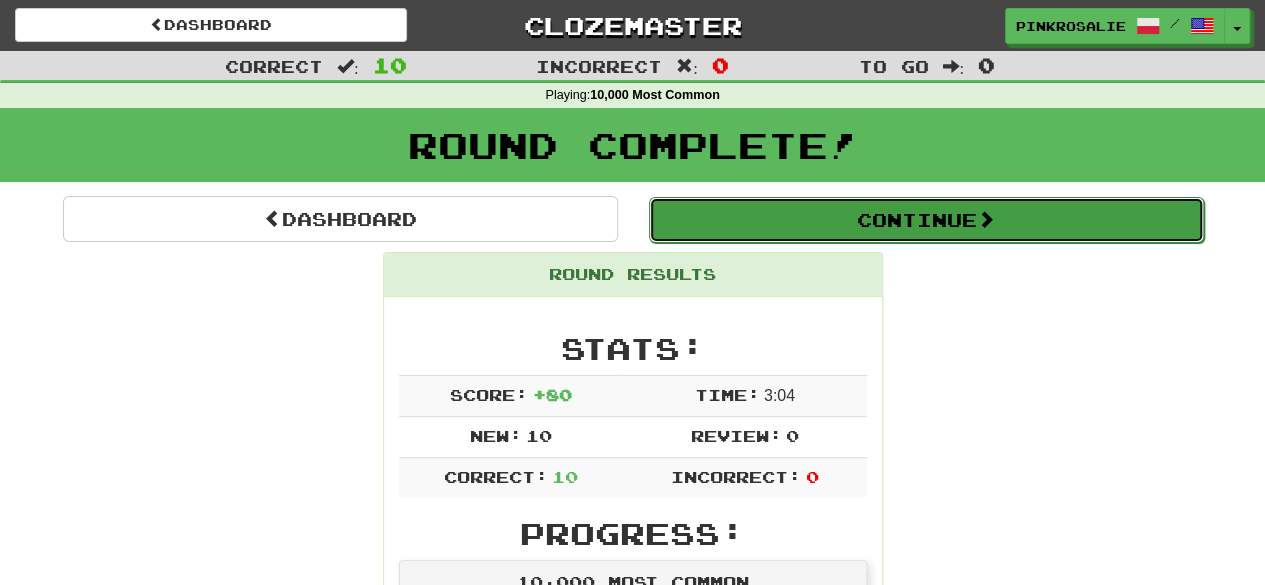 click on "Continue" at bounding box center (926, 220) 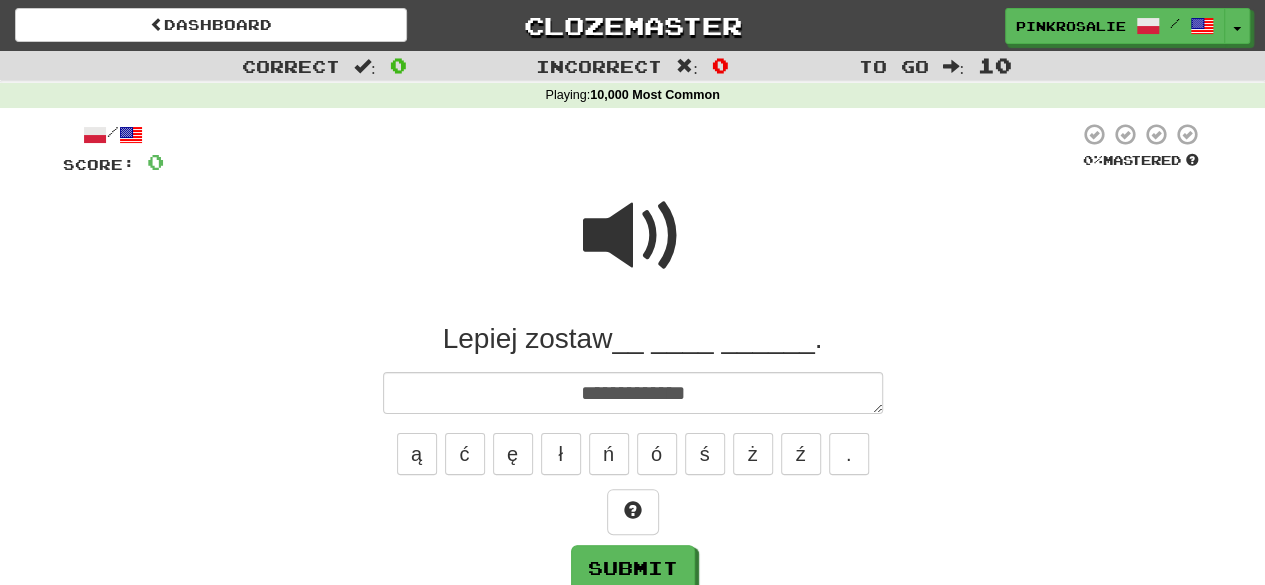 click at bounding box center (633, 236) 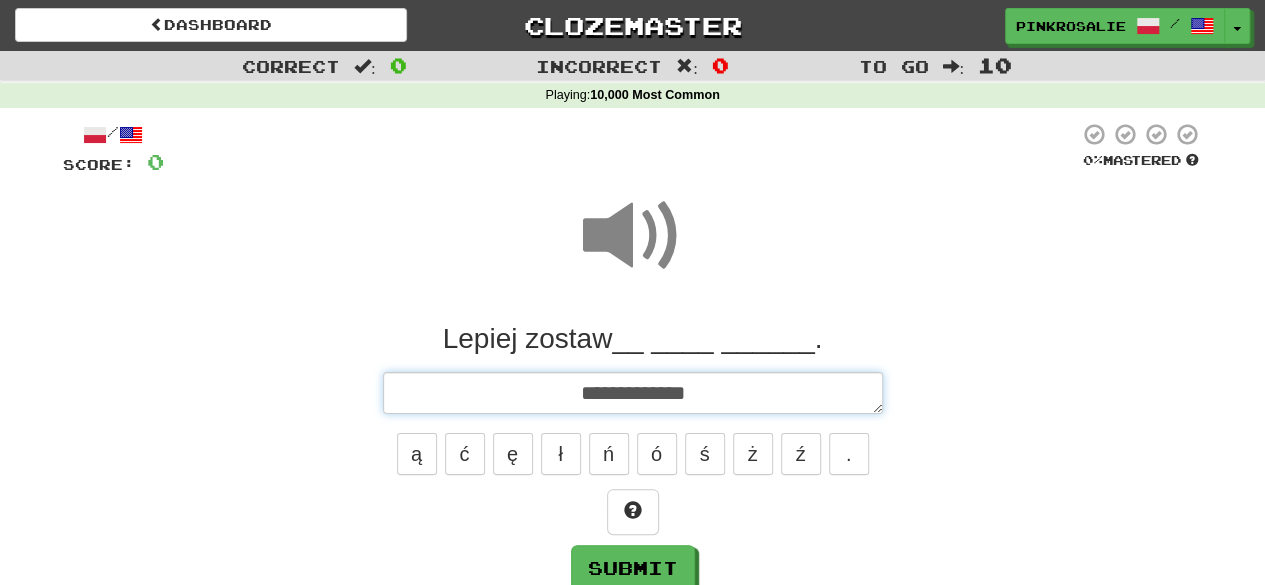 click on "**********" at bounding box center (633, 392) 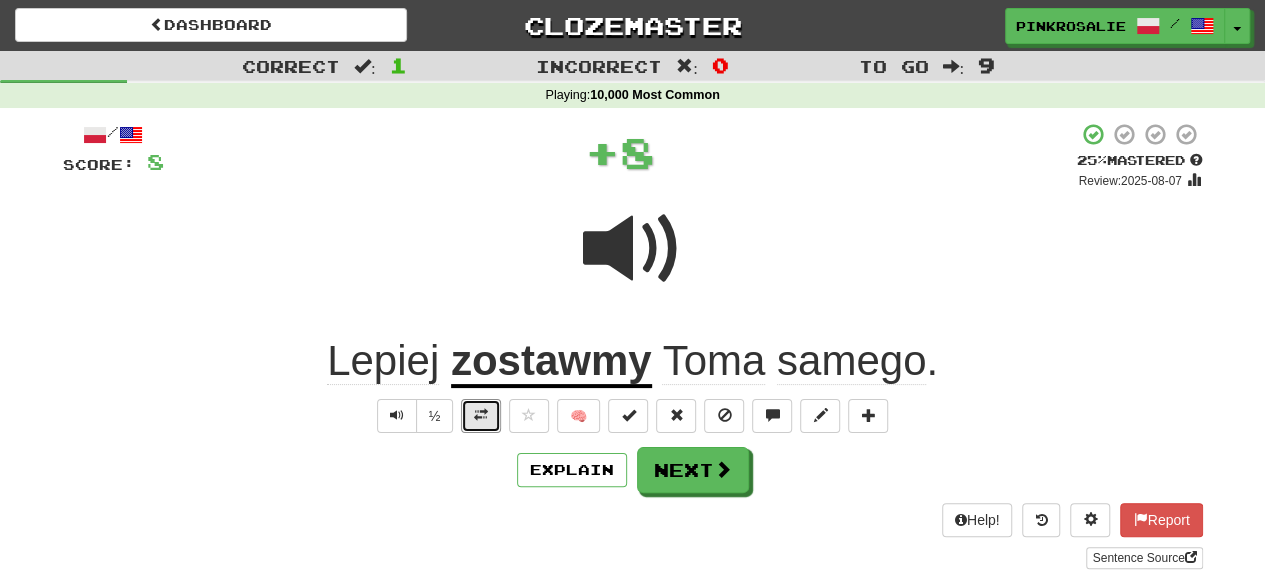 click at bounding box center [481, 416] 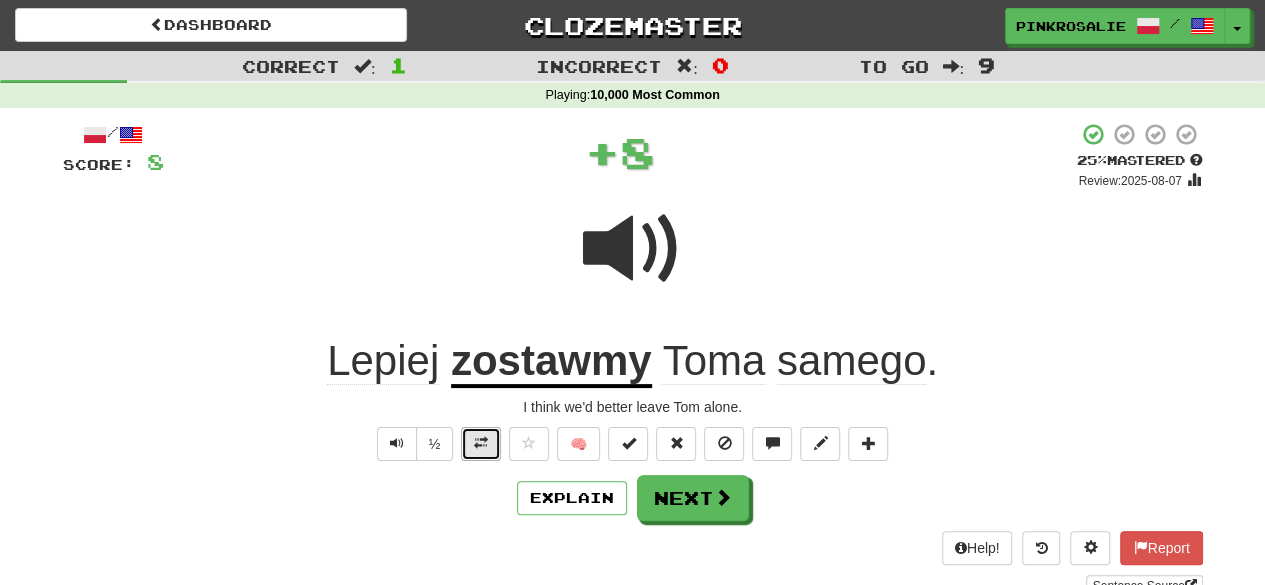 click at bounding box center [481, 443] 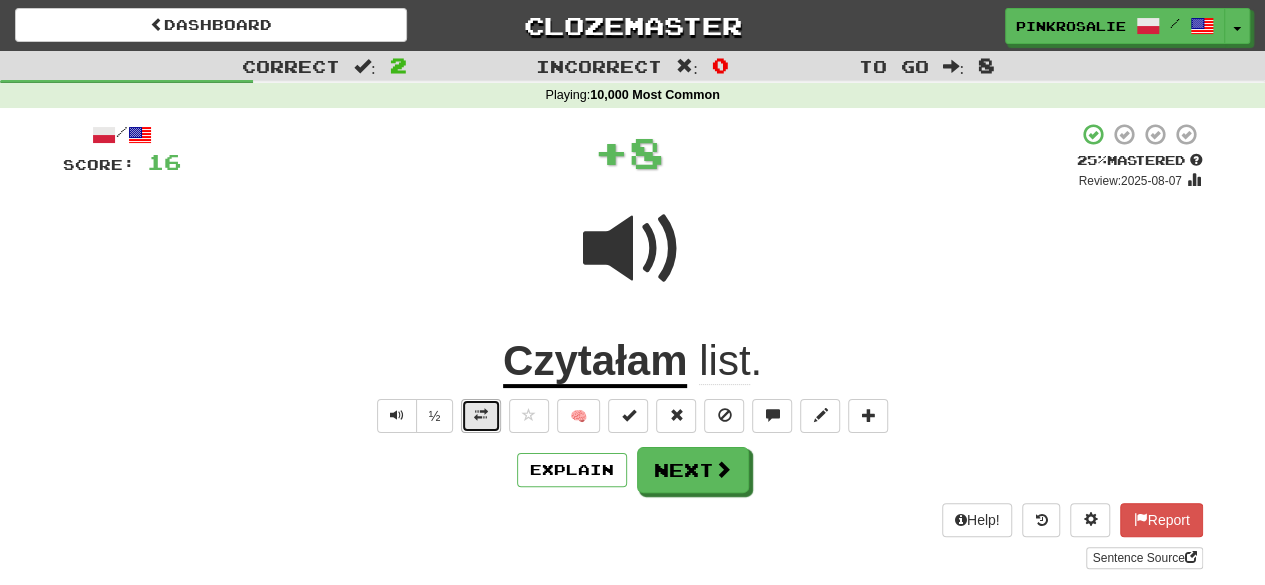 click at bounding box center [481, 415] 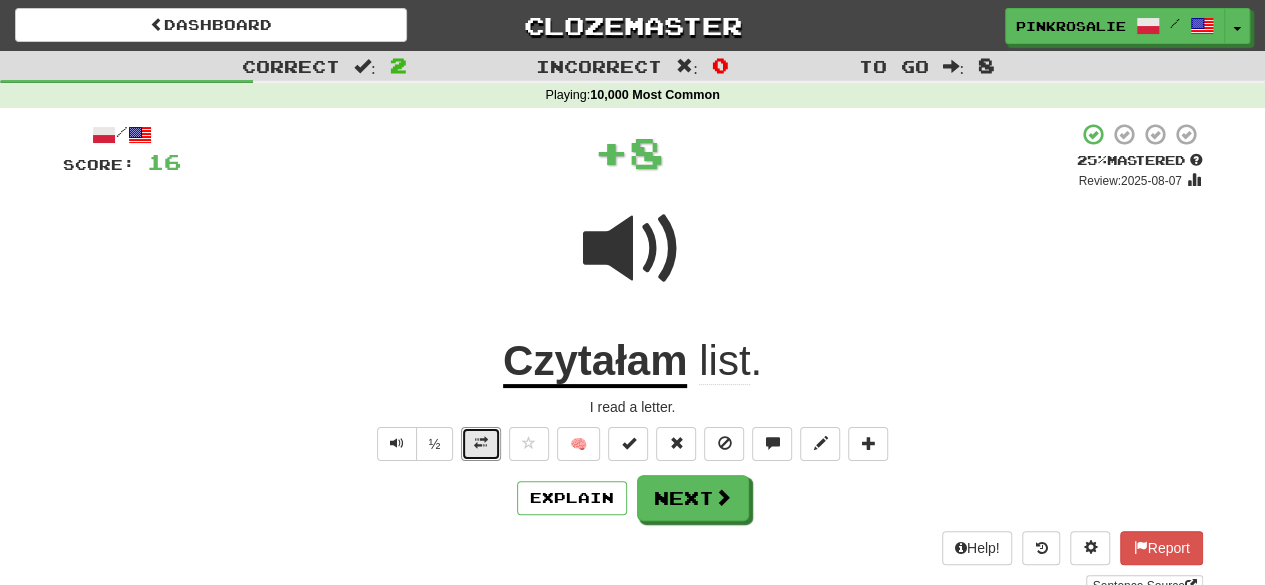 drag, startPoint x: 482, startPoint y: 453, endPoint x: 522, endPoint y: 450, distance: 40.112343 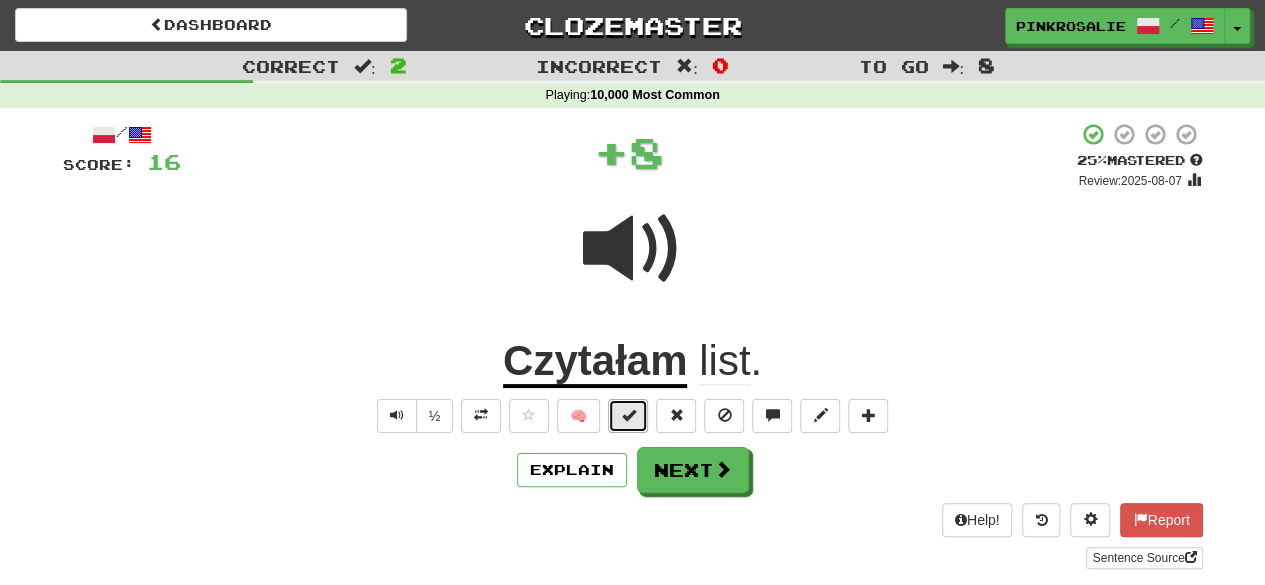 click at bounding box center [628, 416] 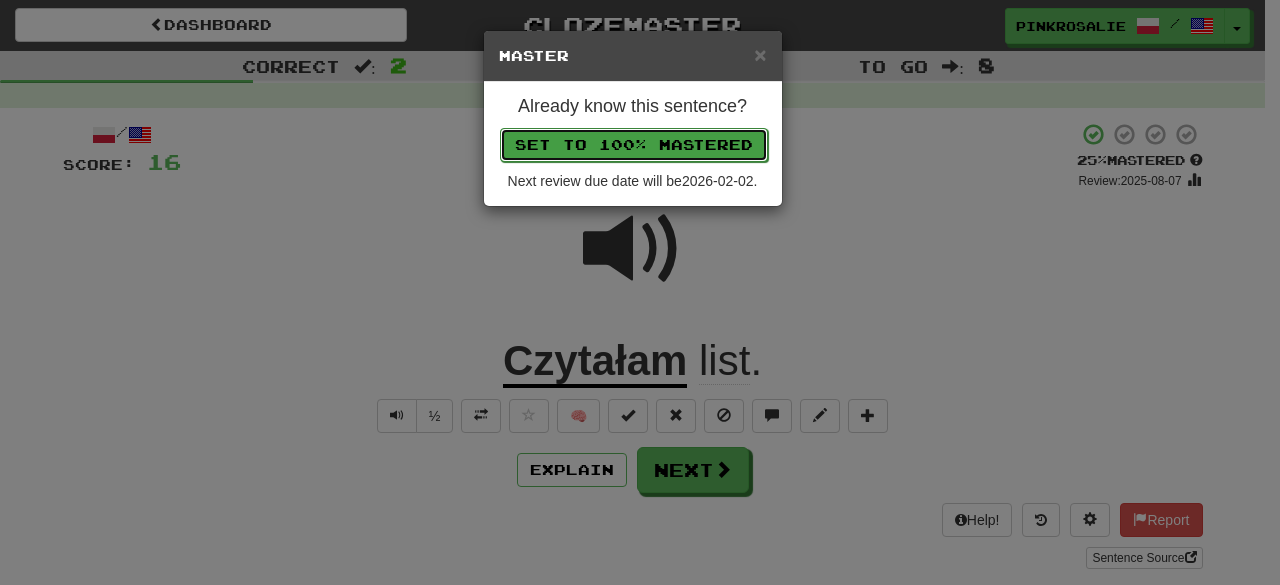 click on "Set to 100% Mastered" at bounding box center [634, 145] 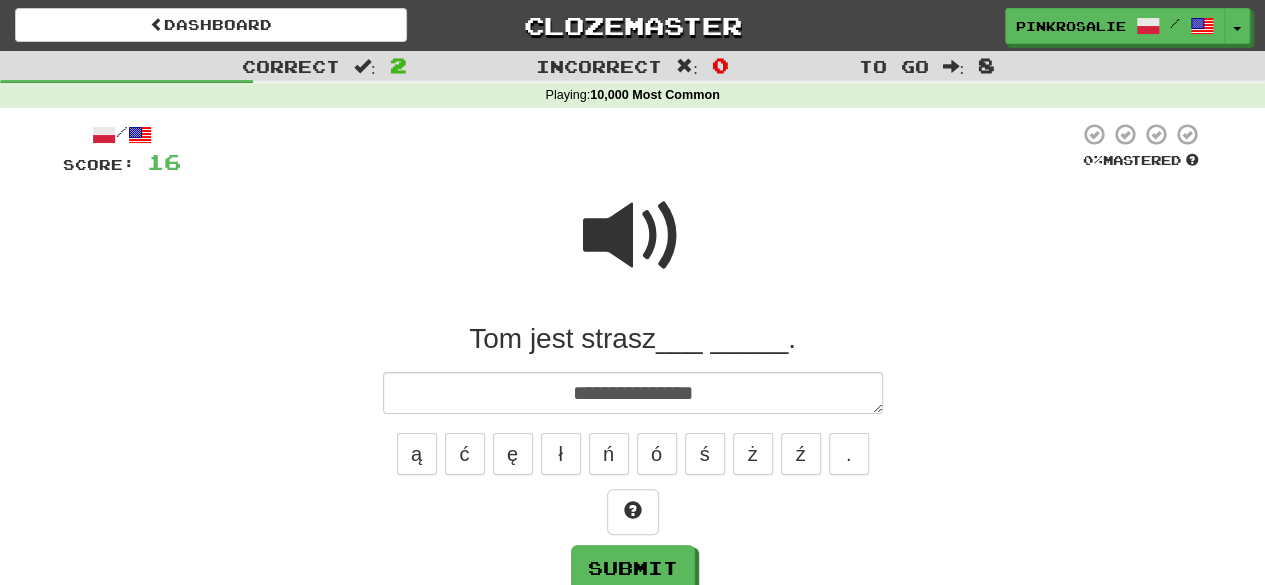 click at bounding box center (633, 236) 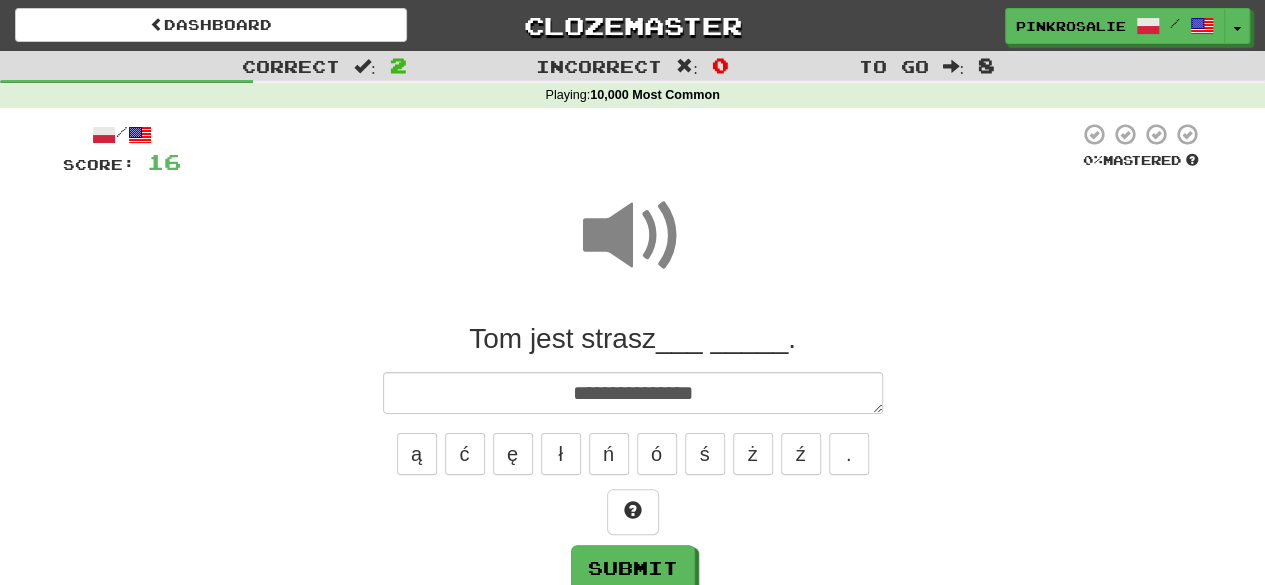 click on "**********" at bounding box center [633, 456] 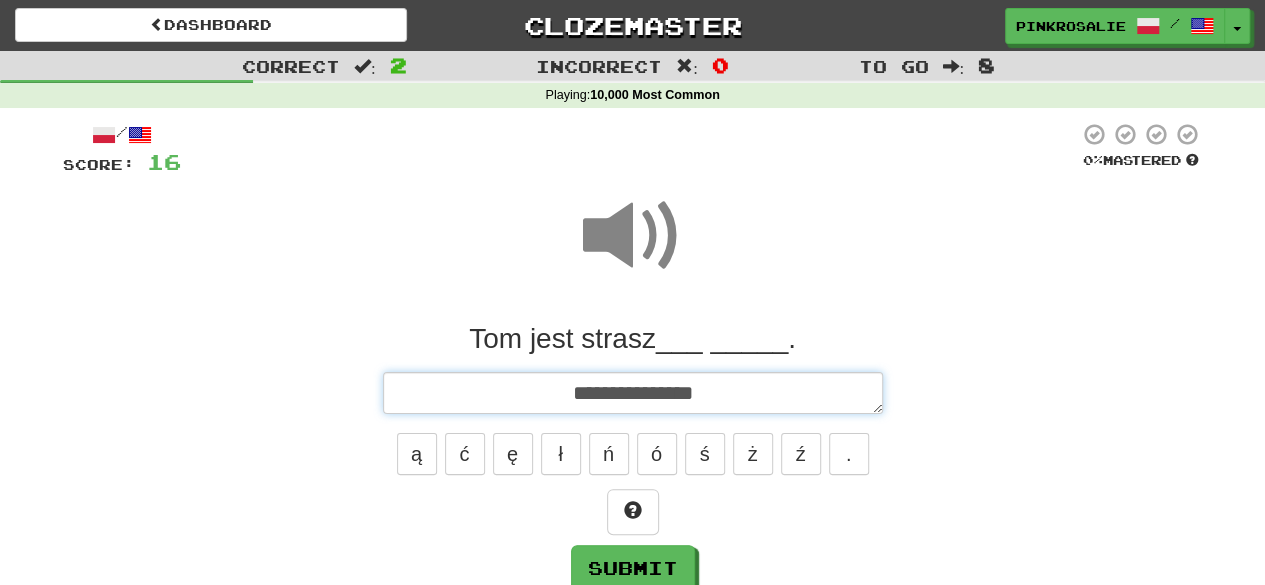 click on "**********" at bounding box center [633, 392] 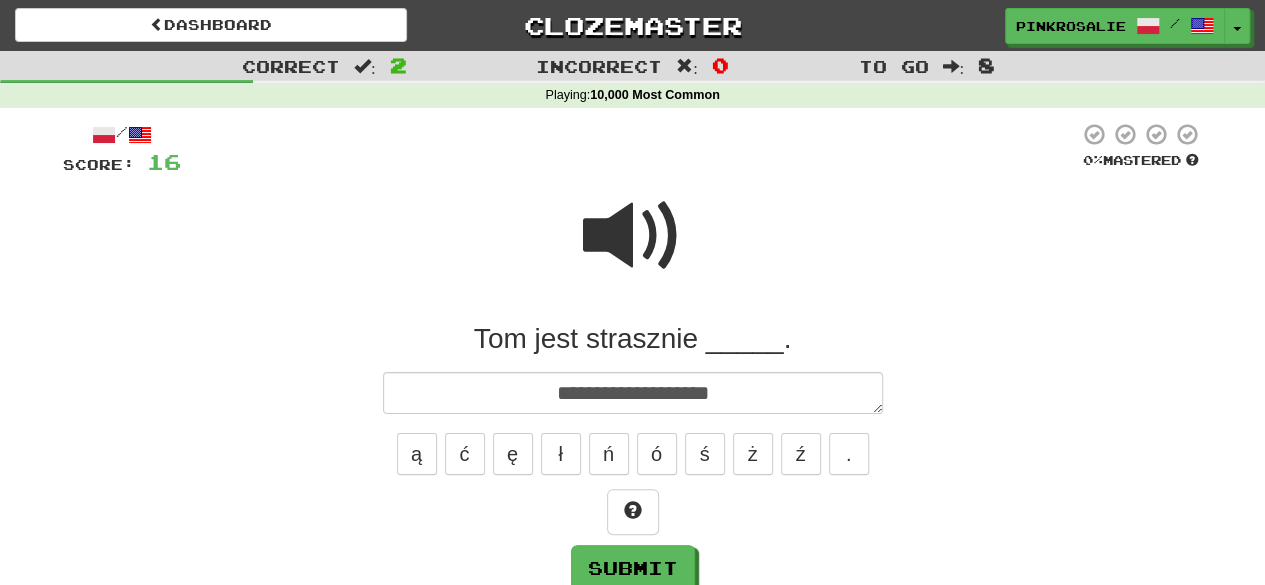 drag, startPoint x: 580, startPoint y: 249, endPoint x: 635, endPoint y: 314, distance: 85.146935 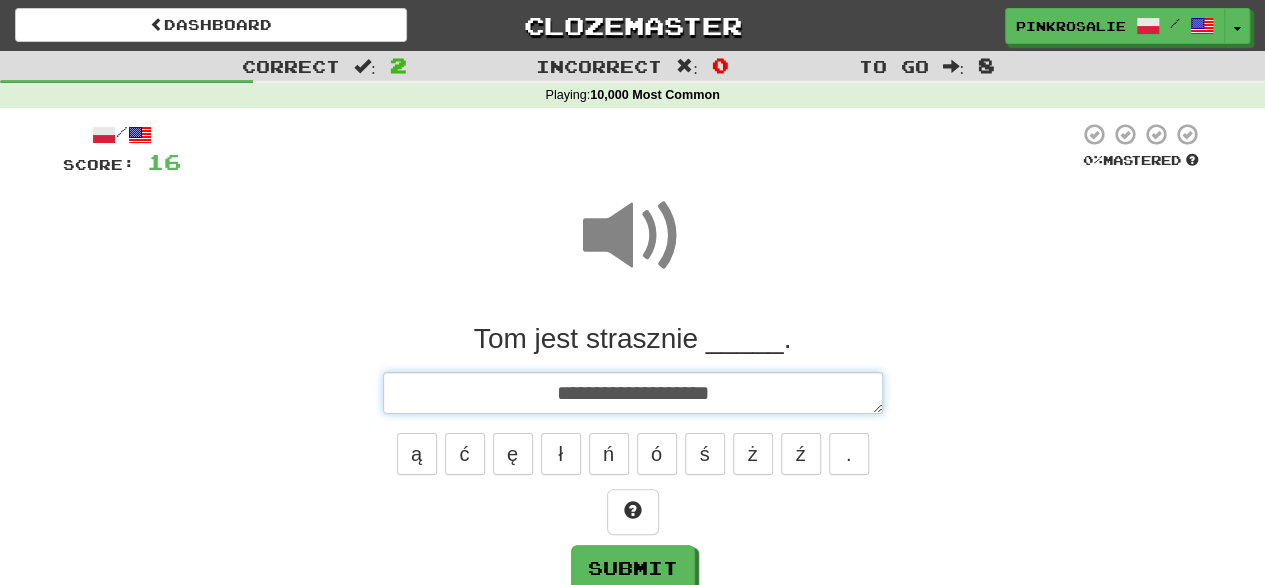 click on "**********" at bounding box center [633, 392] 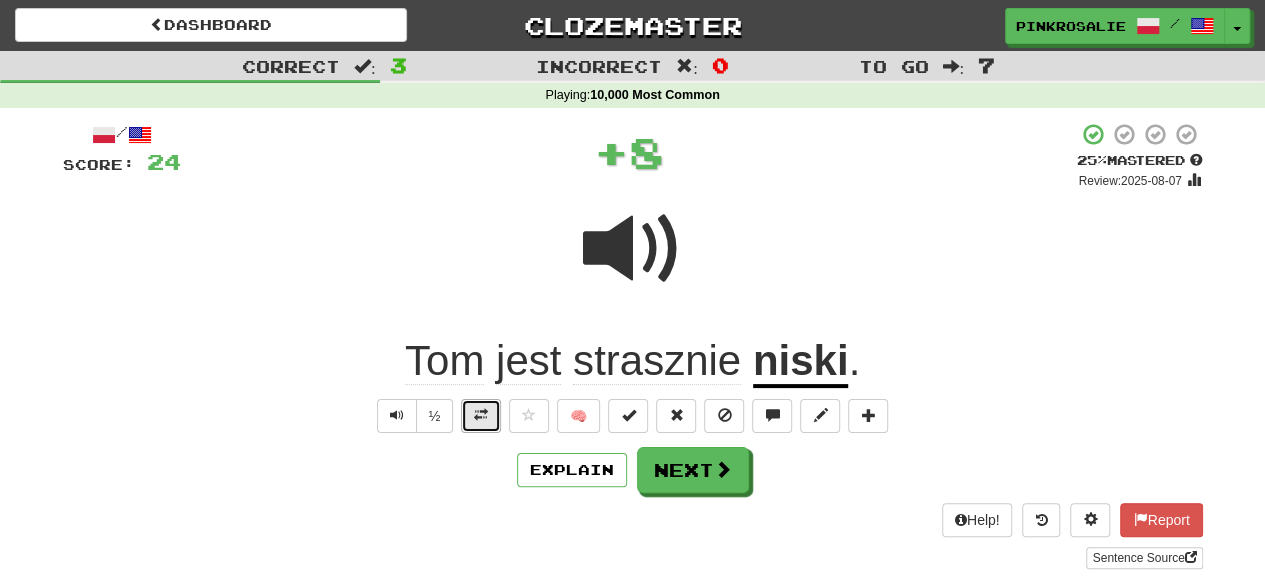 click at bounding box center [481, 416] 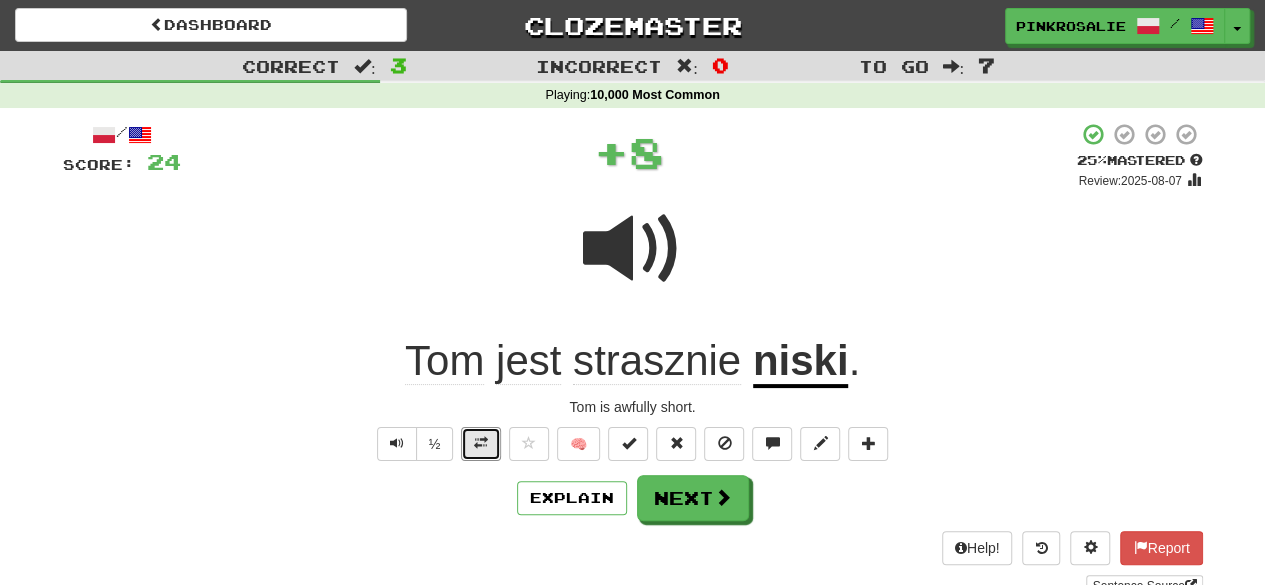 click at bounding box center [481, 443] 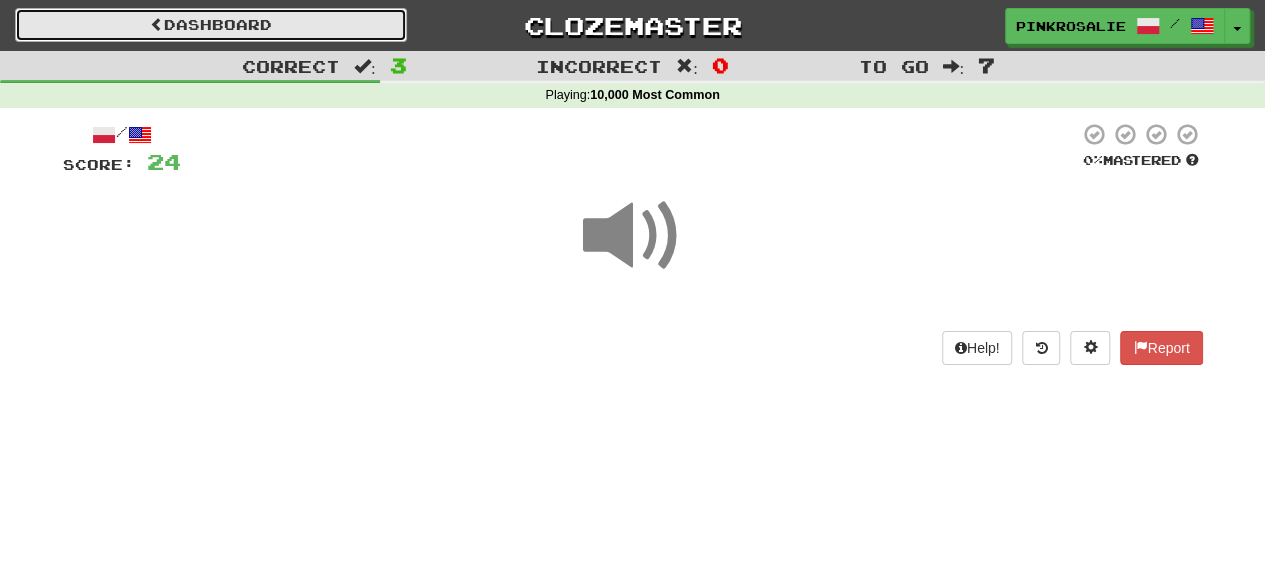 click on "Dashboard" at bounding box center [211, 25] 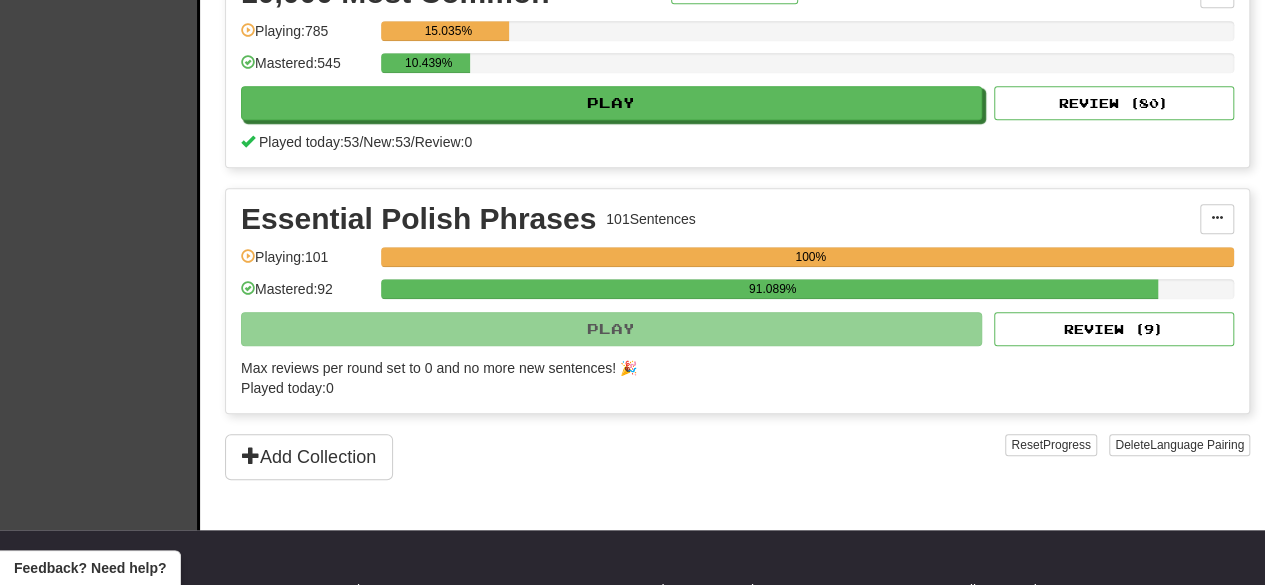 scroll, scrollTop: 741, scrollLeft: 0, axis: vertical 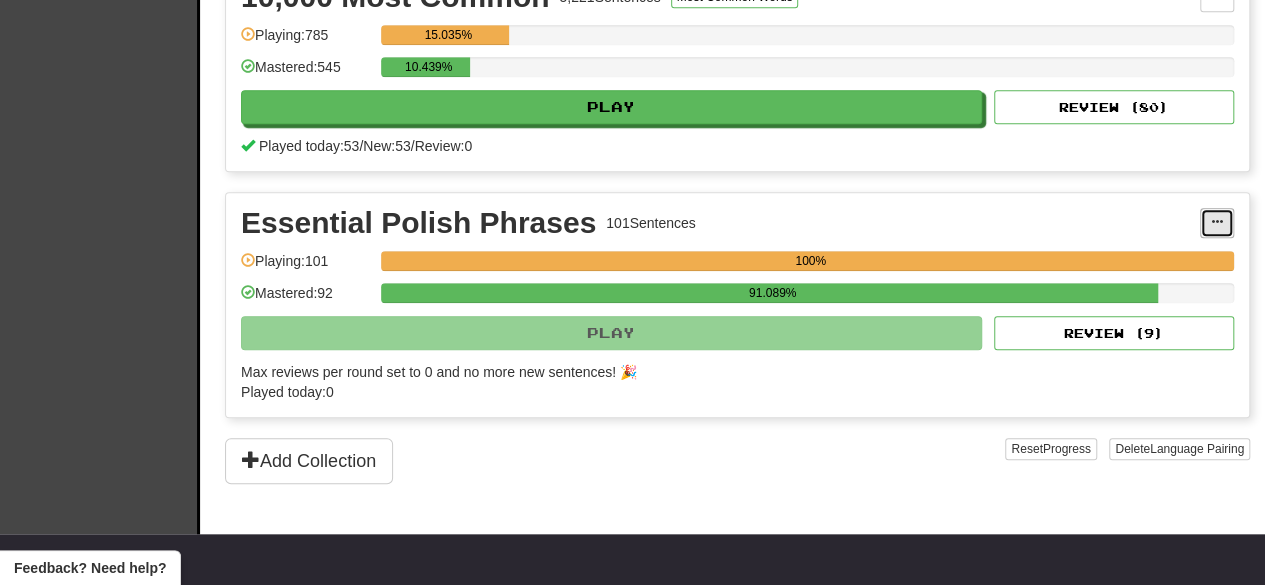 click at bounding box center (1217, 223) 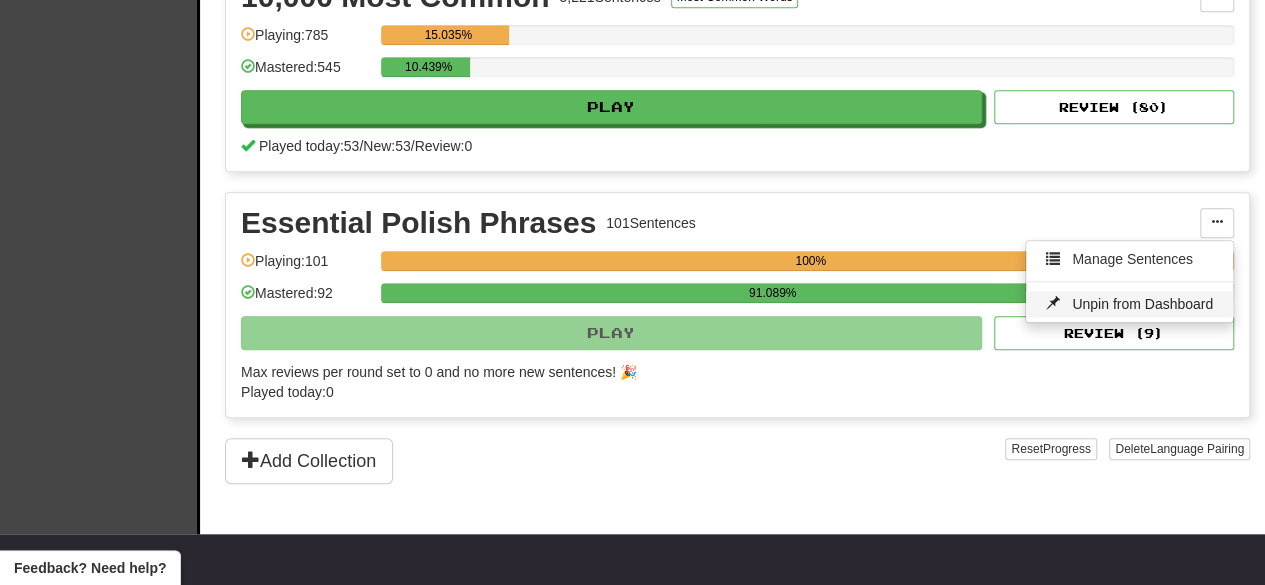 click on "Unpin from Dashboard" at bounding box center (1129, 304) 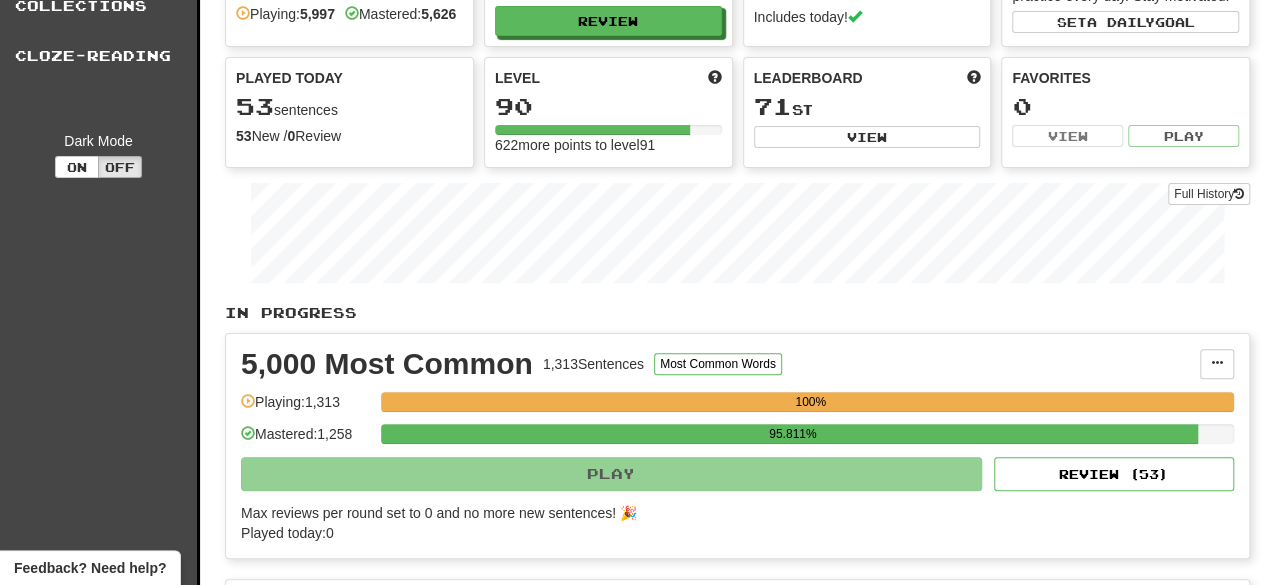 scroll, scrollTop: 0, scrollLeft: 0, axis: both 